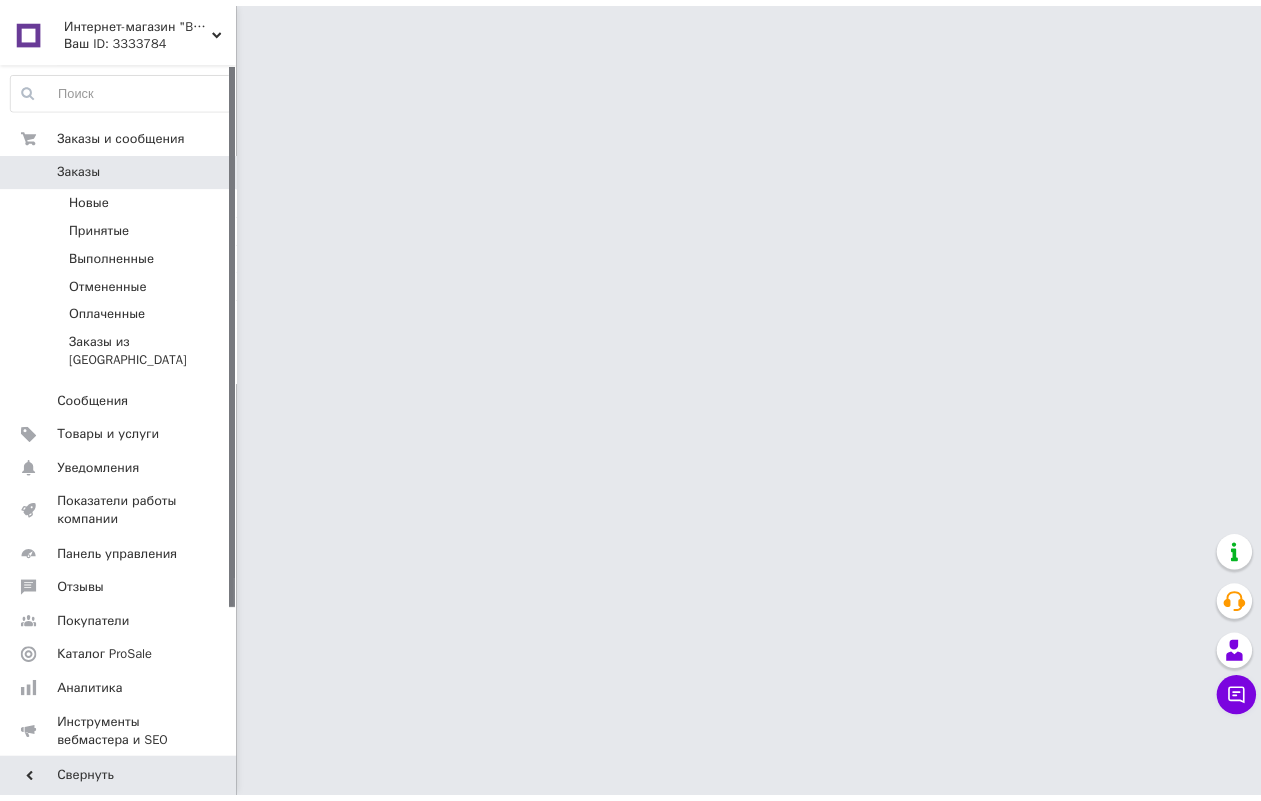 scroll, scrollTop: 0, scrollLeft: 0, axis: both 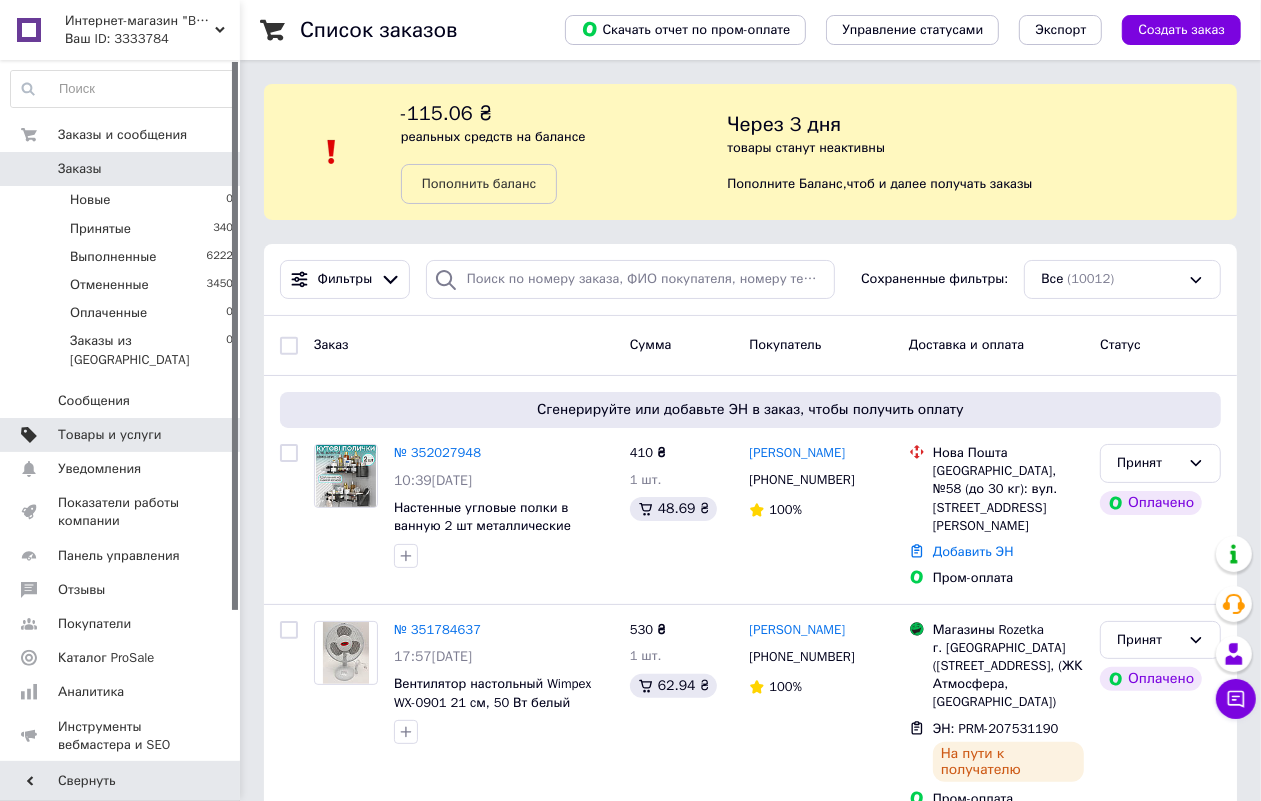 click on "Товары и услуги" at bounding box center (110, 435) 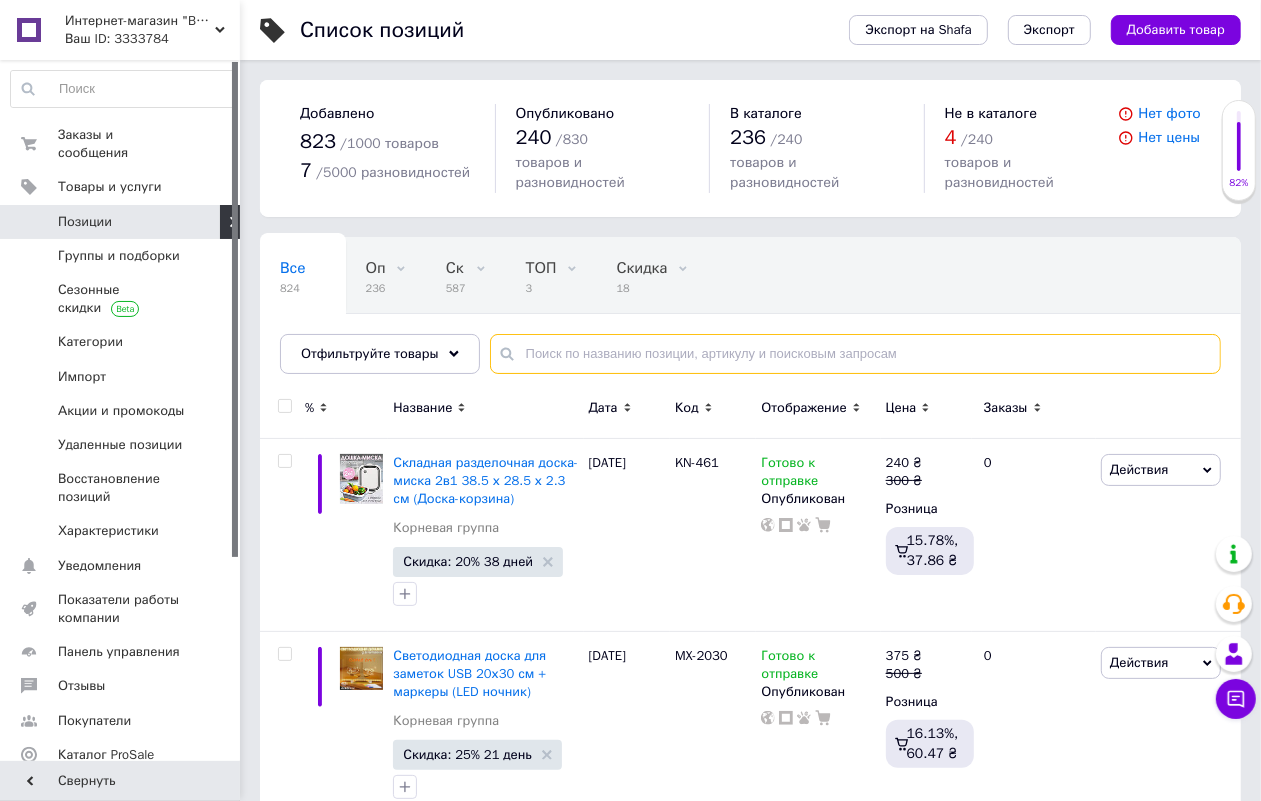 click at bounding box center (855, 354) 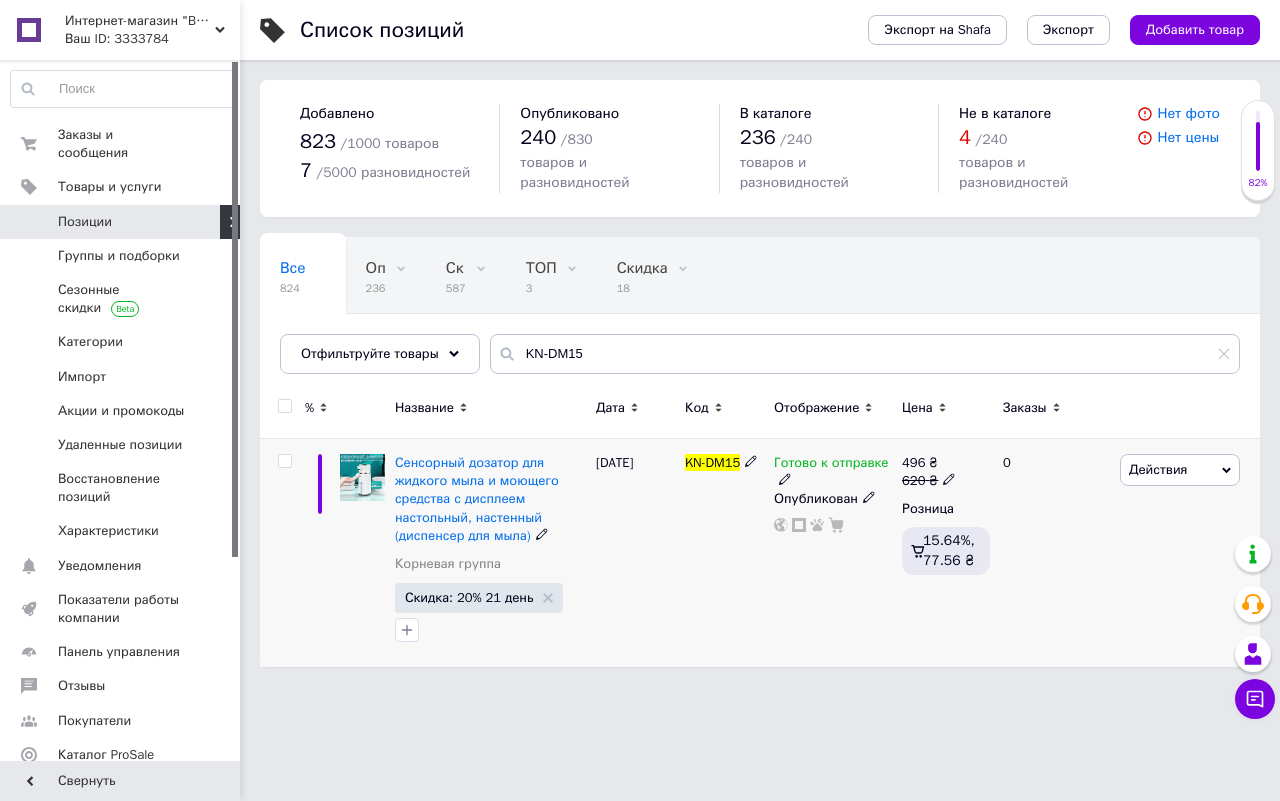 click on "Действия" at bounding box center [1180, 470] 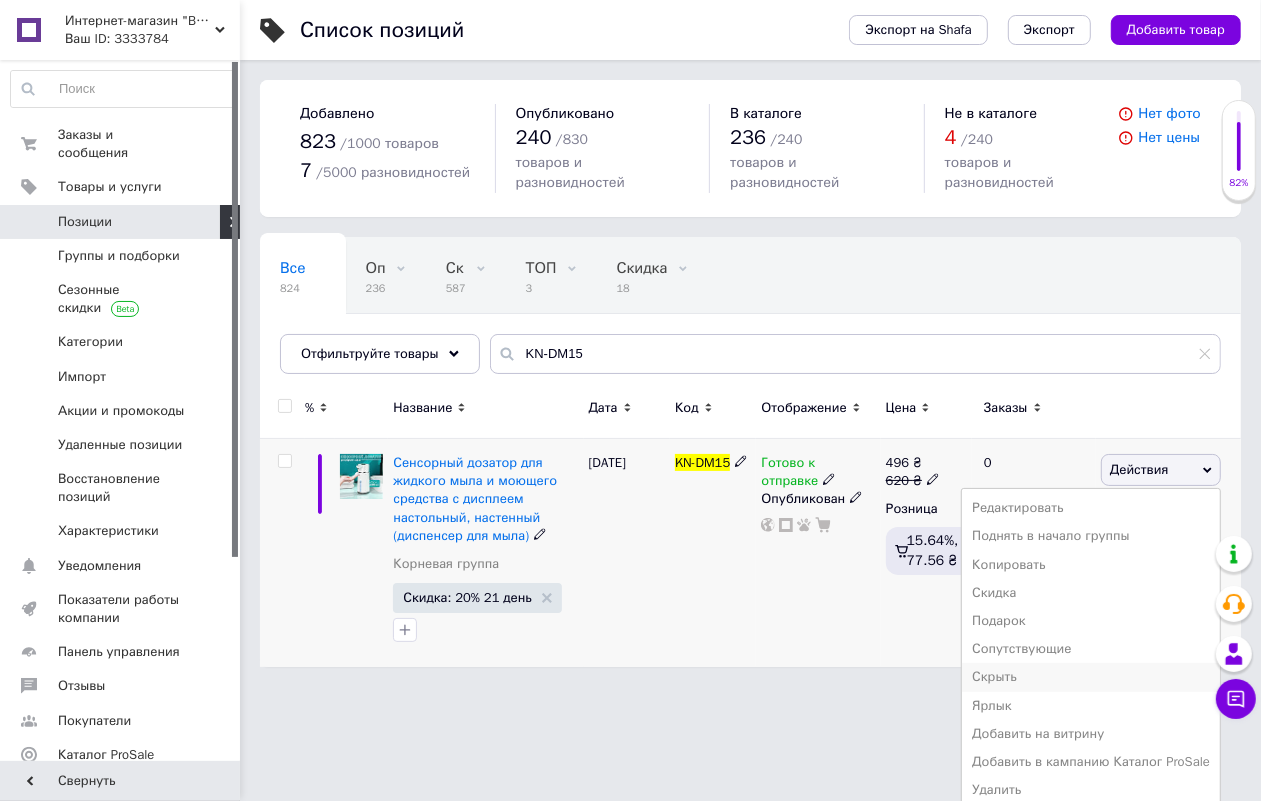click on "Скрыть" at bounding box center (1091, 677) 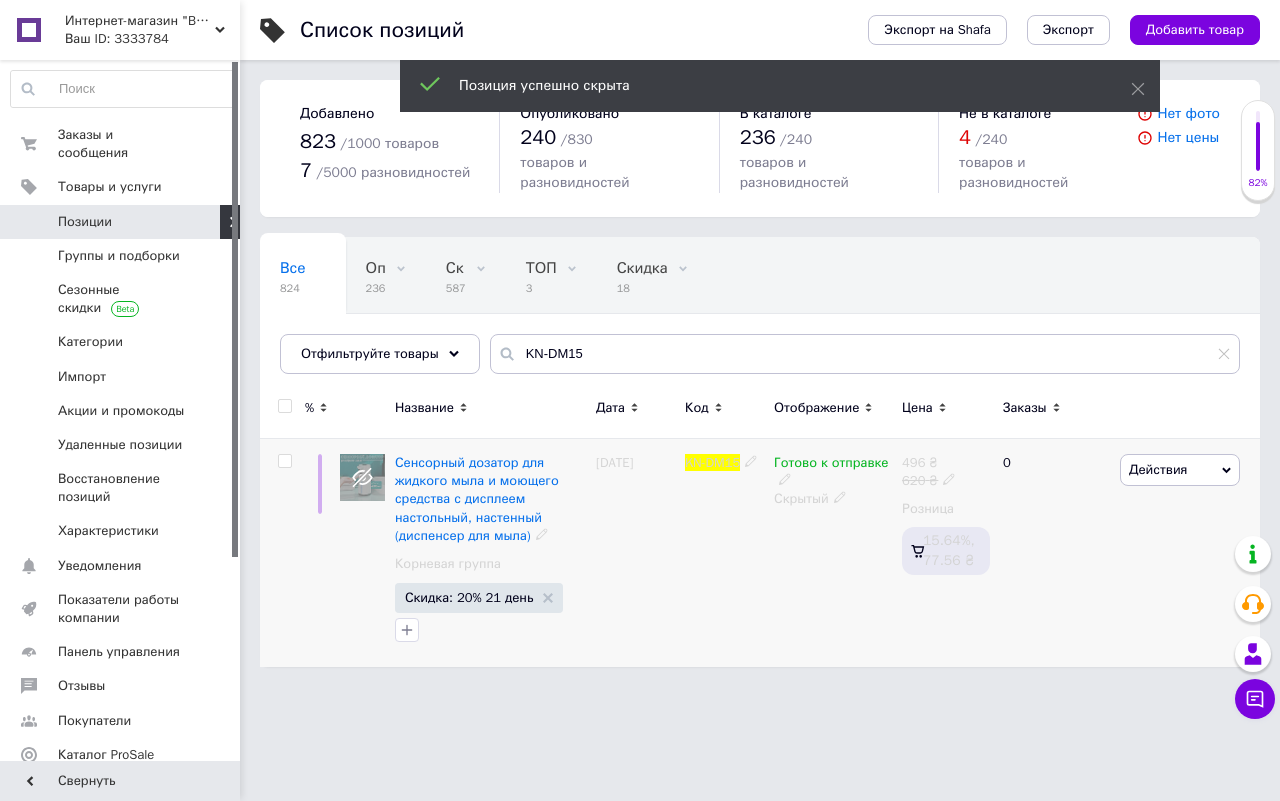click on "Готово к отправке" at bounding box center [831, 465] 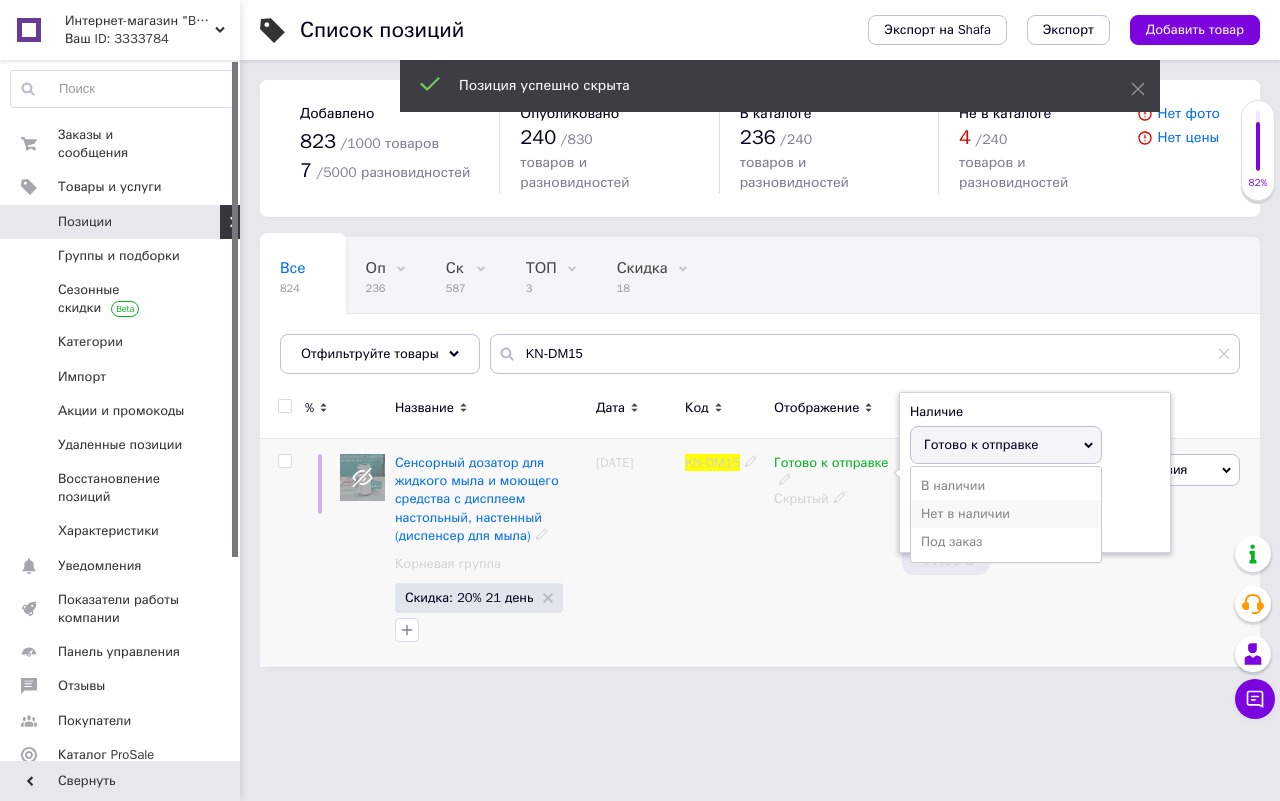 click on "Нет в наличии" at bounding box center [1006, 514] 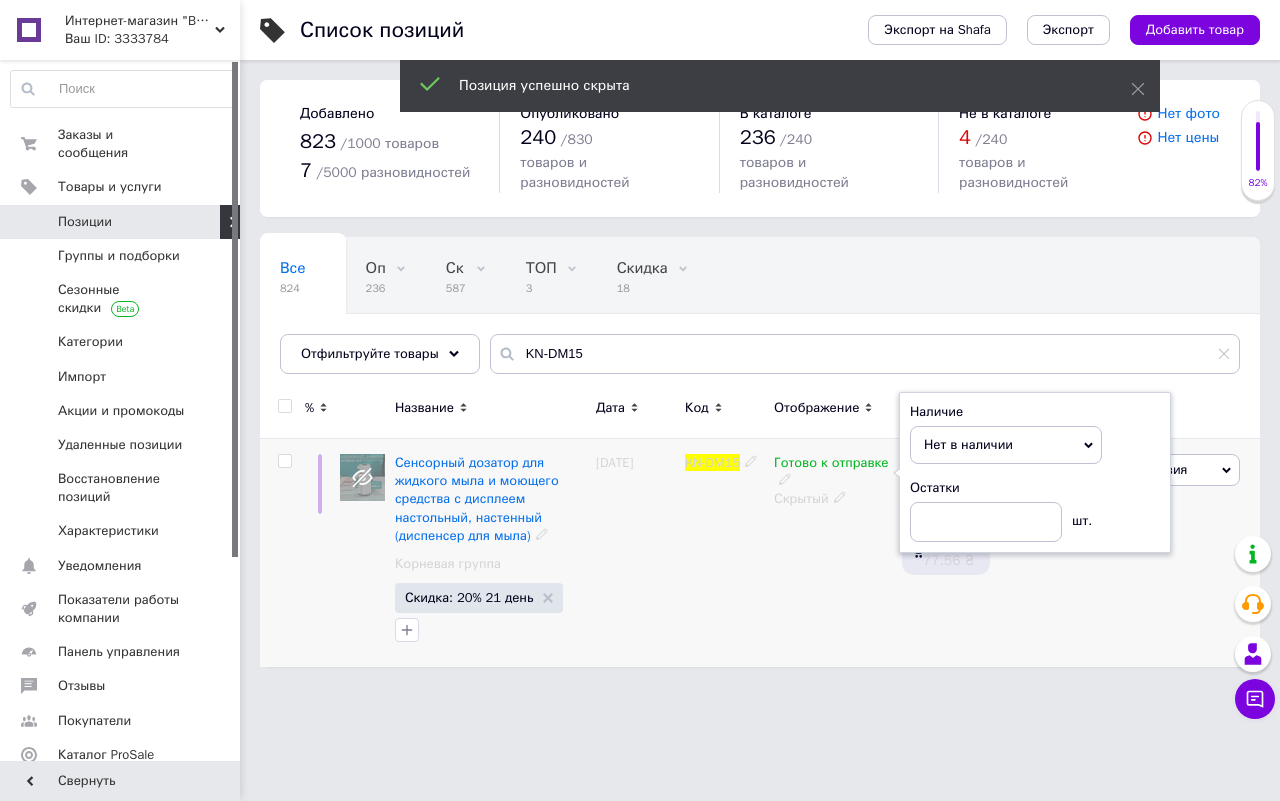 click on "Готово к отправке Наличие Нет в наличии В наличии Под заказ Готово к отправке Остатки шт. Скрытый" at bounding box center (833, 553) 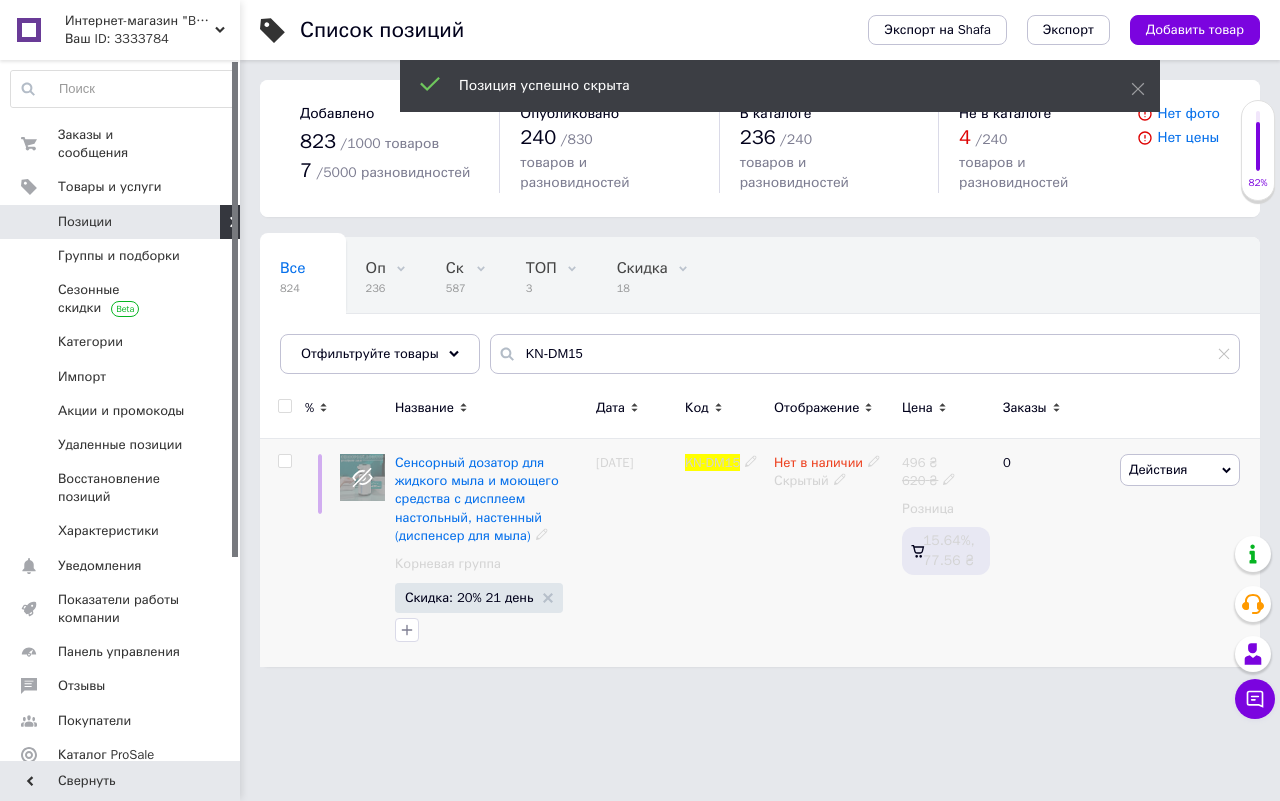 drag, startPoint x: 742, startPoint y: 586, endPoint x: 726, endPoint y: 522, distance: 65.96969 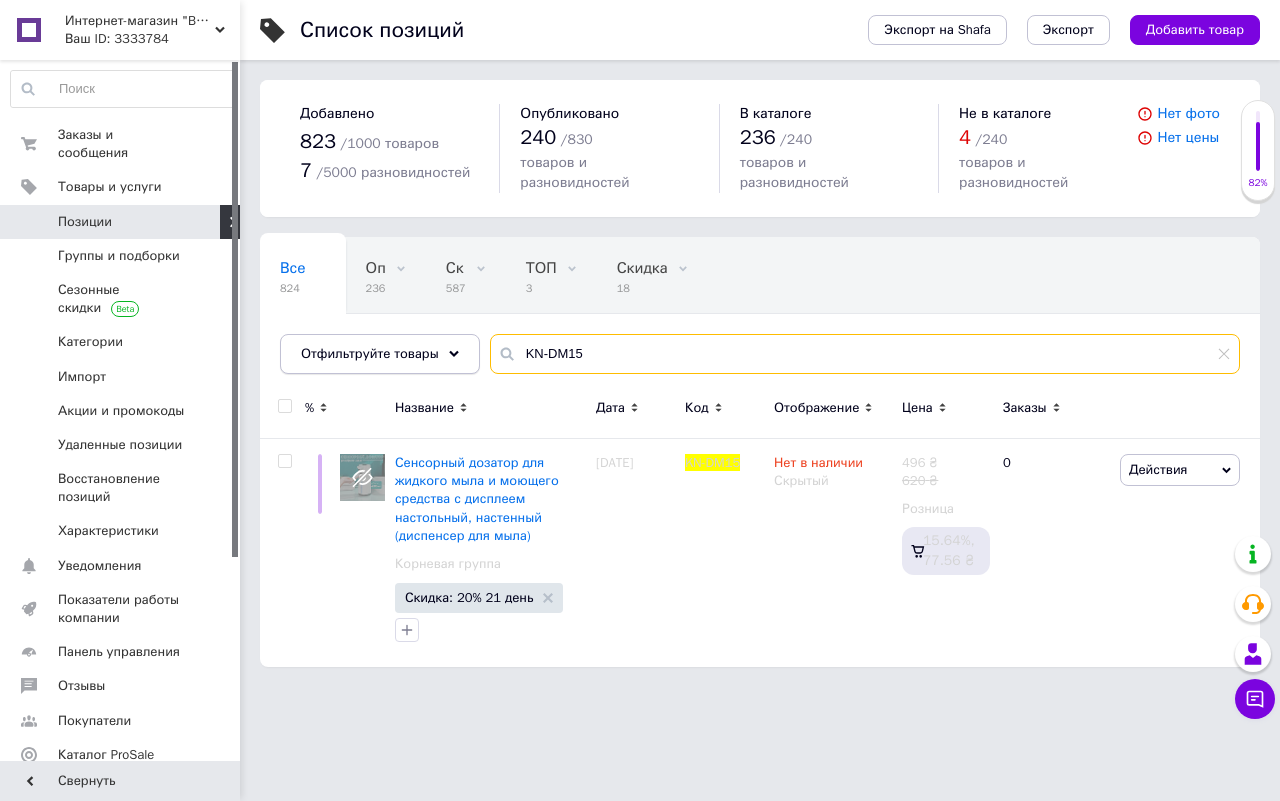 drag, startPoint x: 642, startPoint y: 355, endPoint x: 371, endPoint y: 360, distance: 271.0461 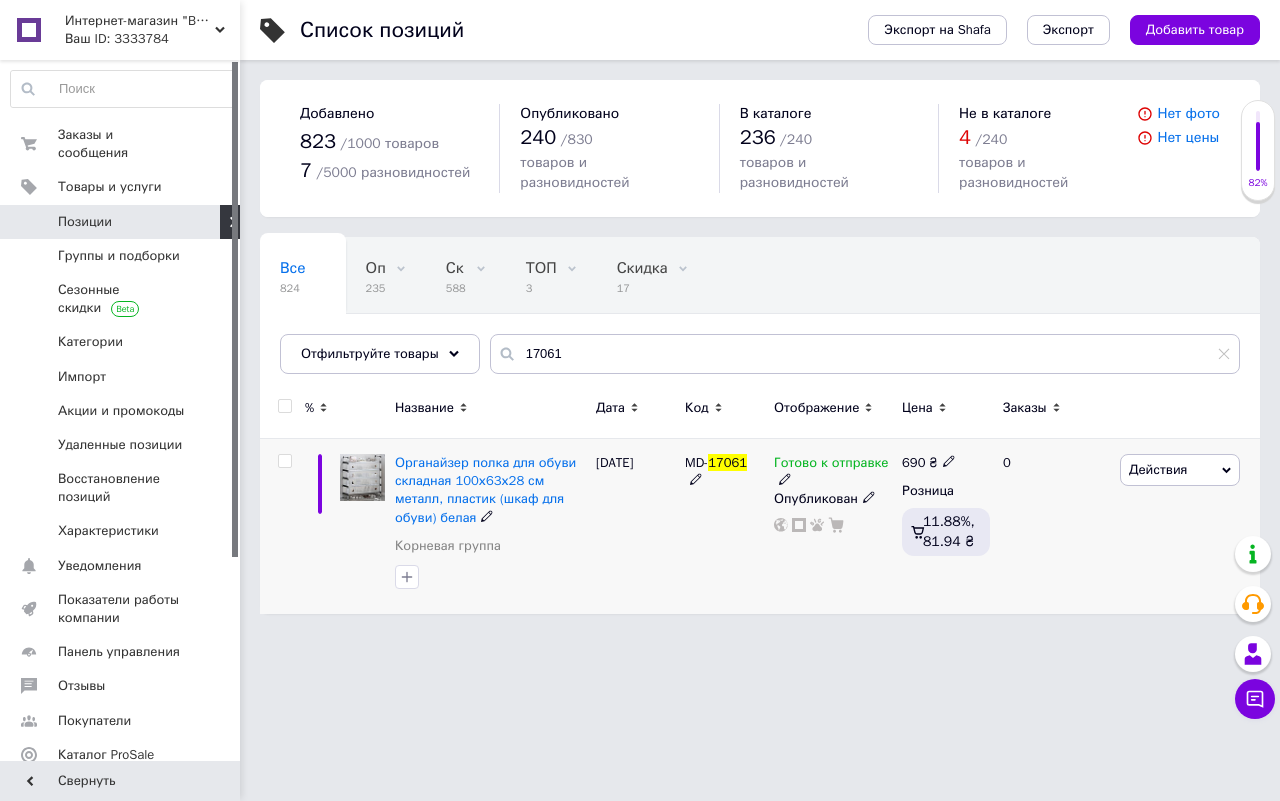 click on "Действия" at bounding box center (1158, 469) 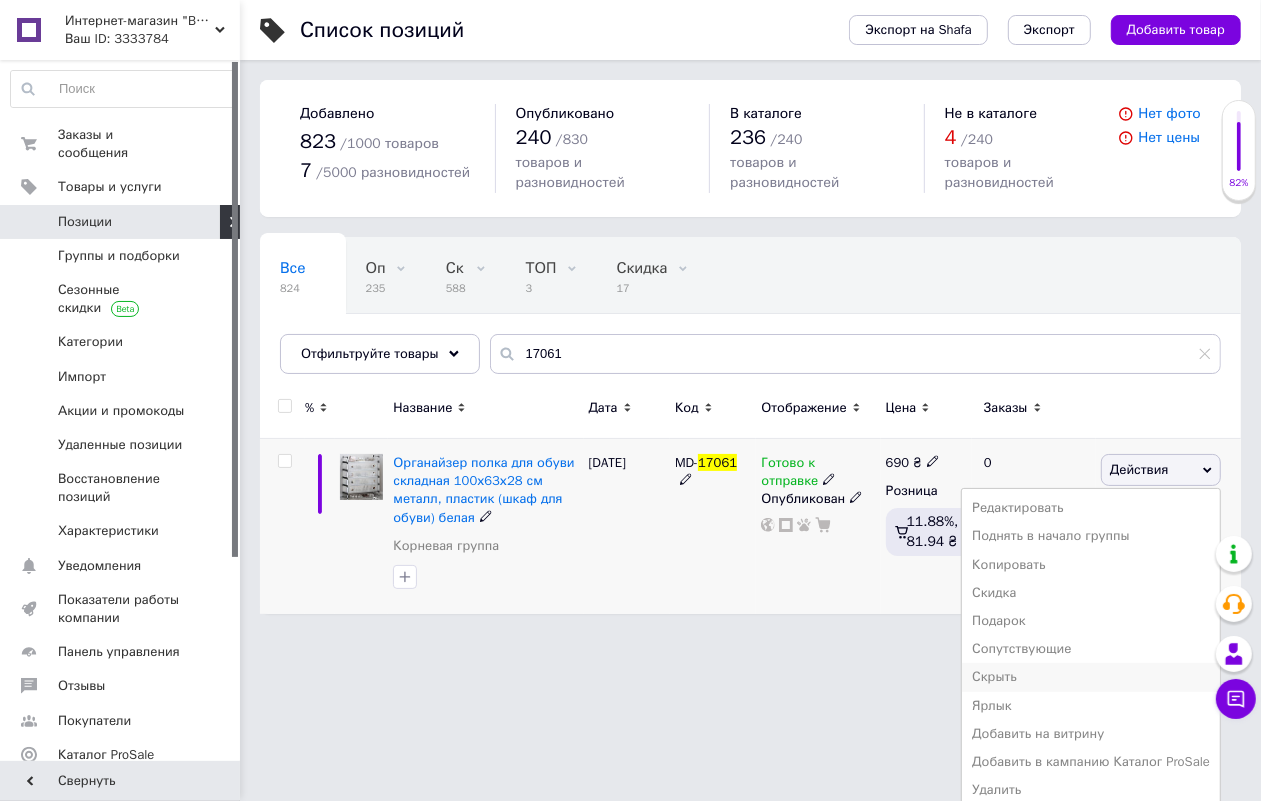 click on "Скрыть" at bounding box center (1091, 677) 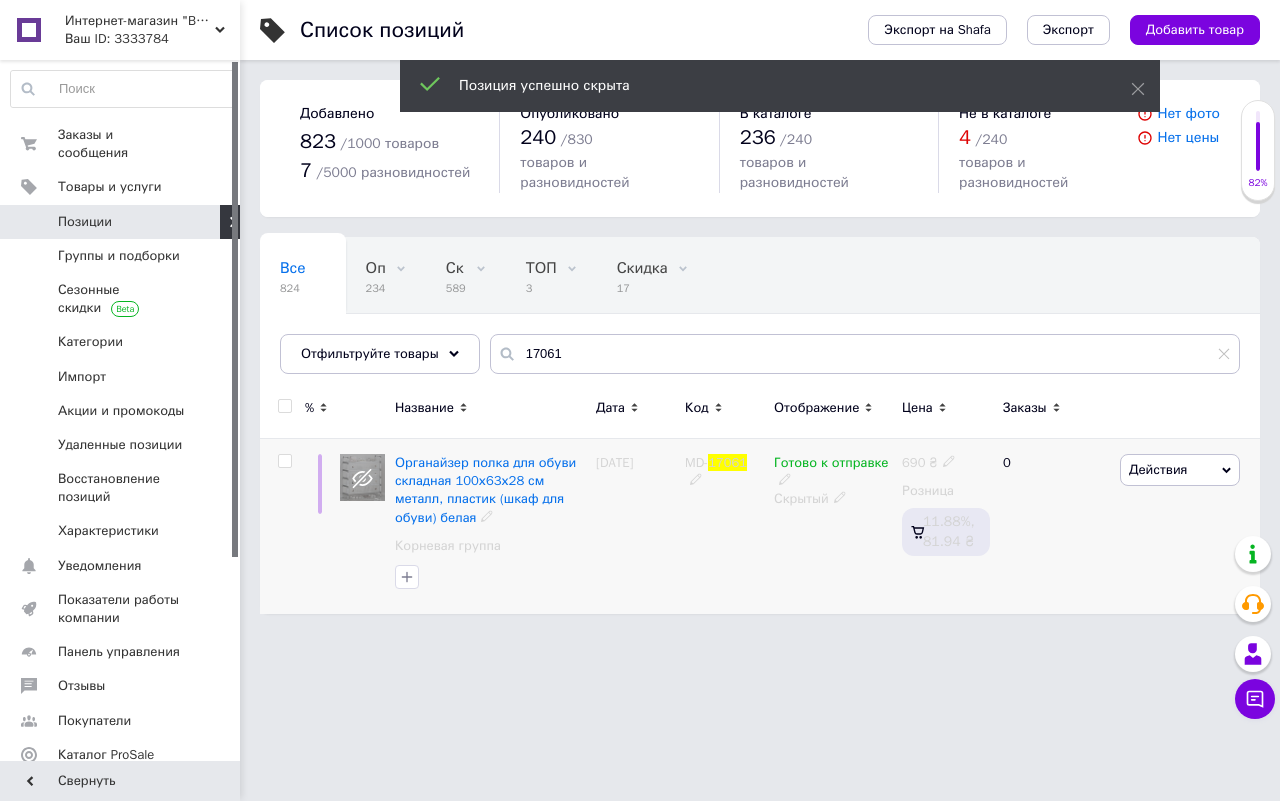 click on "Готово к отправке" at bounding box center [831, 465] 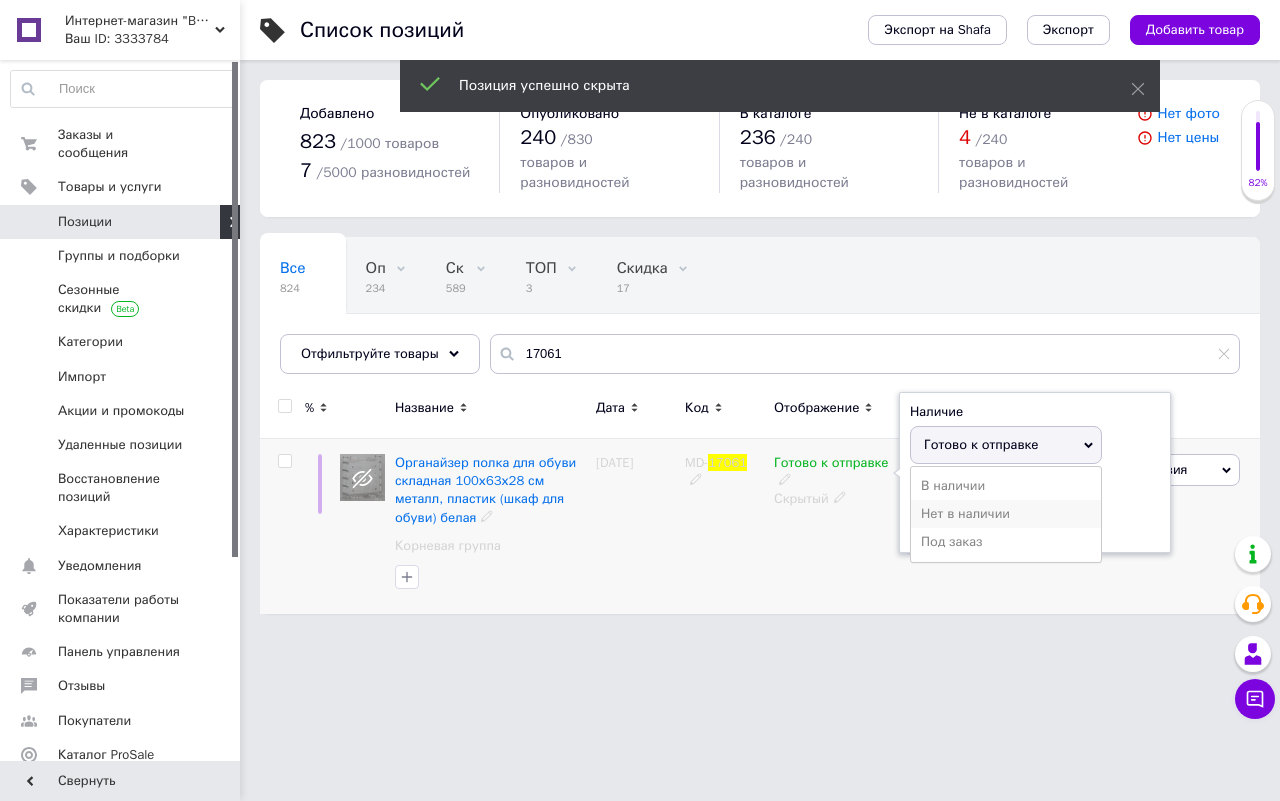 click on "Нет в наличии" at bounding box center (1006, 514) 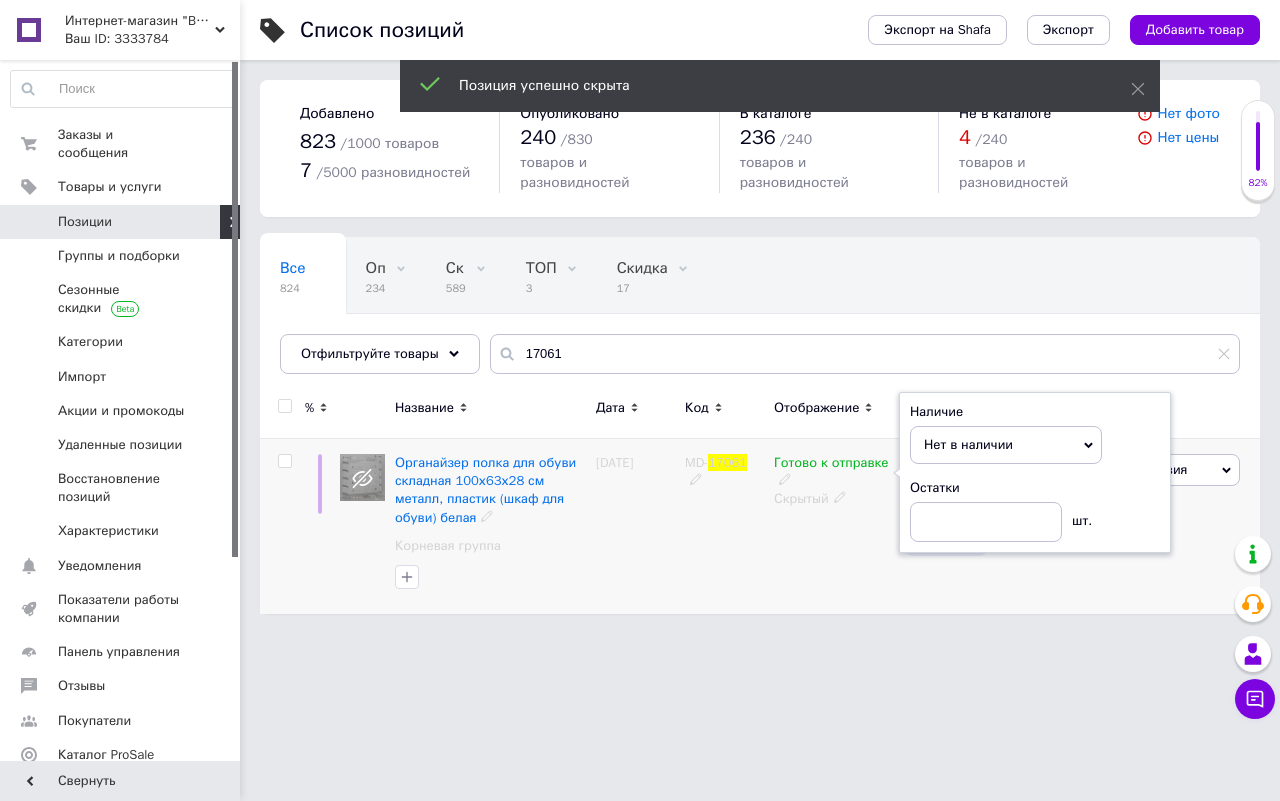 click on "Готово к отправке Наличие Нет в наличии В наличии Под заказ Готово к отправке Остатки шт. Скрытый" at bounding box center (833, 526) 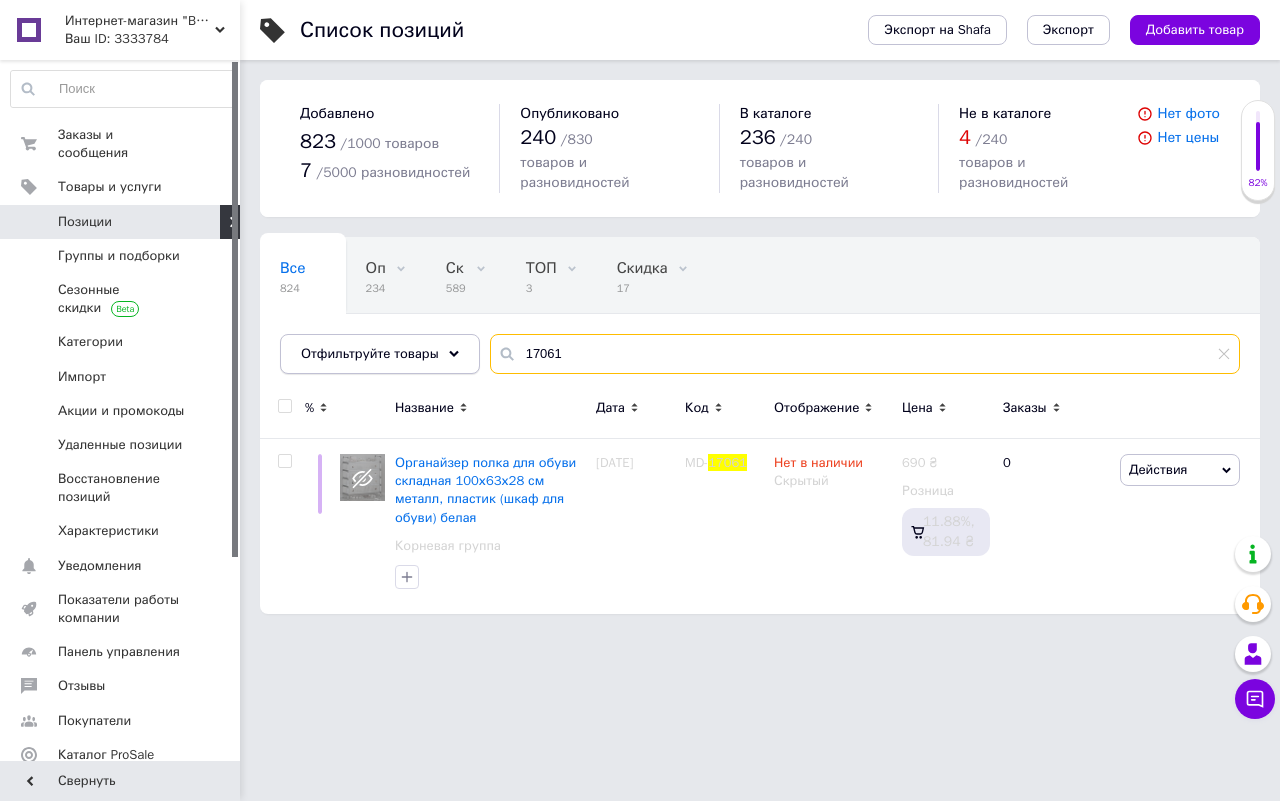 drag, startPoint x: 660, startPoint y: 347, endPoint x: 362, endPoint y: 353, distance: 298.0604 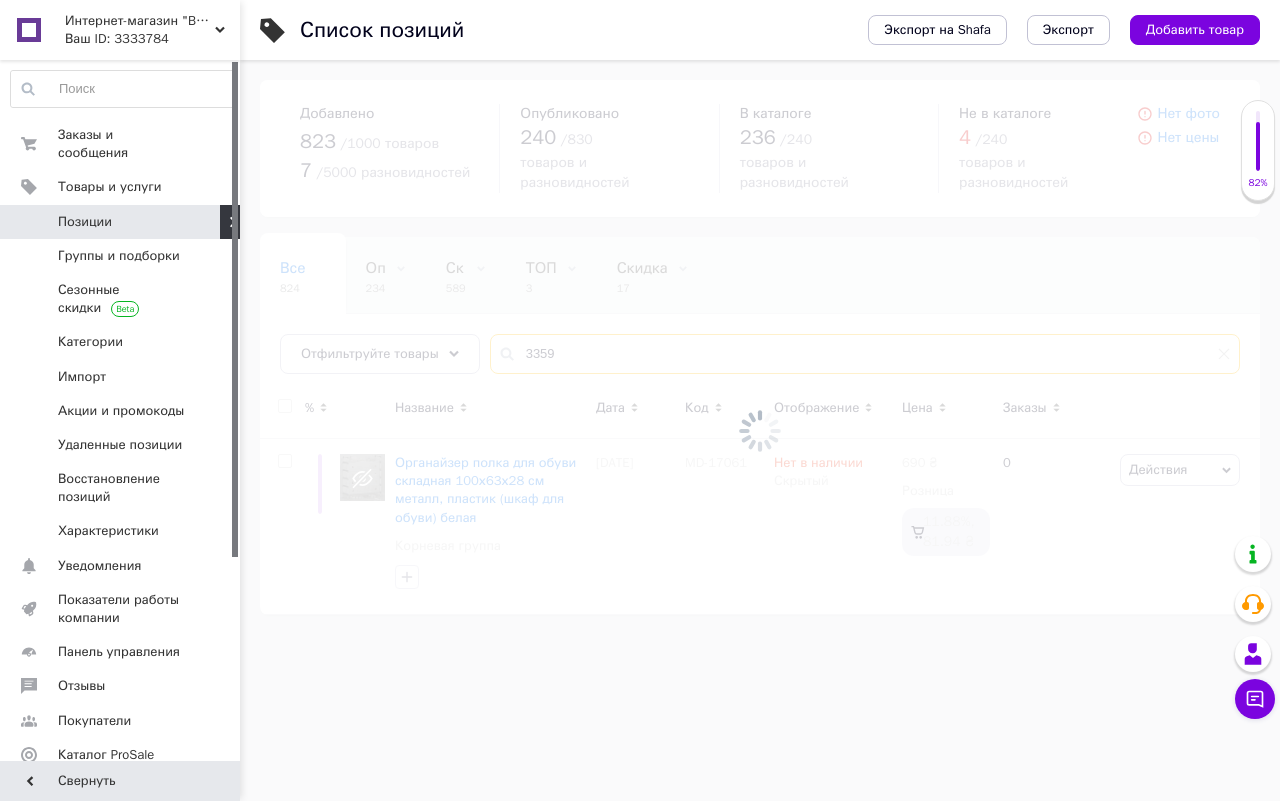 type on "3359" 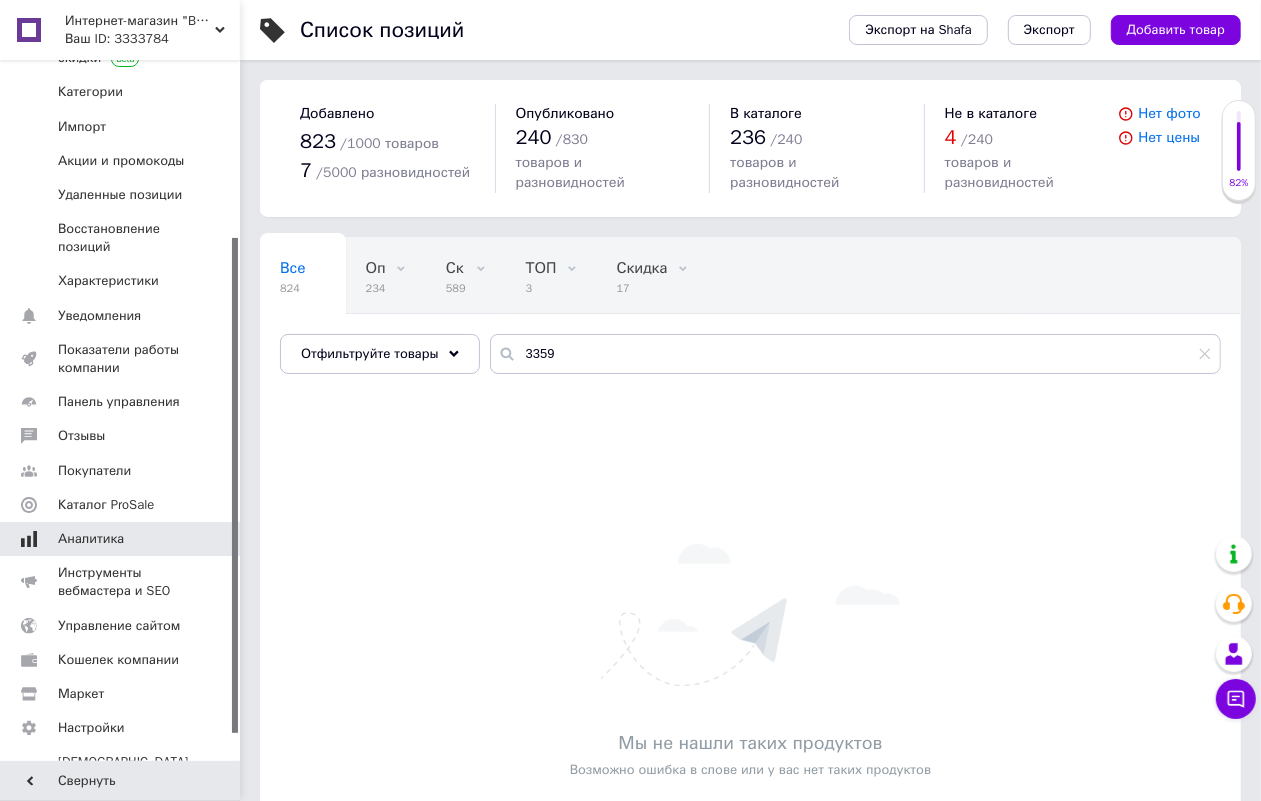 click on "Аналитика" at bounding box center [121, 539] 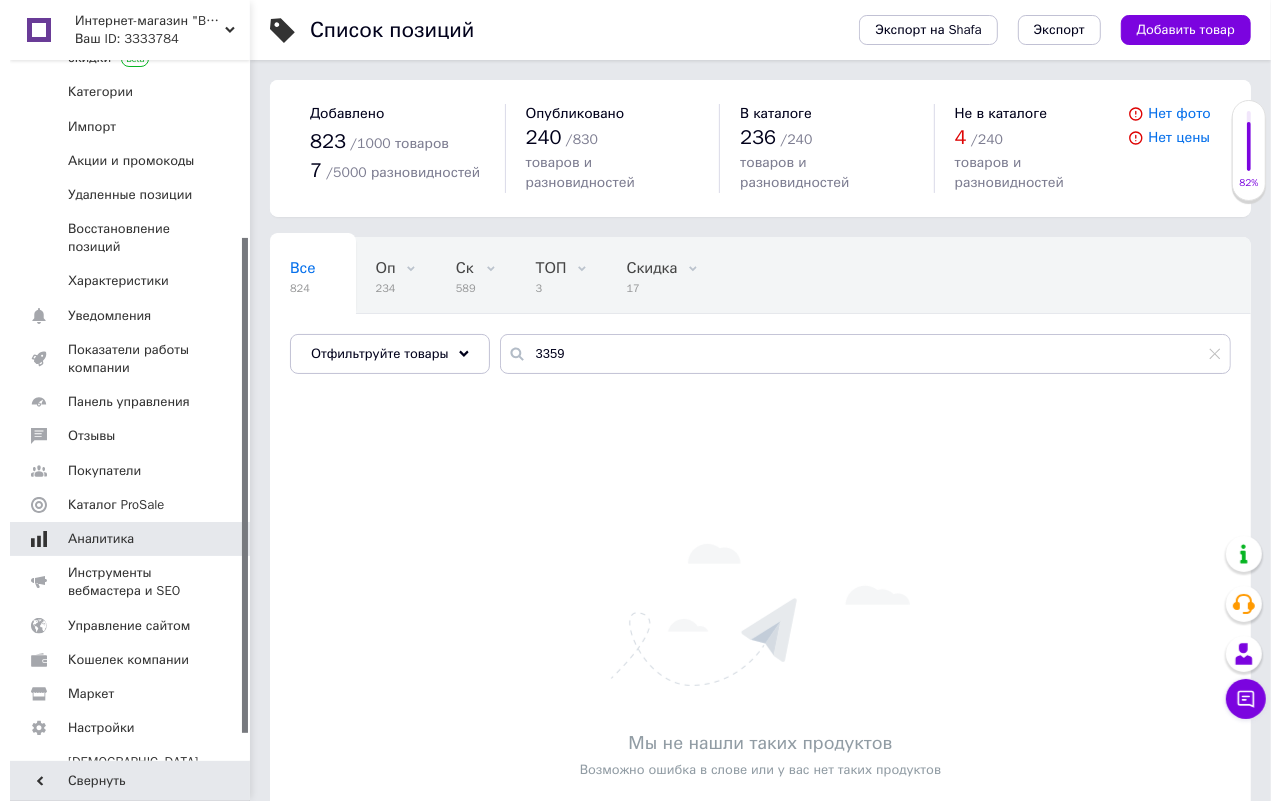 scroll, scrollTop: 168, scrollLeft: 0, axis: vertical 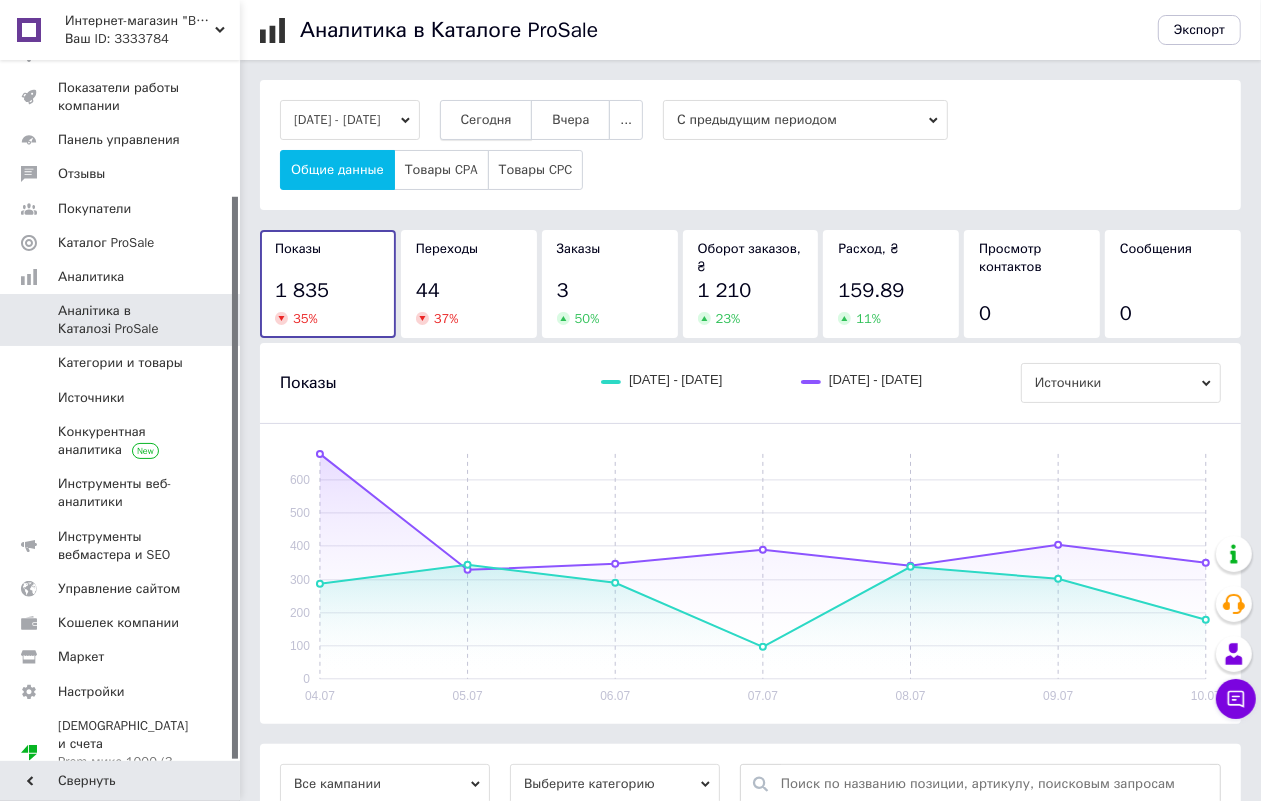 click on "Сегодня" at bounding box center (486, 120) 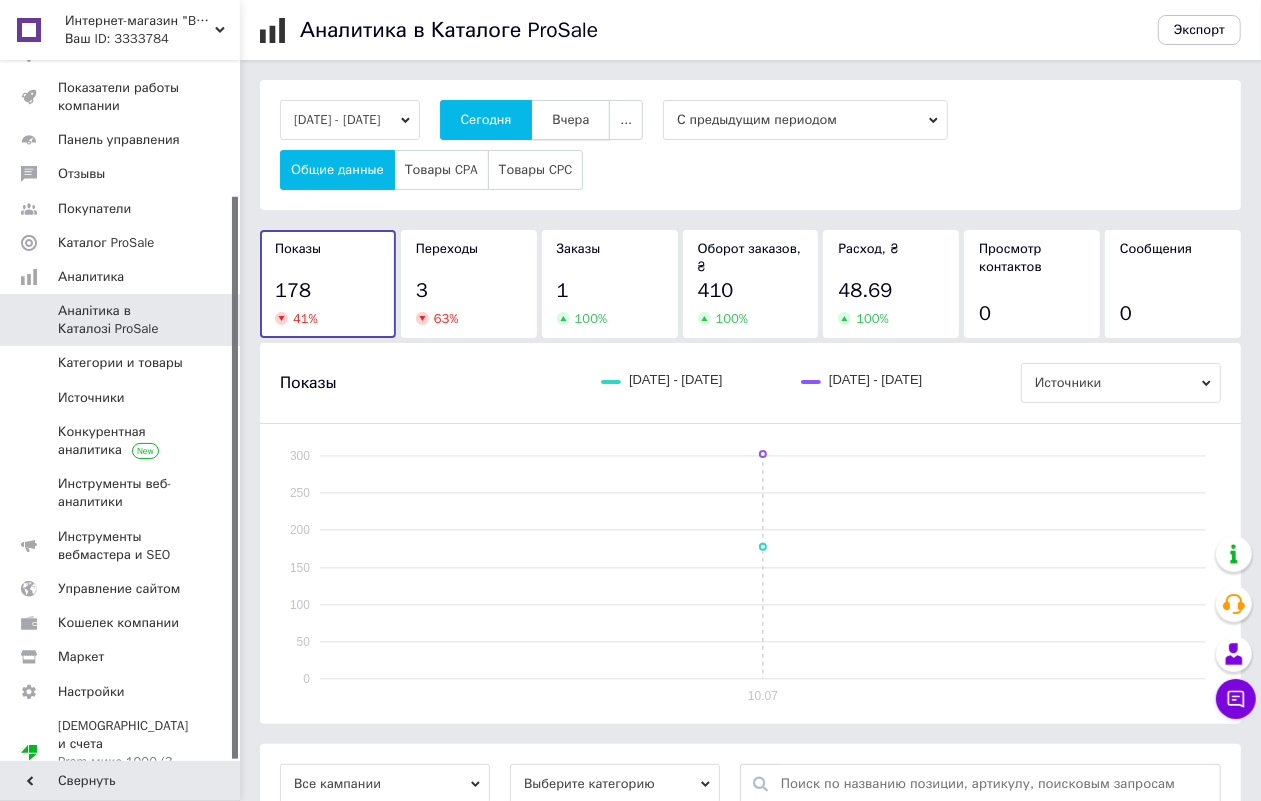 click on "Вчера" at bounding box center [570, 120] 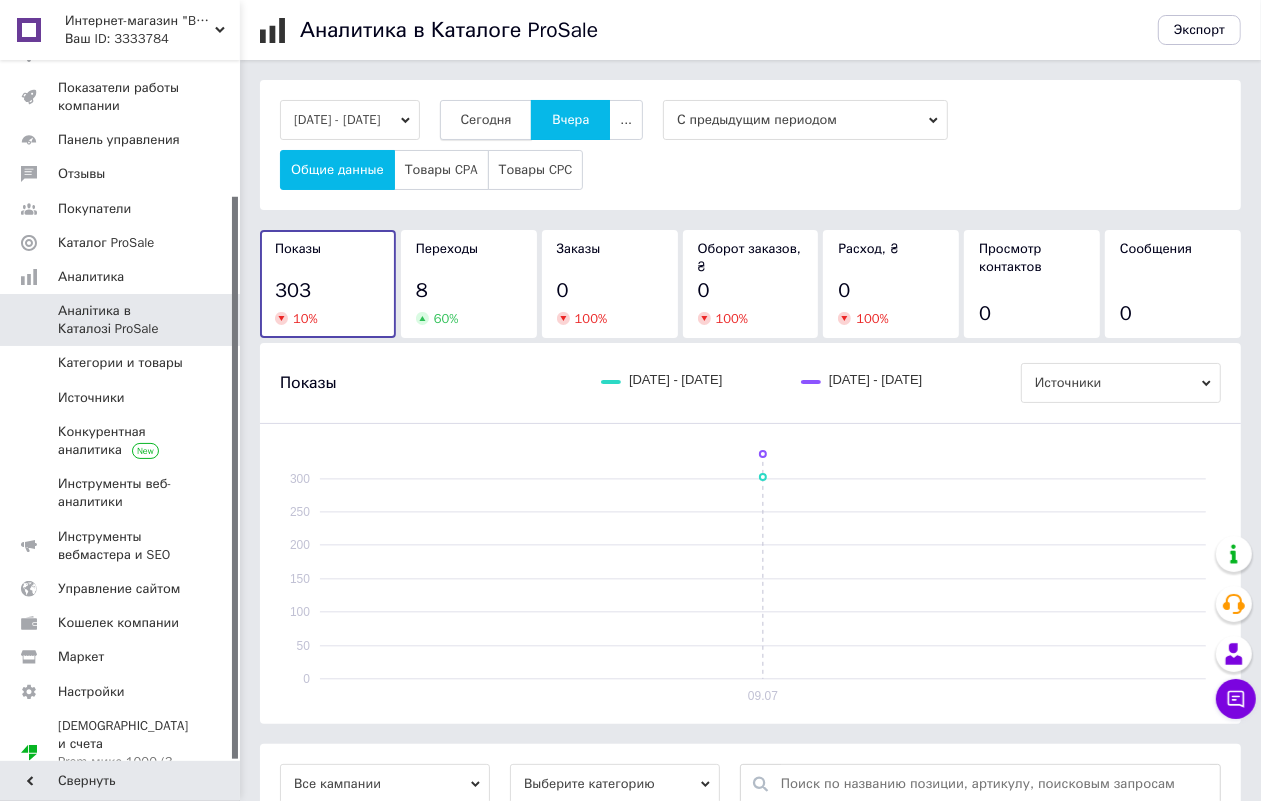 click on "Сегодня" at bounding box center (486, 120) 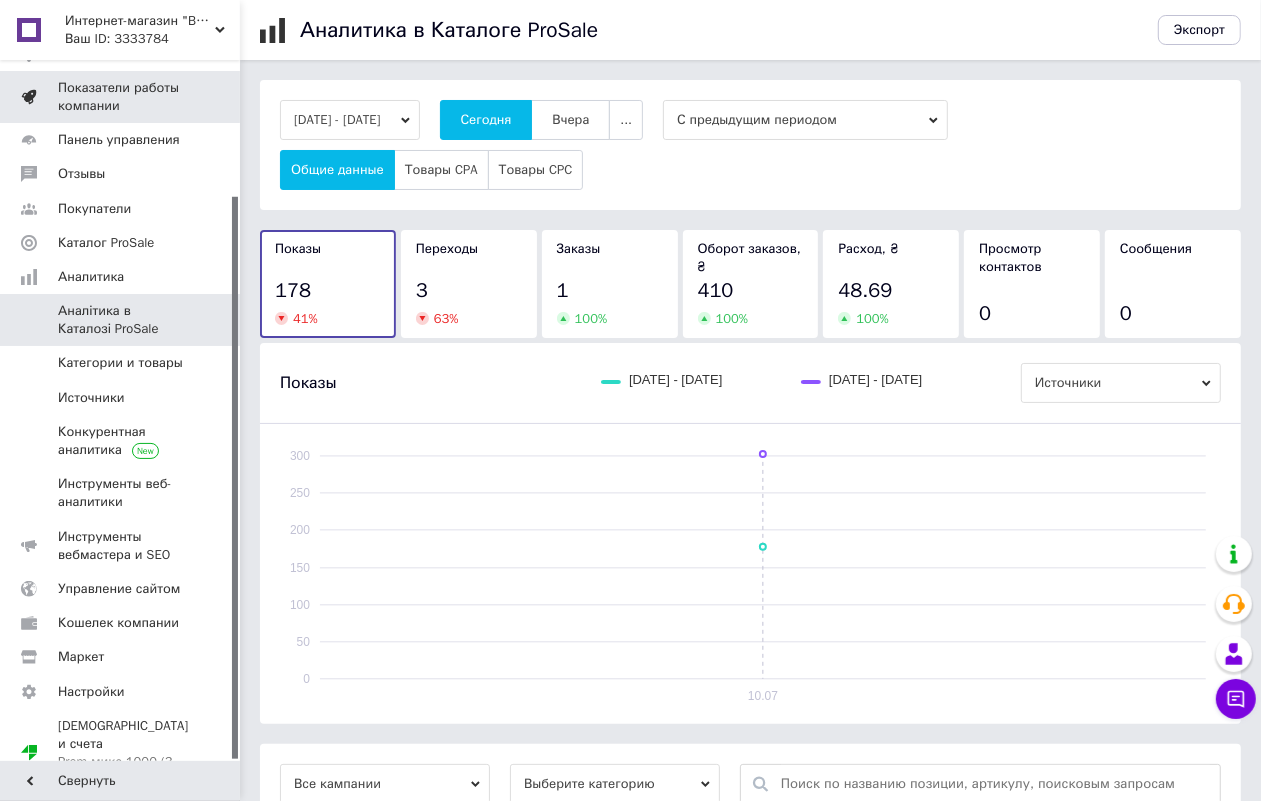 click on "Показатели работы компании" at bounding box center [121, 97] 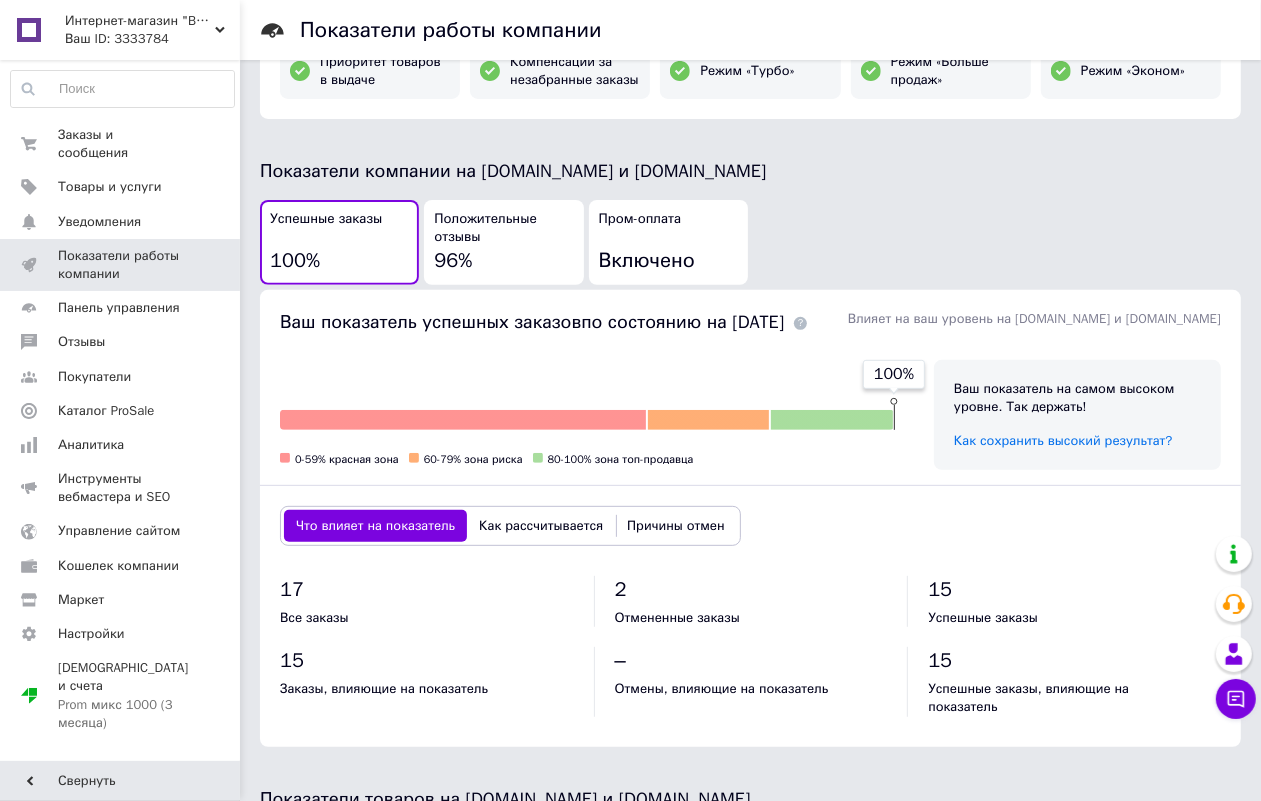scroll, scrollTop: 278, scrollLeft: 0, axis: vertical 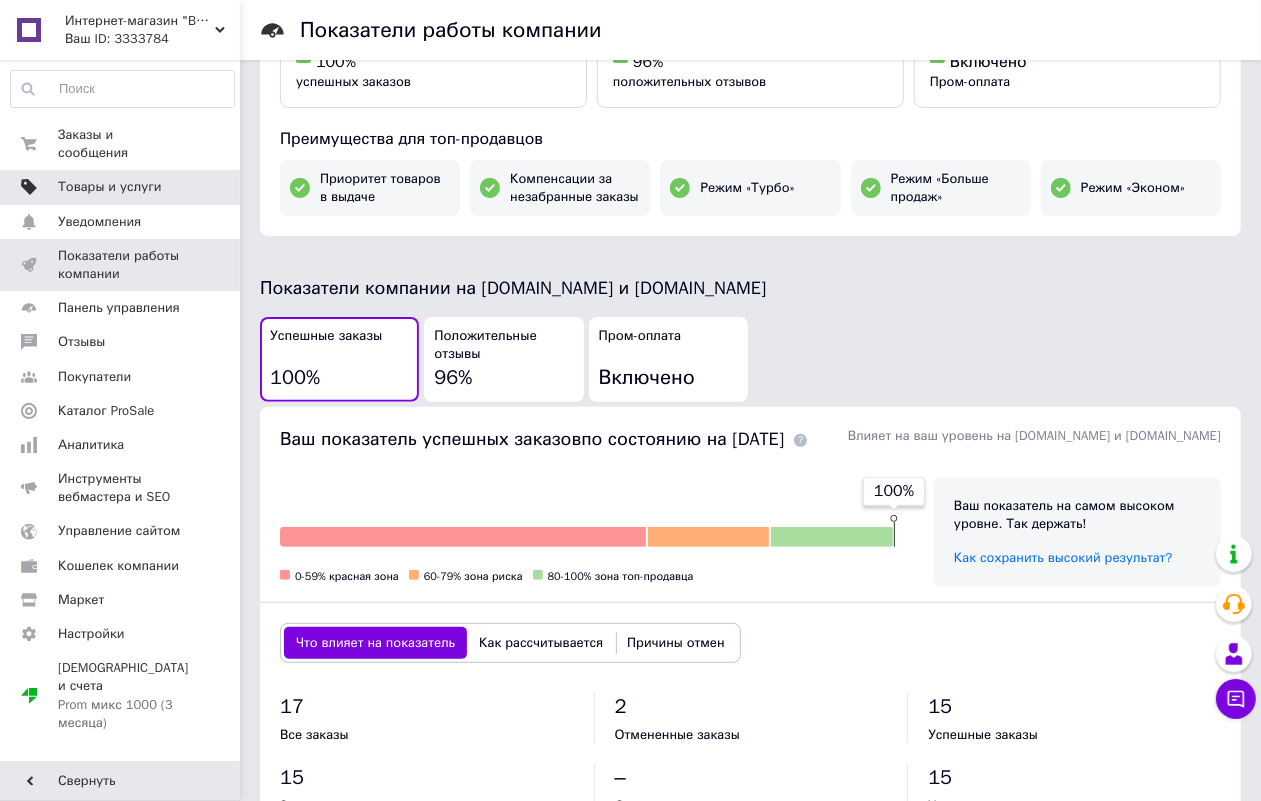 click on "Товары и услуги" at bounding box center [122, 187] 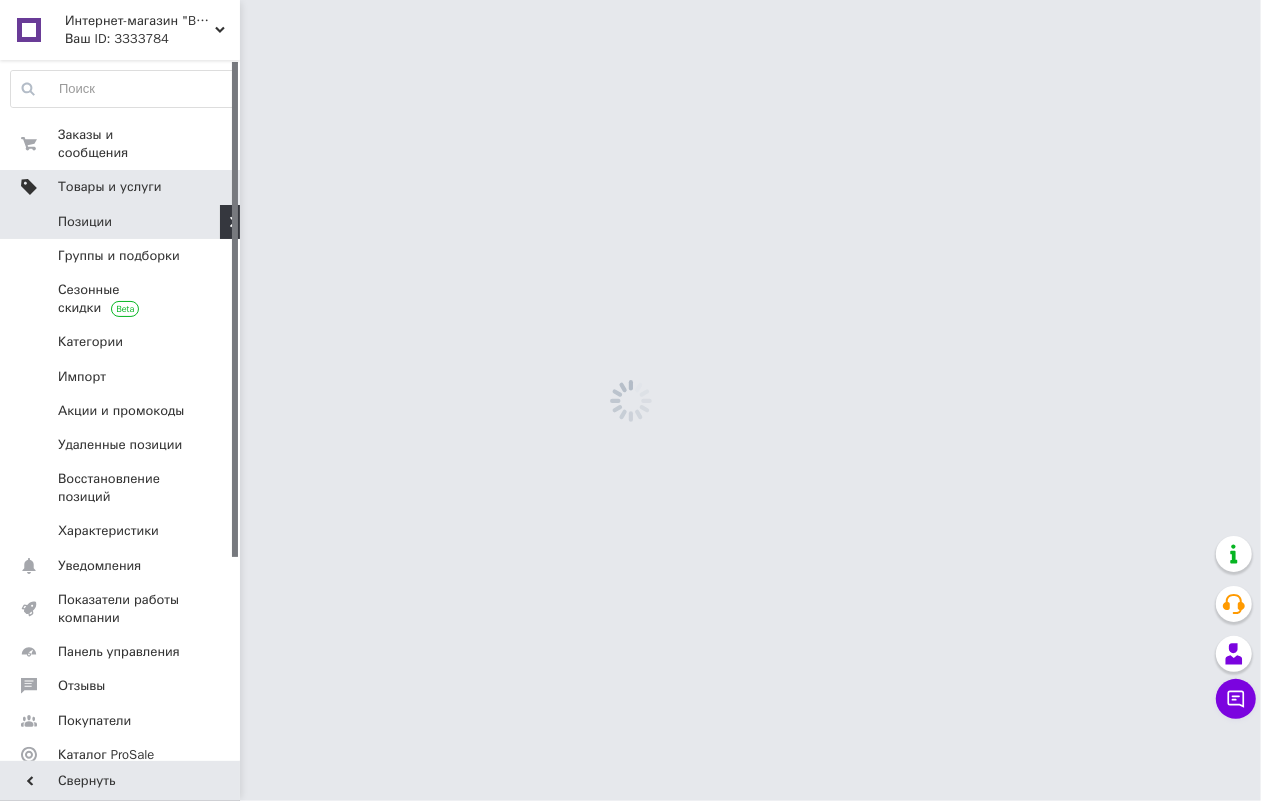 scroll, scrollTop: 0, scrollLeft: 0, axis: both 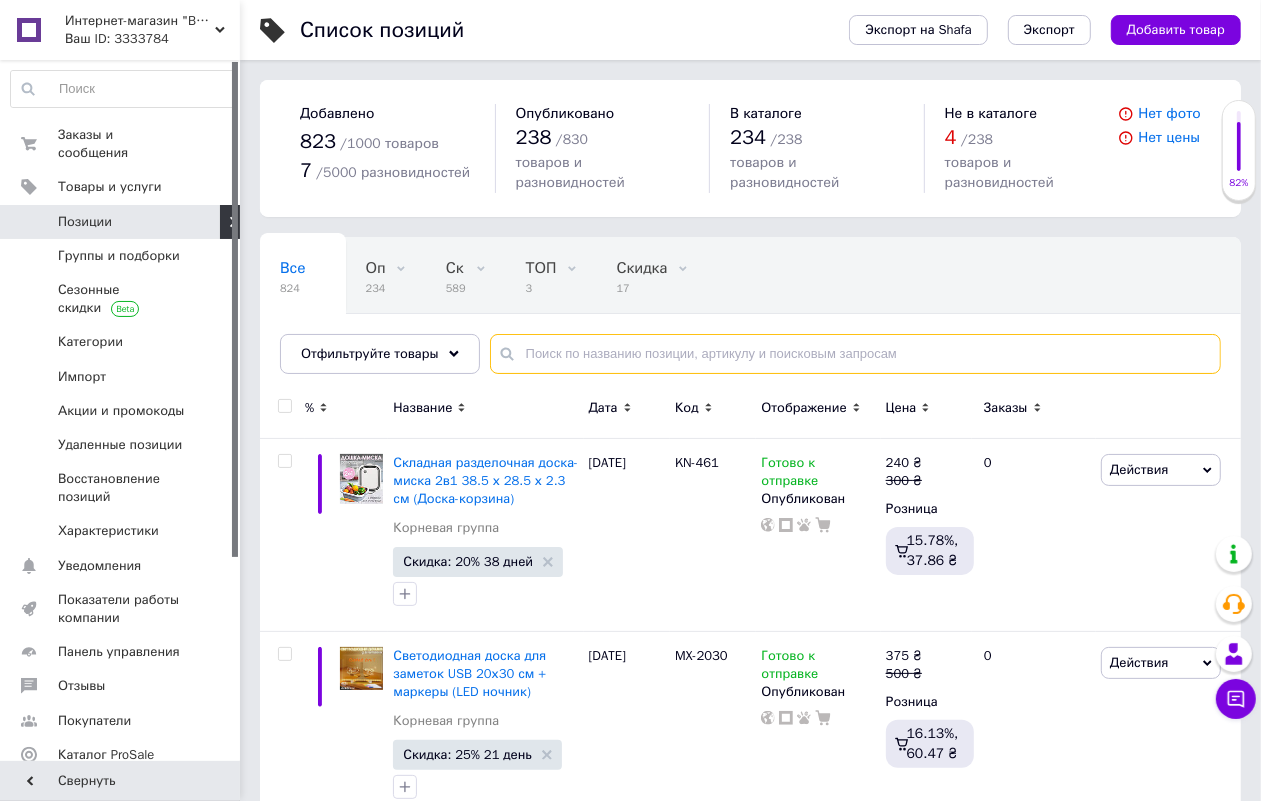 click at bounding box center [855, 354] 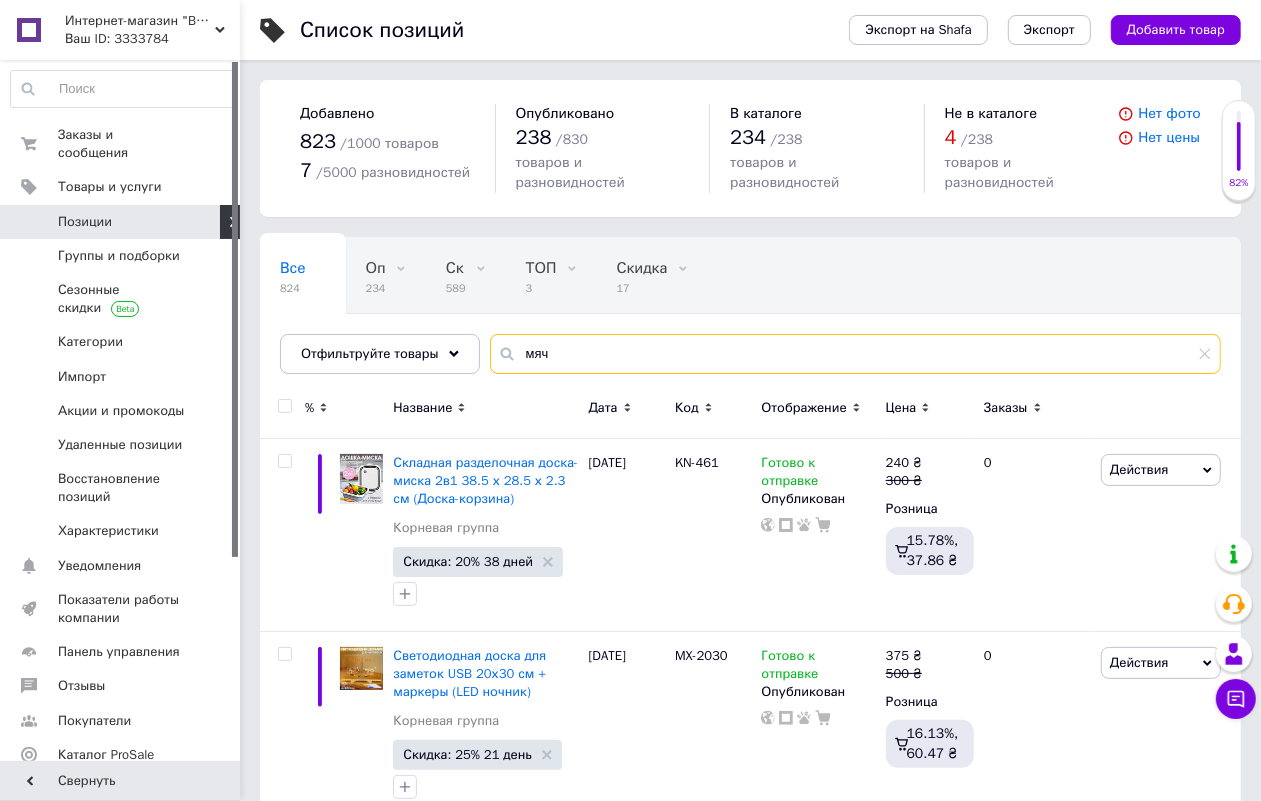 type on "мяч" 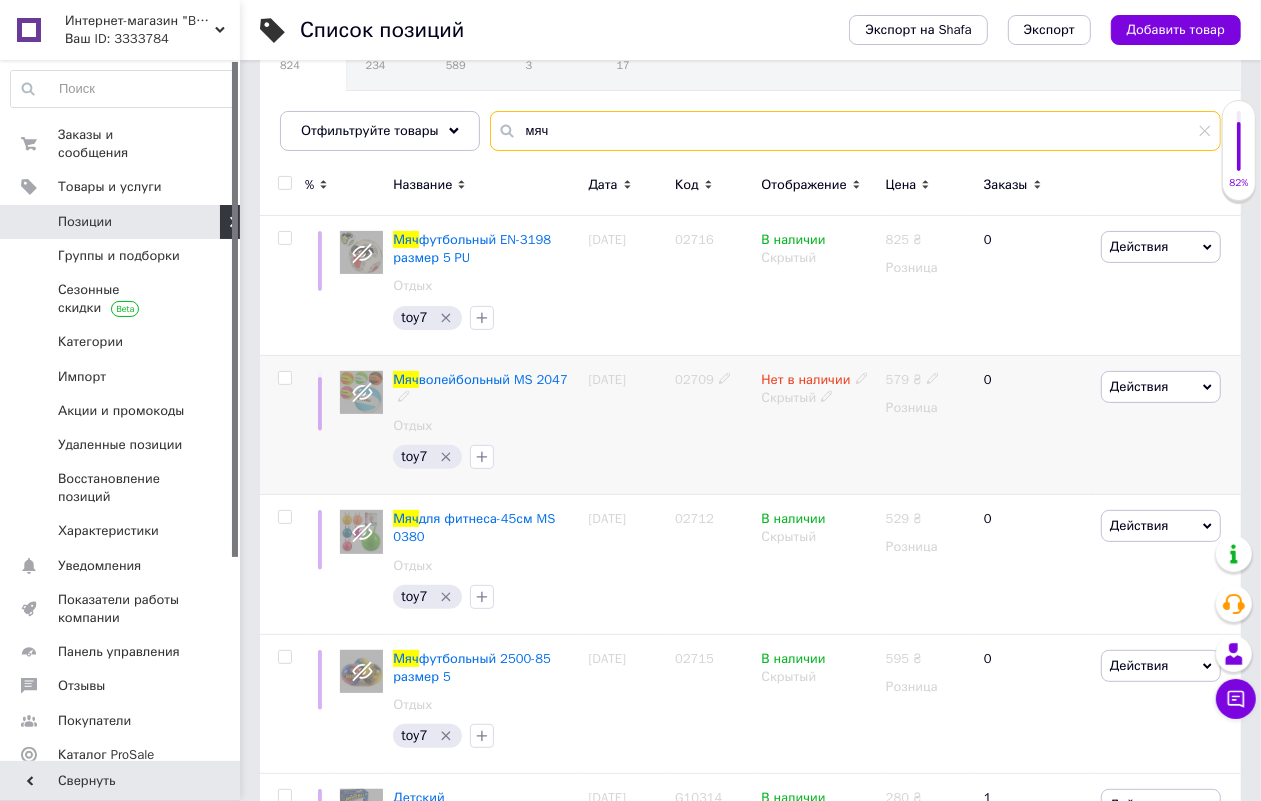 scroll, scrollTop: 250, scrollLeft: 0, axis: vertical 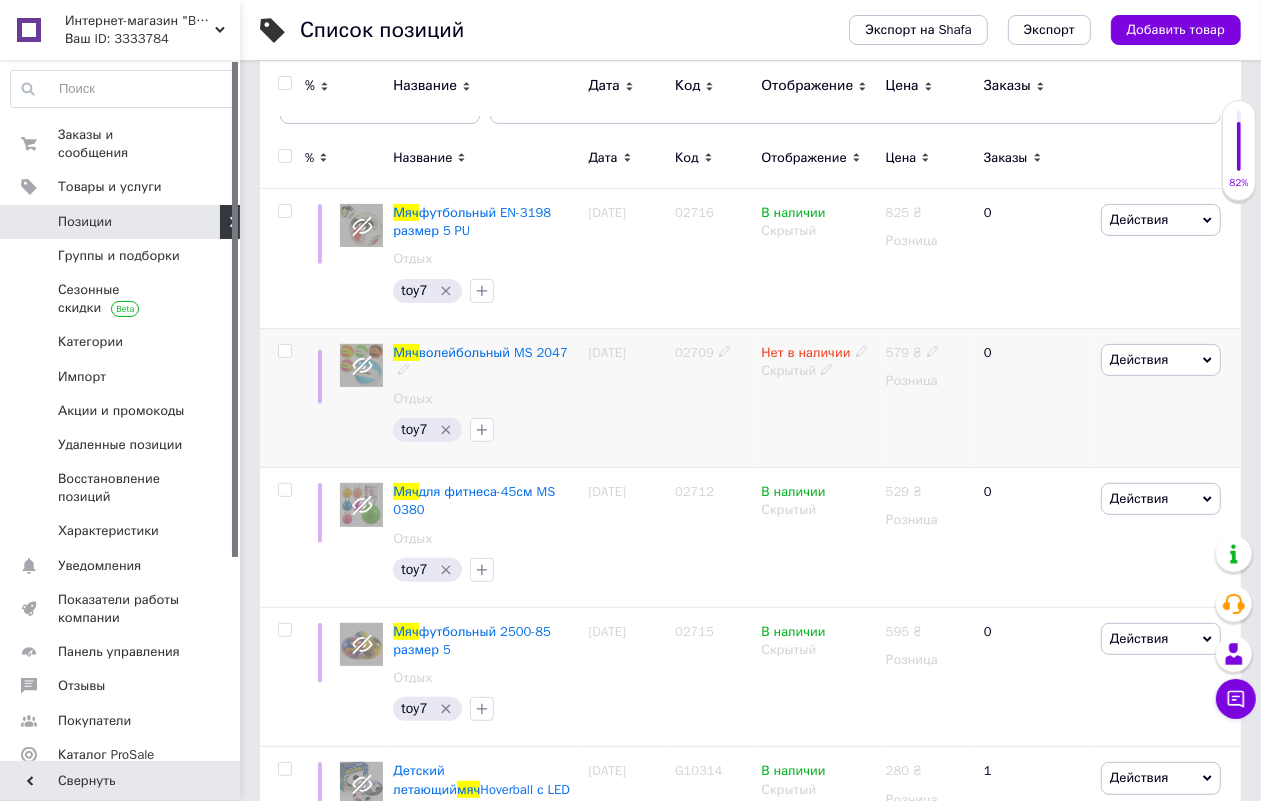 click at bounding box center [284, 351] 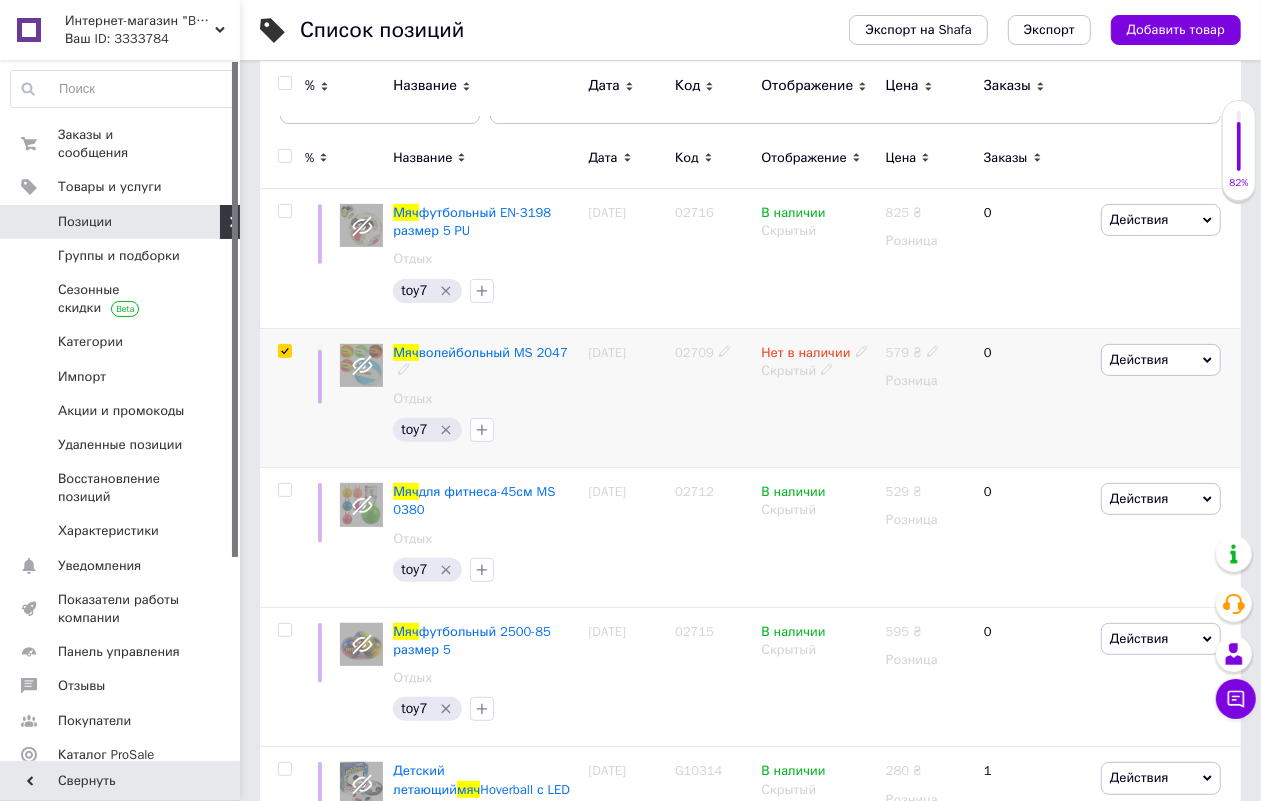 checkbox on "true" 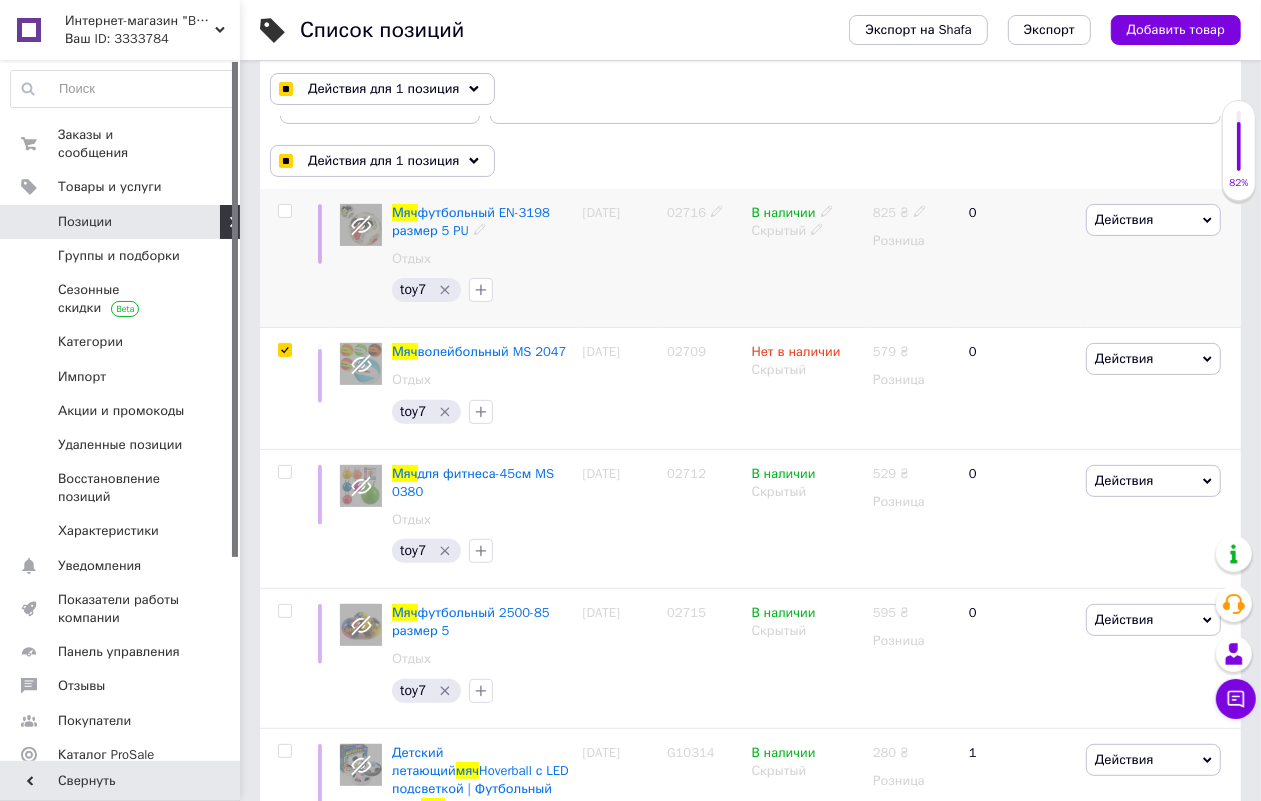 click at bounding box center (284, 211) 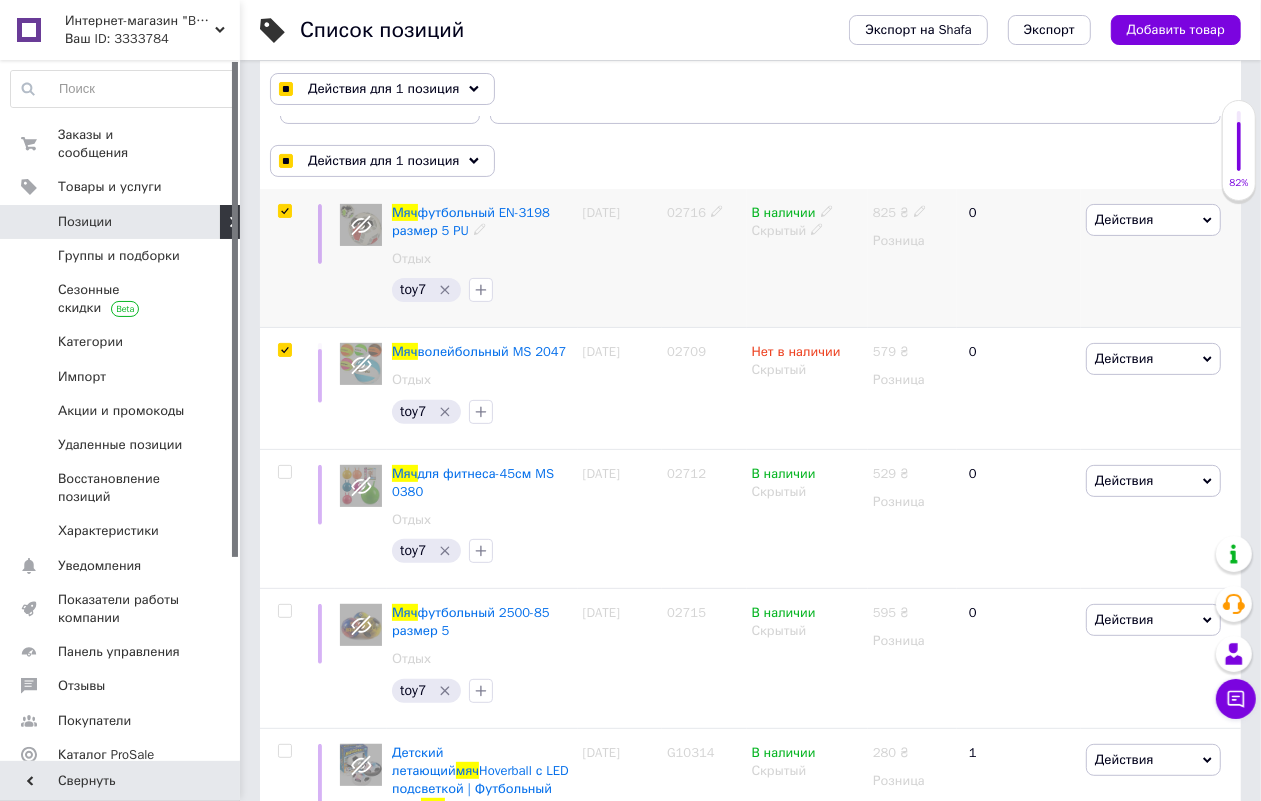 checkbox on "true" 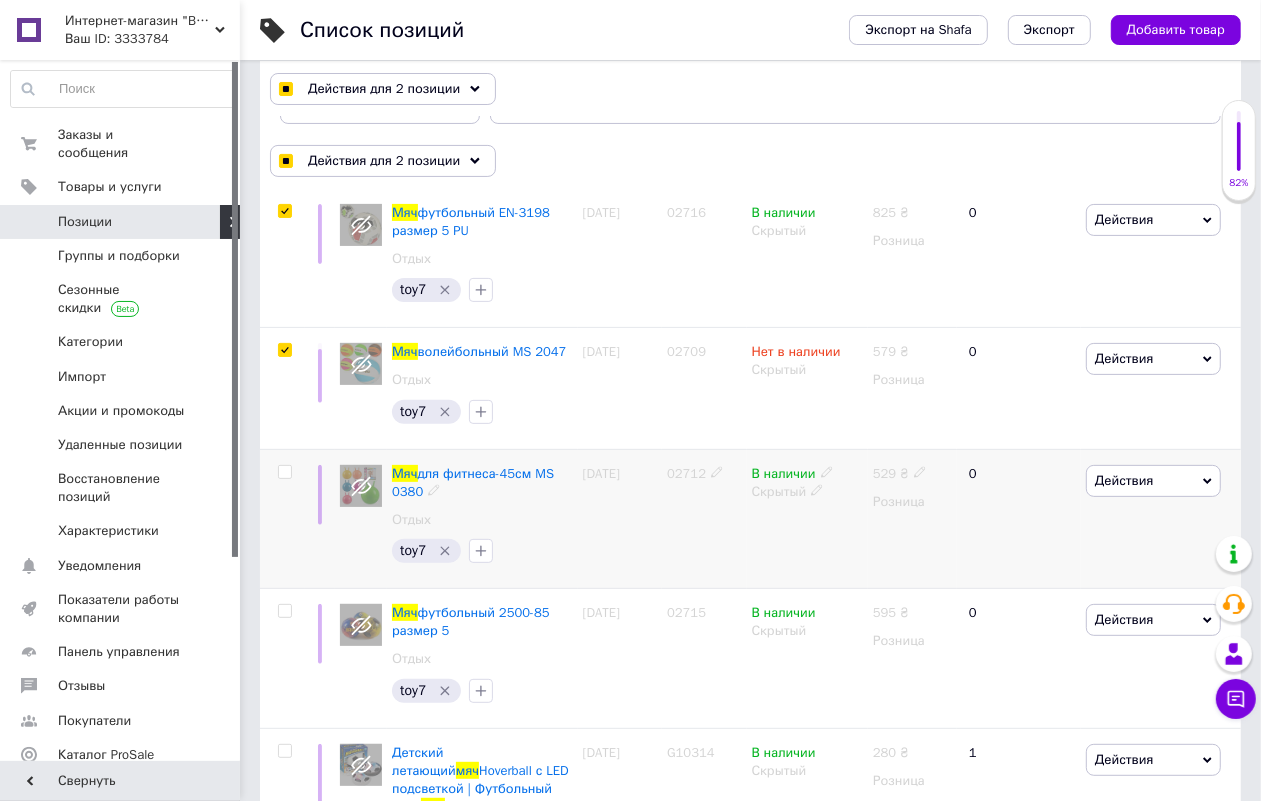 click at bounding box center (284, 472) 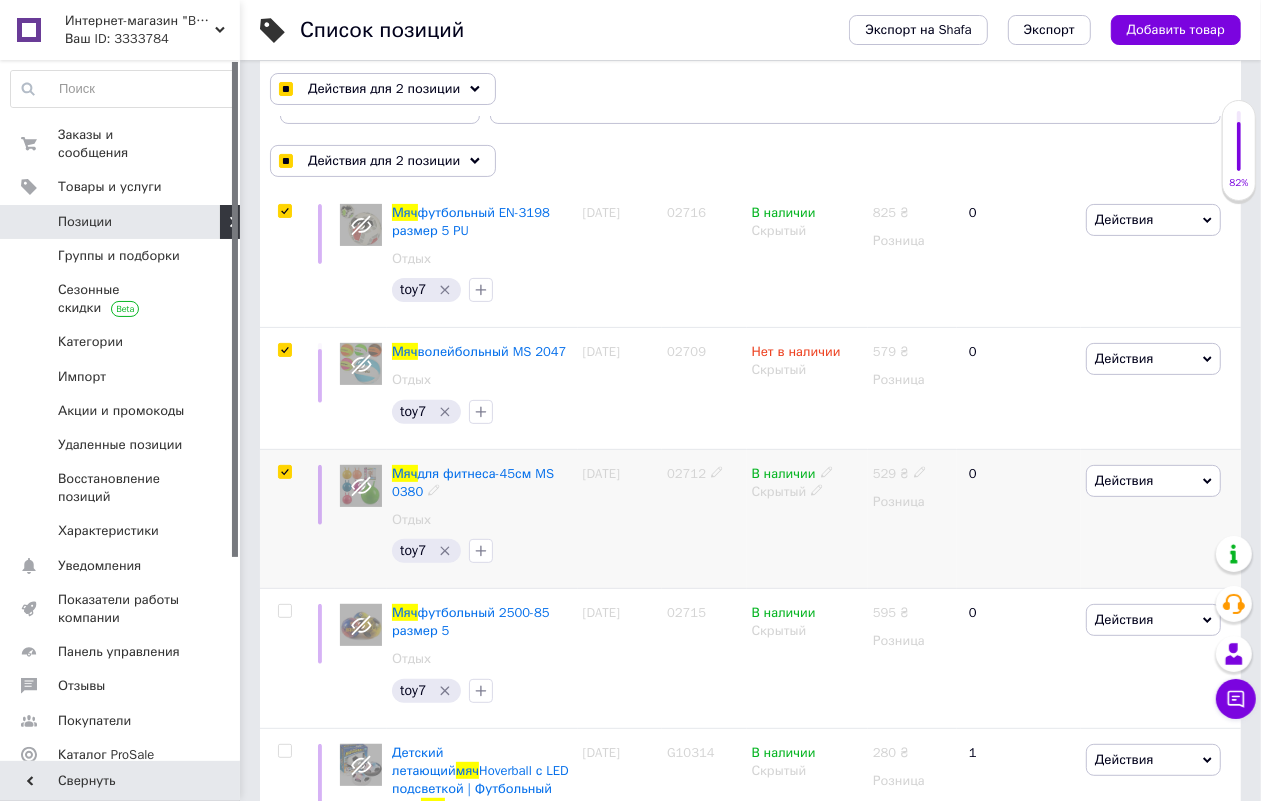 checkbox on "true" 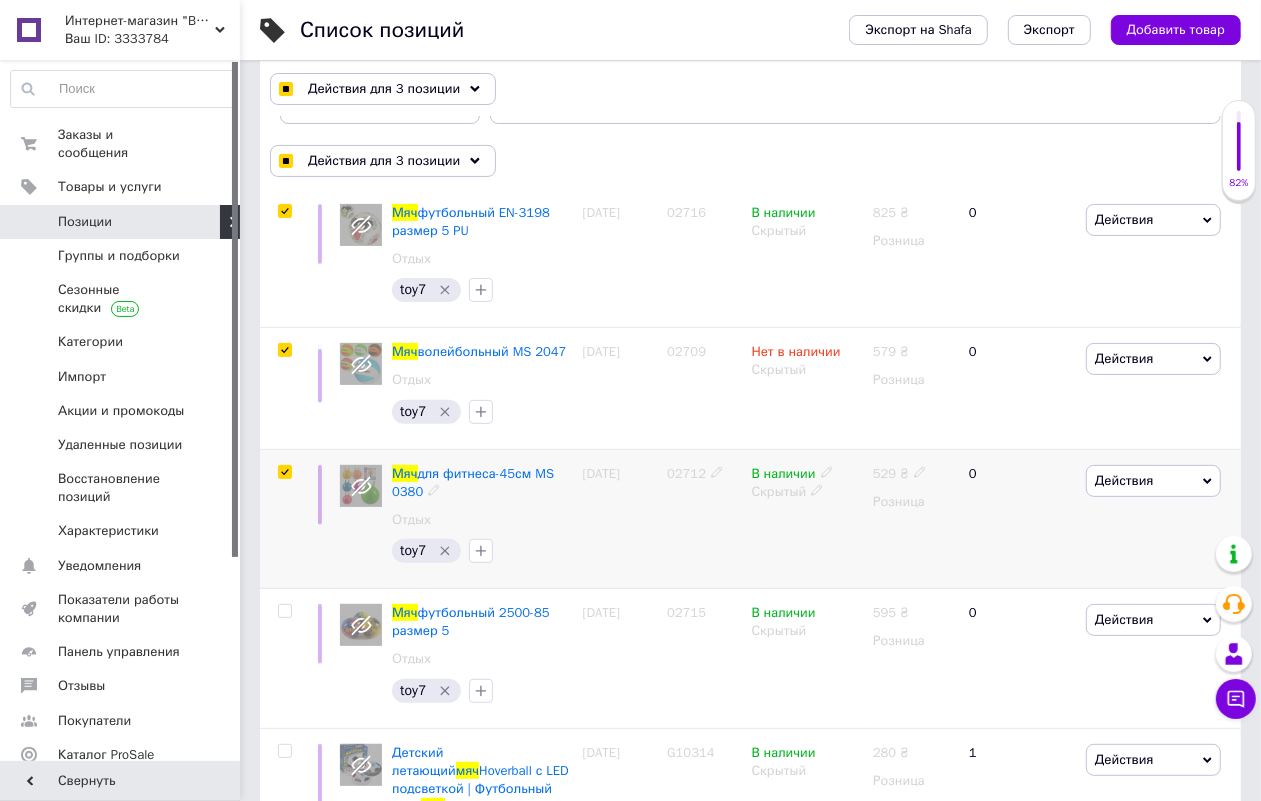 scroll, scrollTop: 375, scrollLeft: 0, axis: vertical 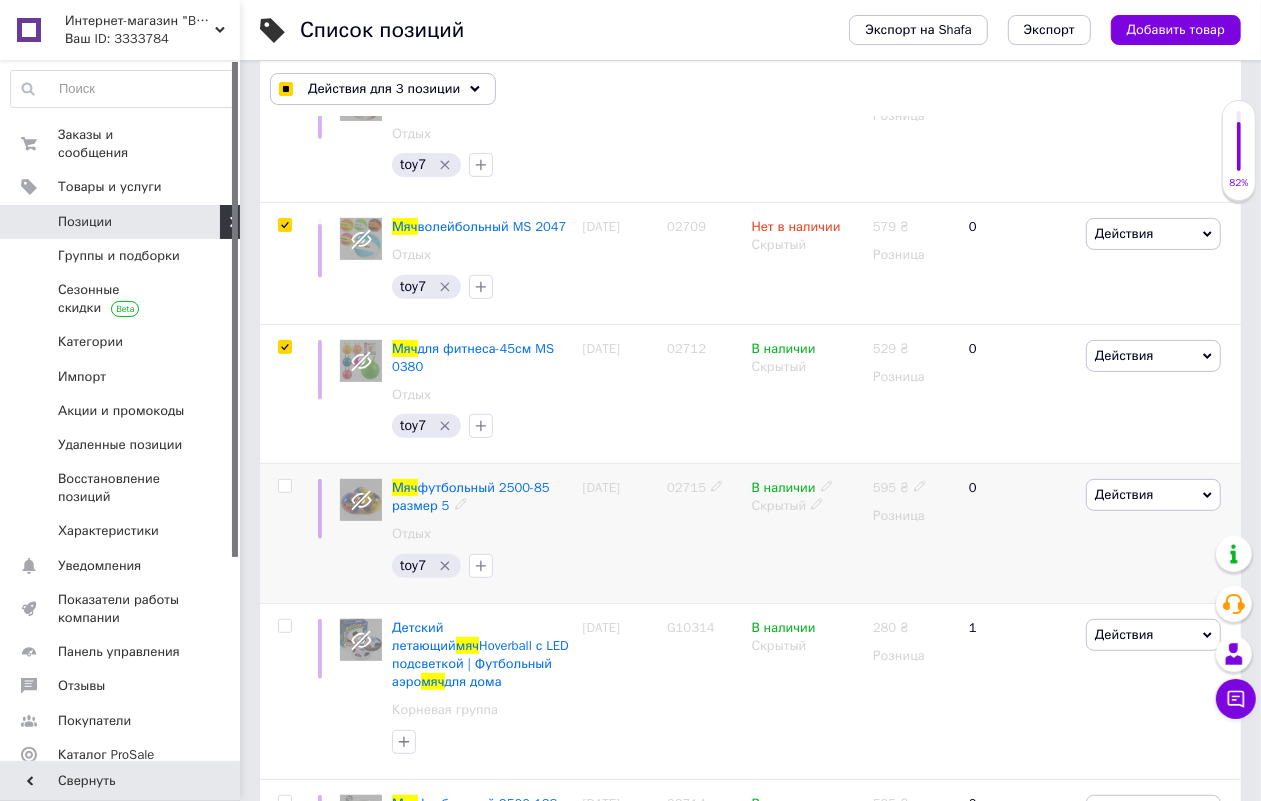 click at bounding box center [284, 486] 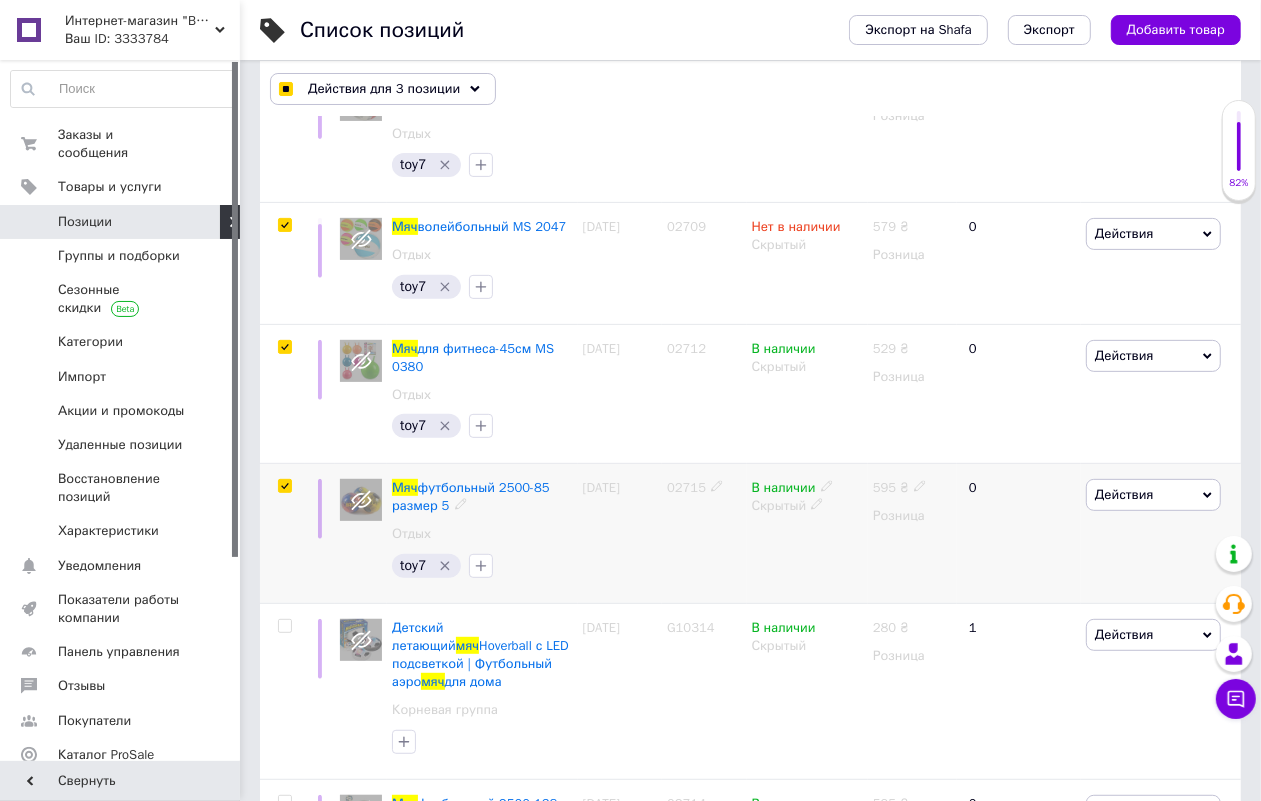 checkbox on "true" 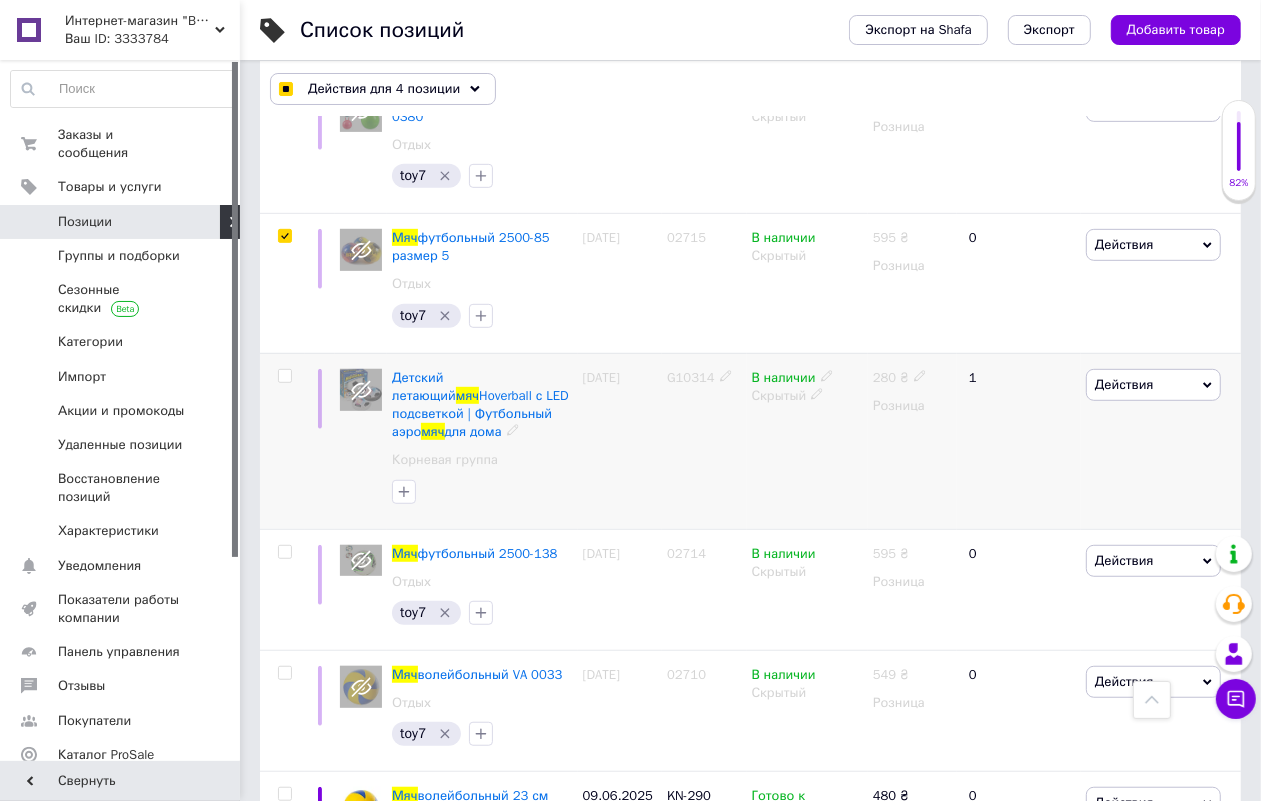 scroll, scrollTop: 750, scrollLeft: 0, axis: vertical 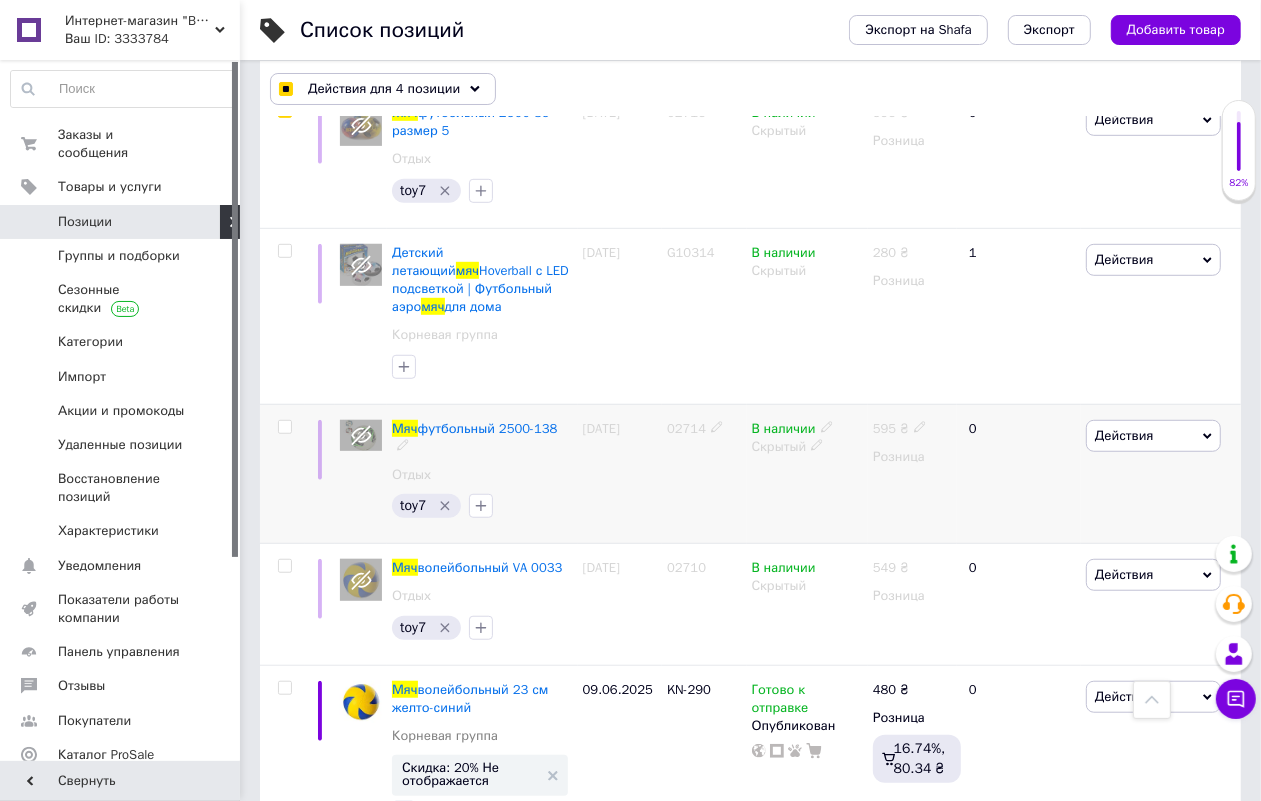 click at bounding box center [284, 427] 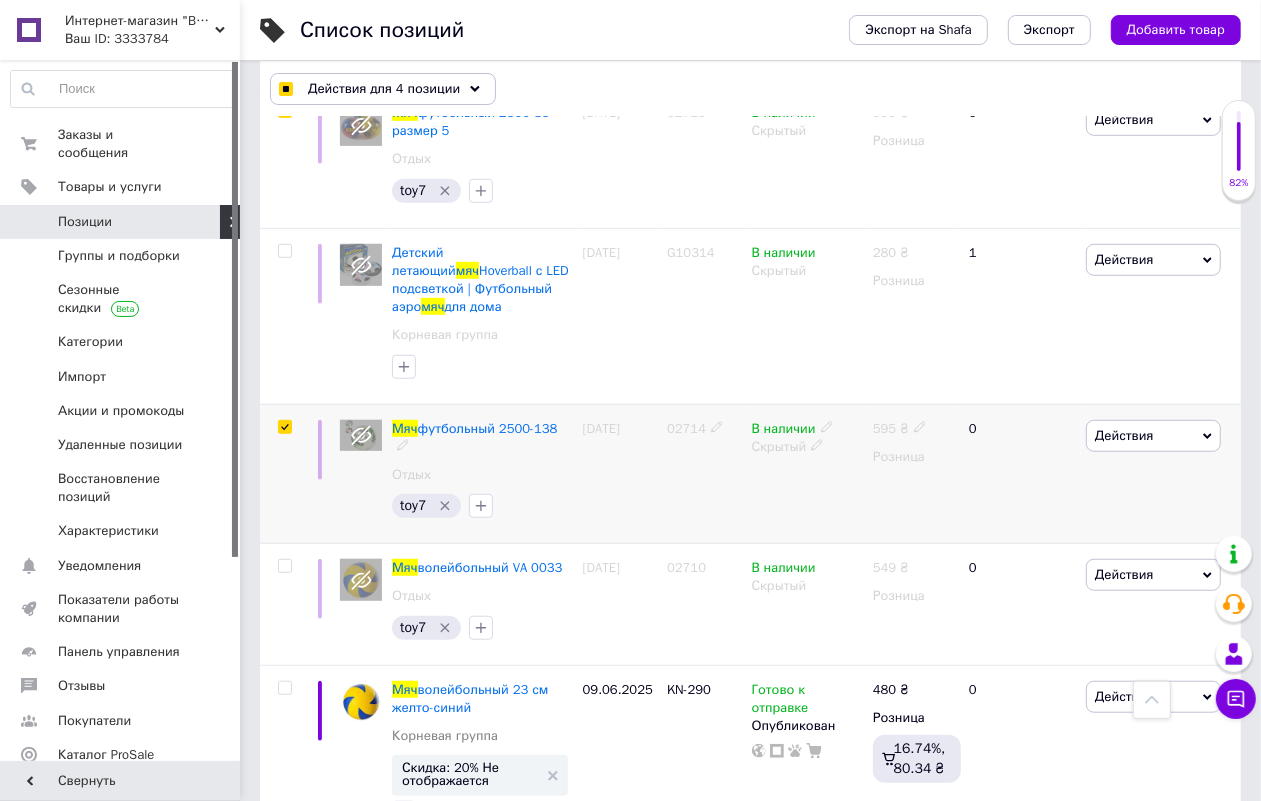 checkbox on "true" 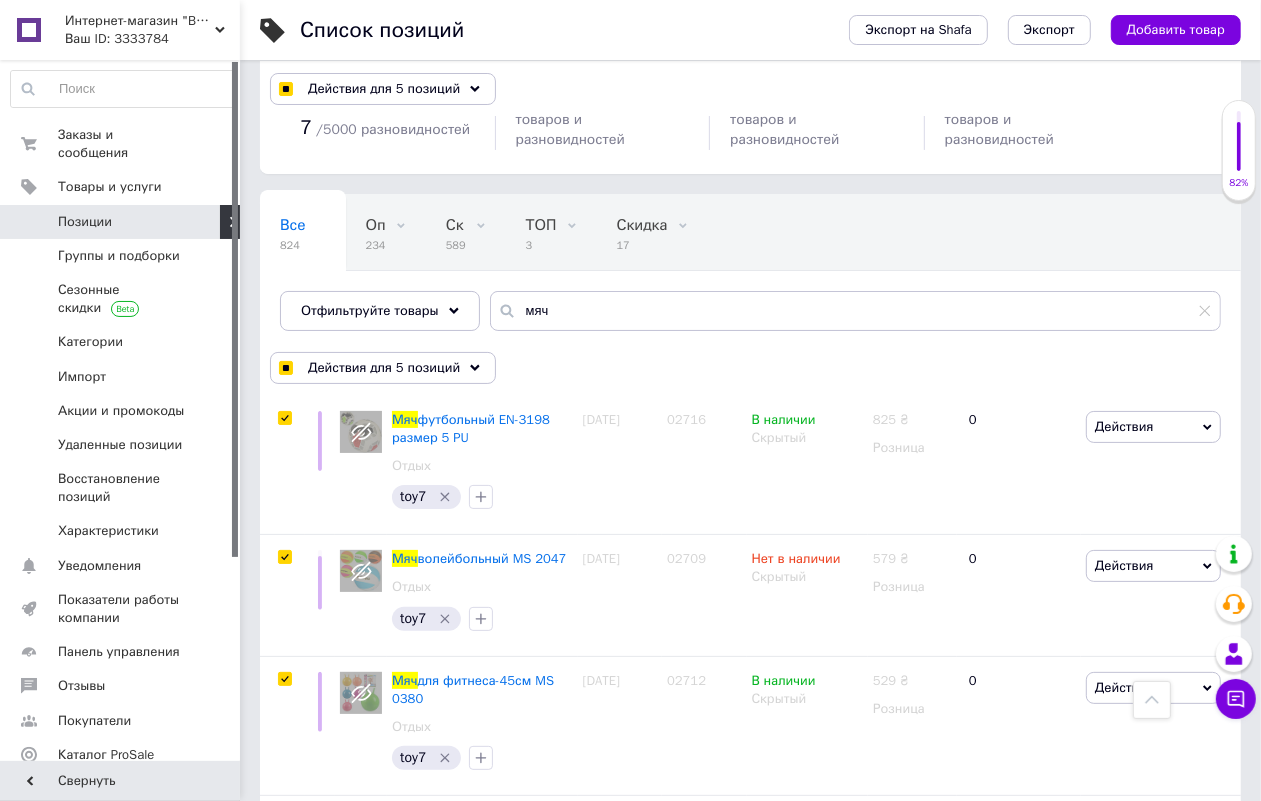 scroll, scrollTop: 0, scrollLeft: 0, axis: both 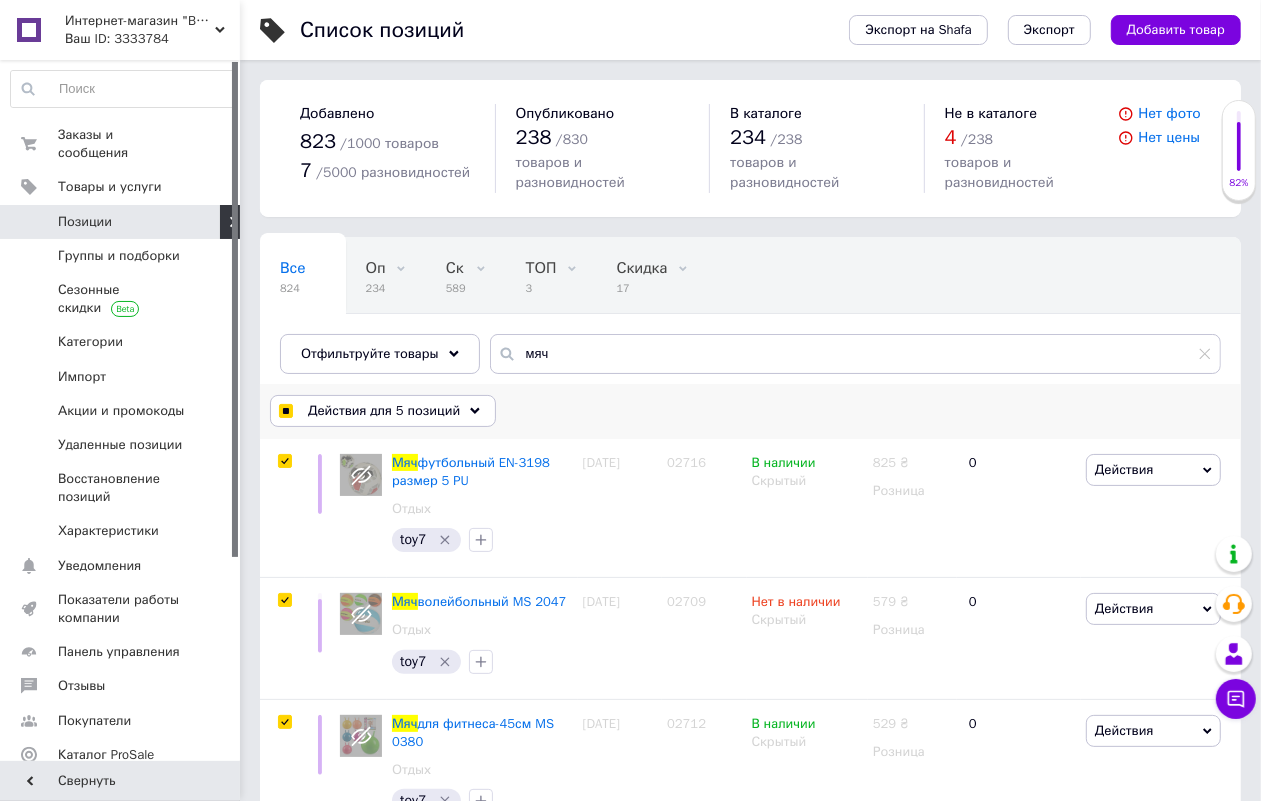 click on "Действия для 5 позиций" at bounding box center [384, 411] 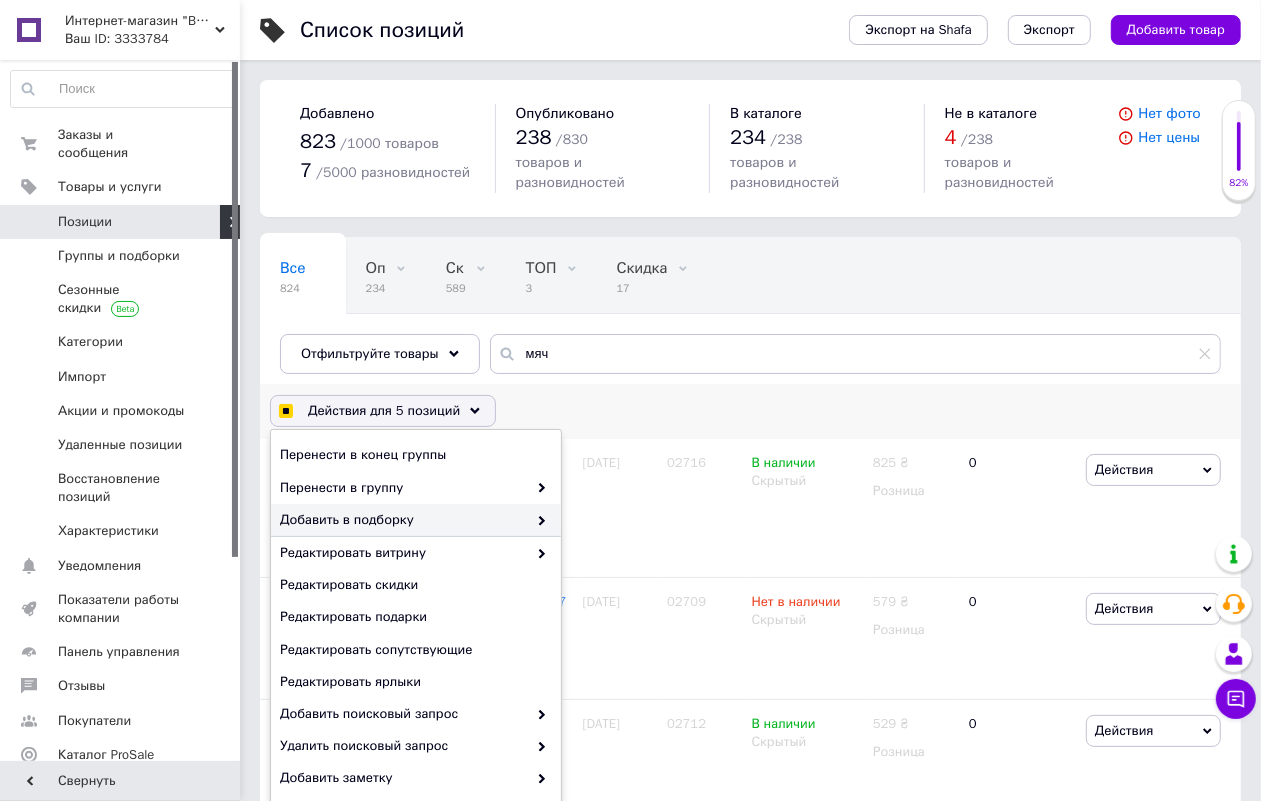 scroll, scrollTop: 80, scrollLeft: 0, axis: vertical 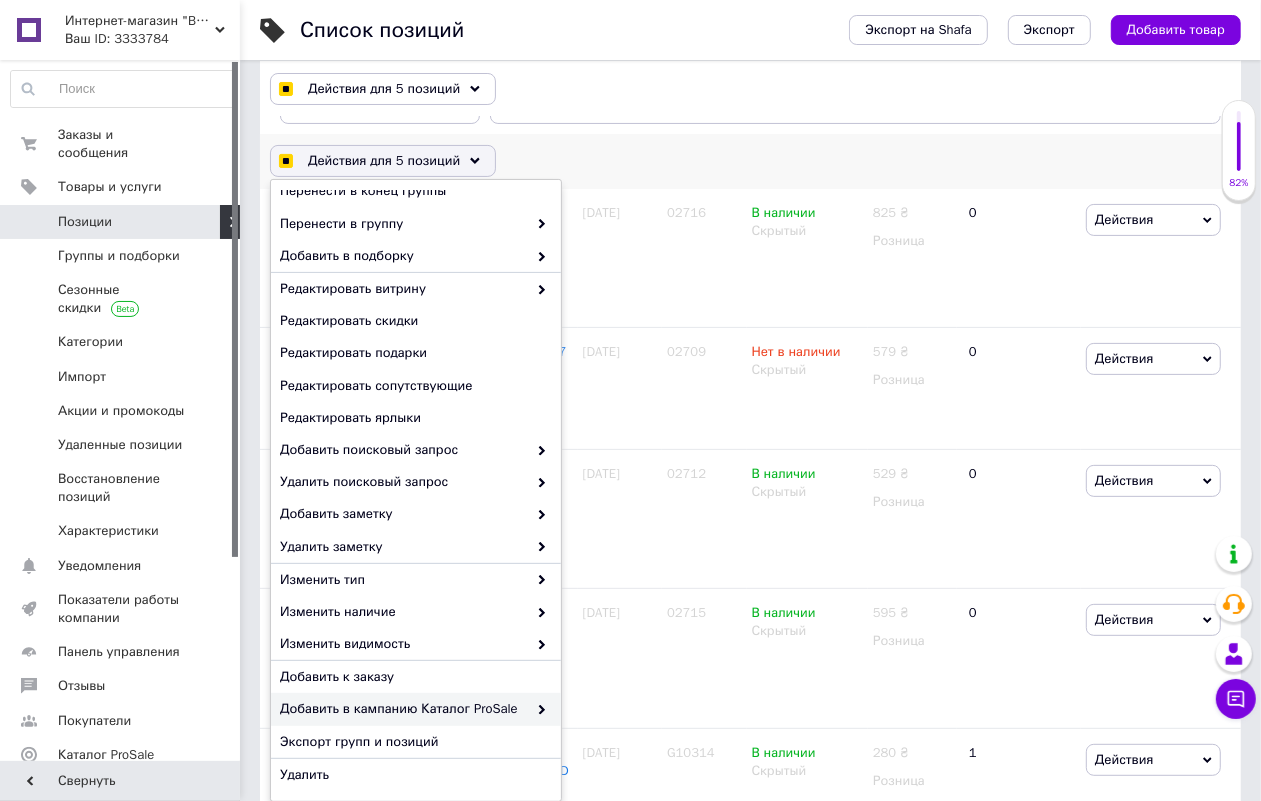 checkbox on "true" 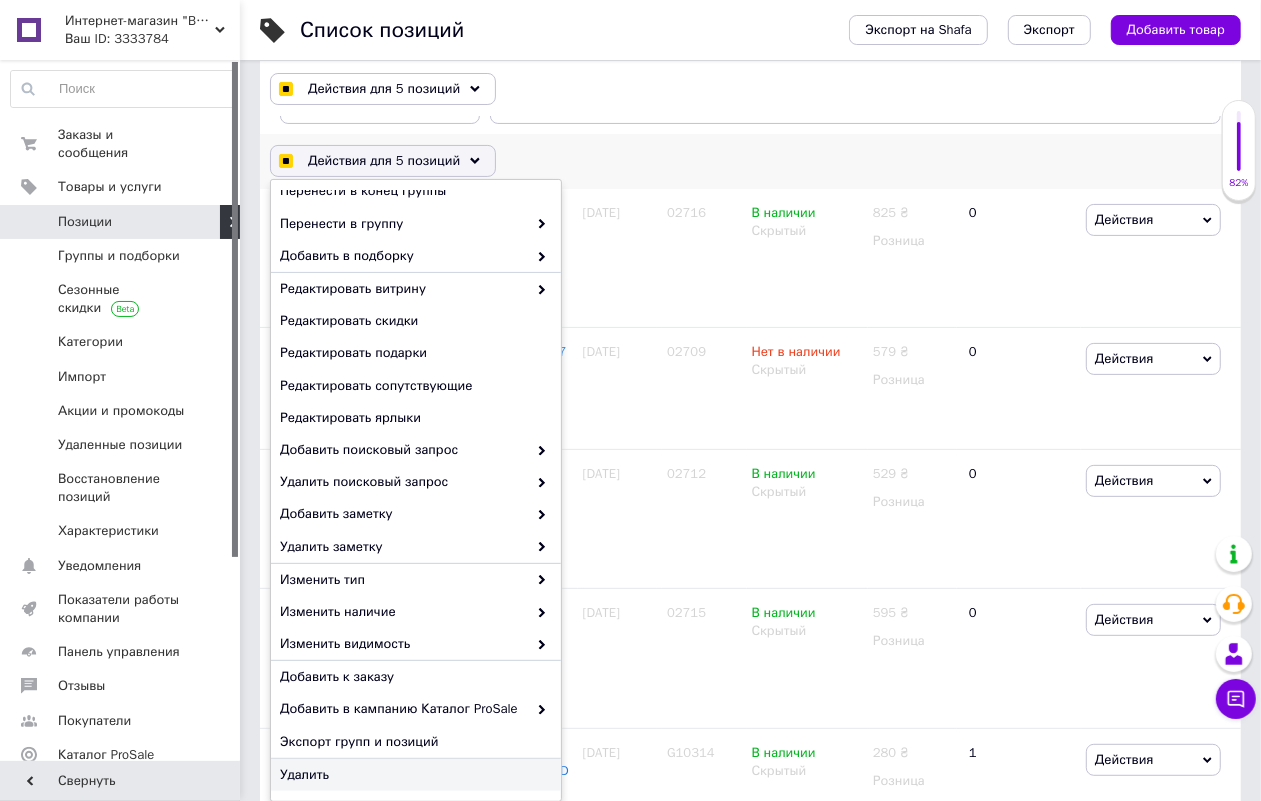checkbox on "true" 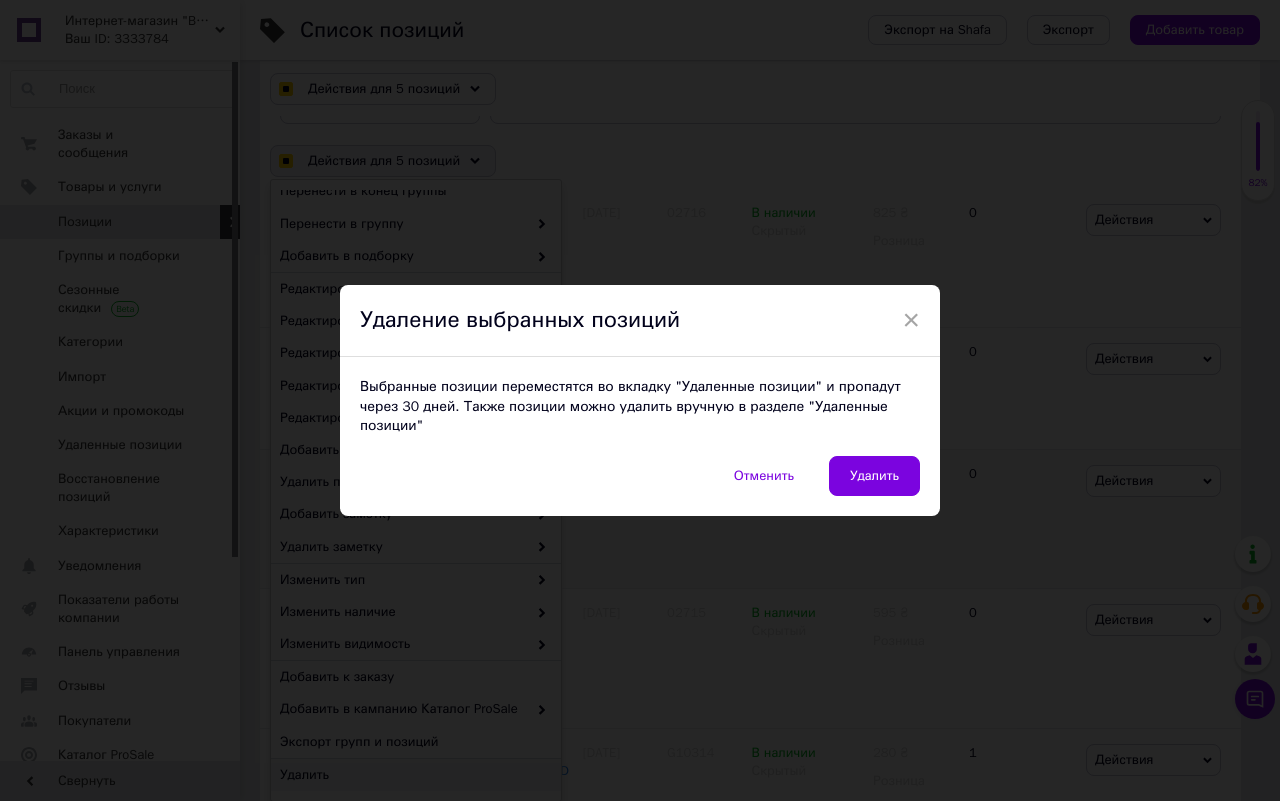 click on "Удалить" at bounding box center (874, 476) 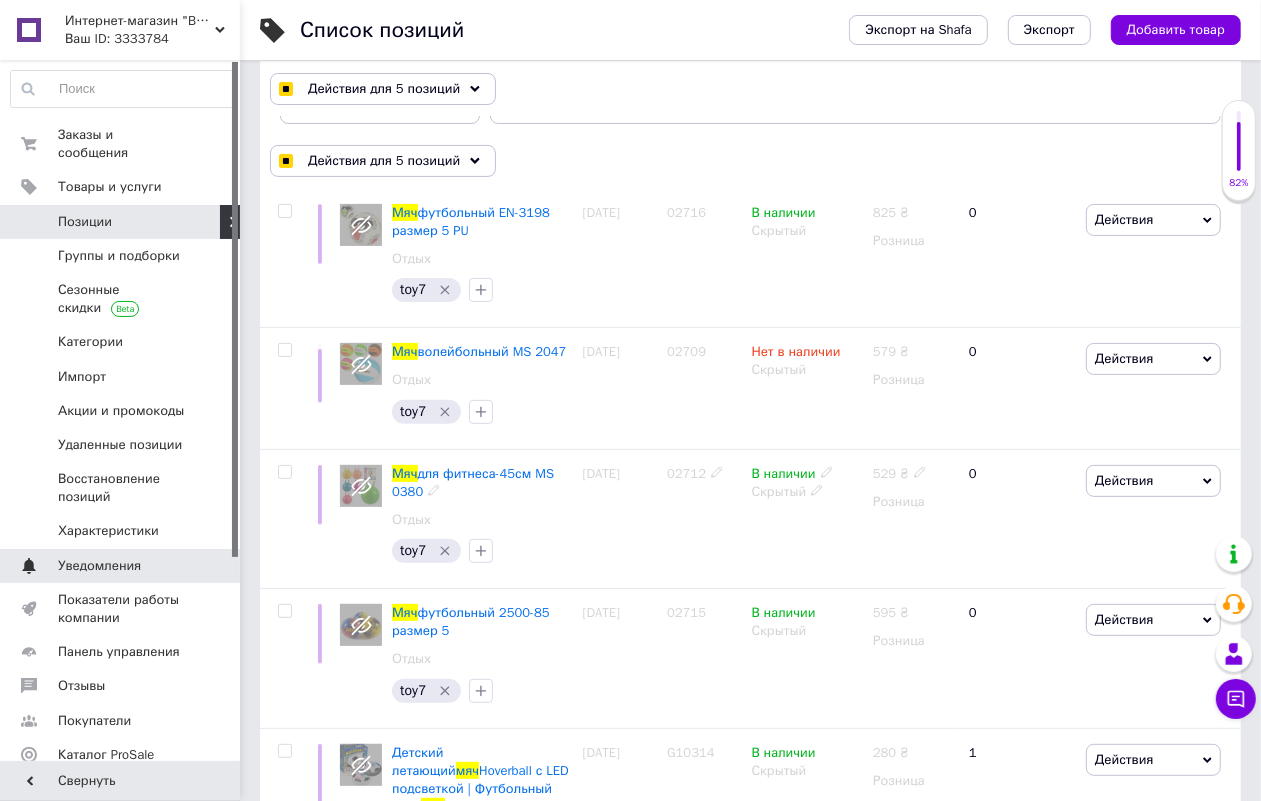 checkbox on "false" 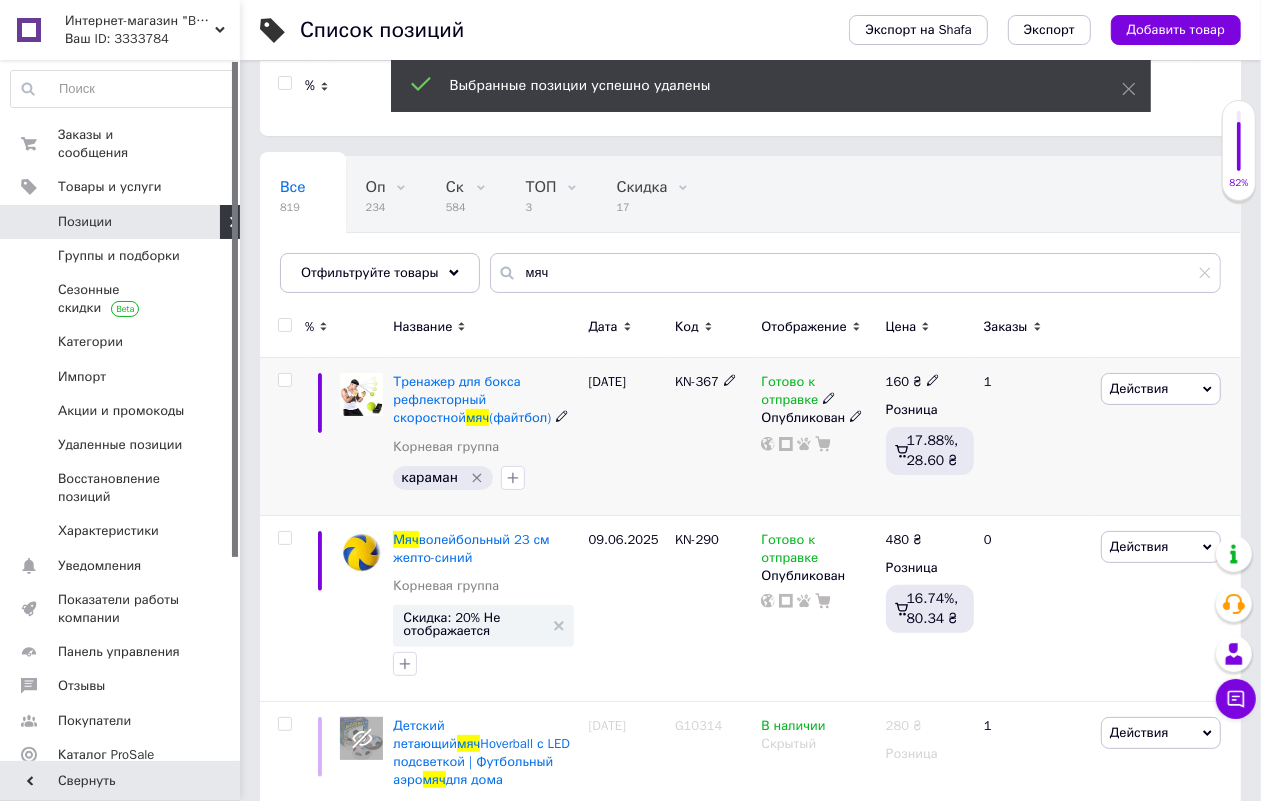 scroll, scrollTop: 0, scrollLeft: 0, axis: both 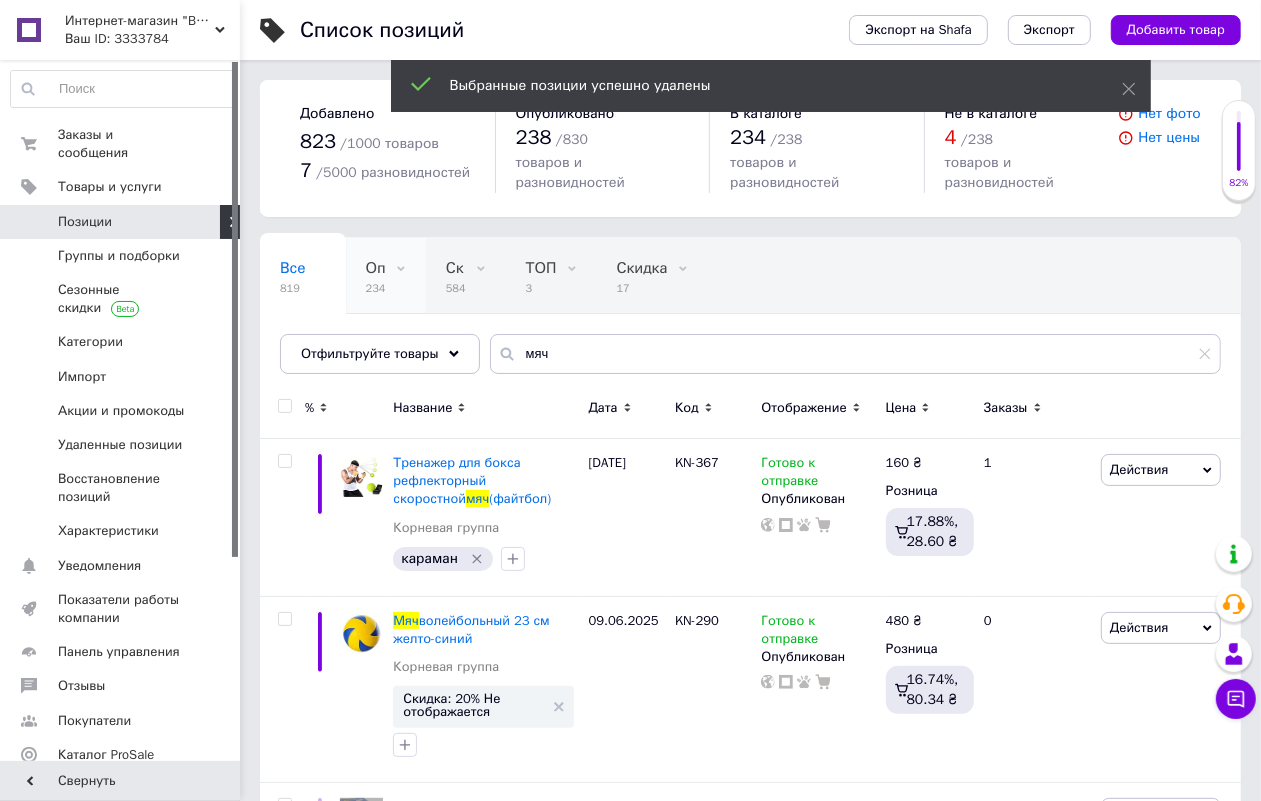 click on "Оп 234" at bounding box center (386, 276) 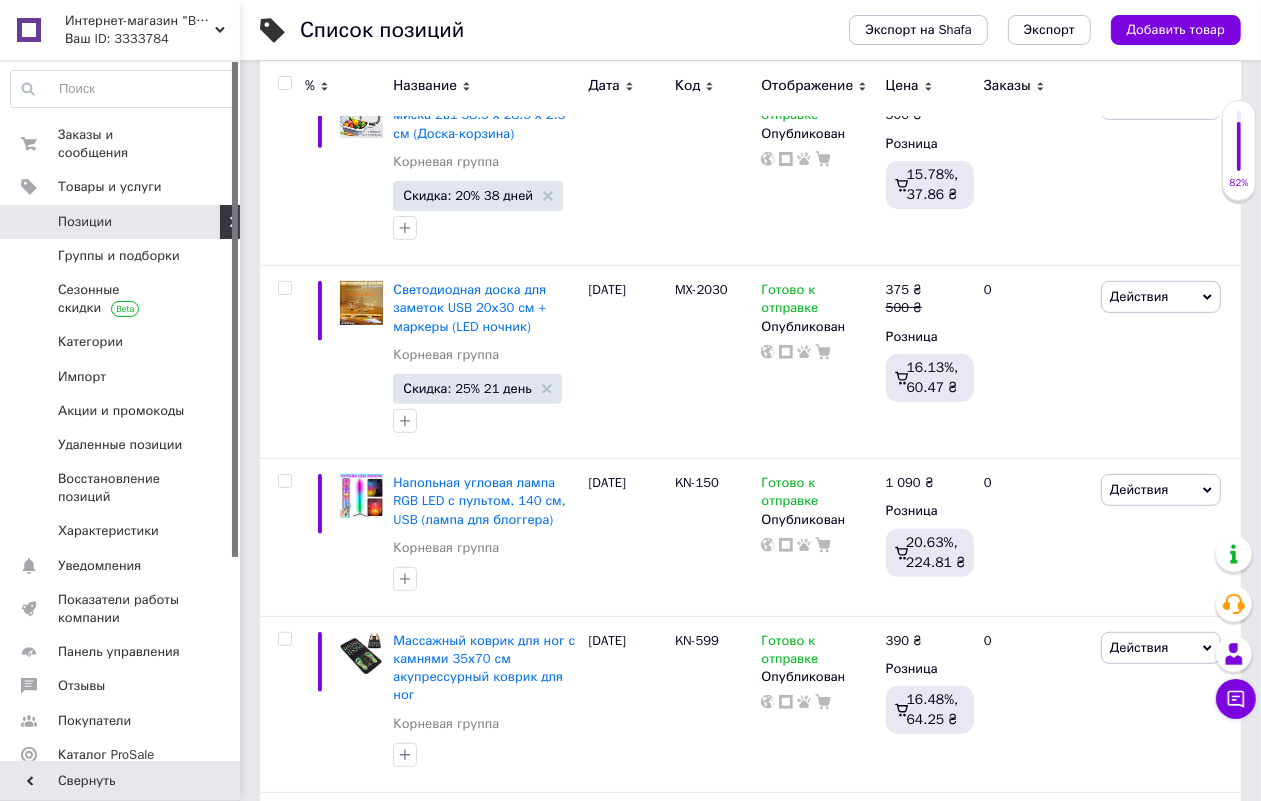scroll, scrollTop: 0, scrollLeft: 0, axis: both 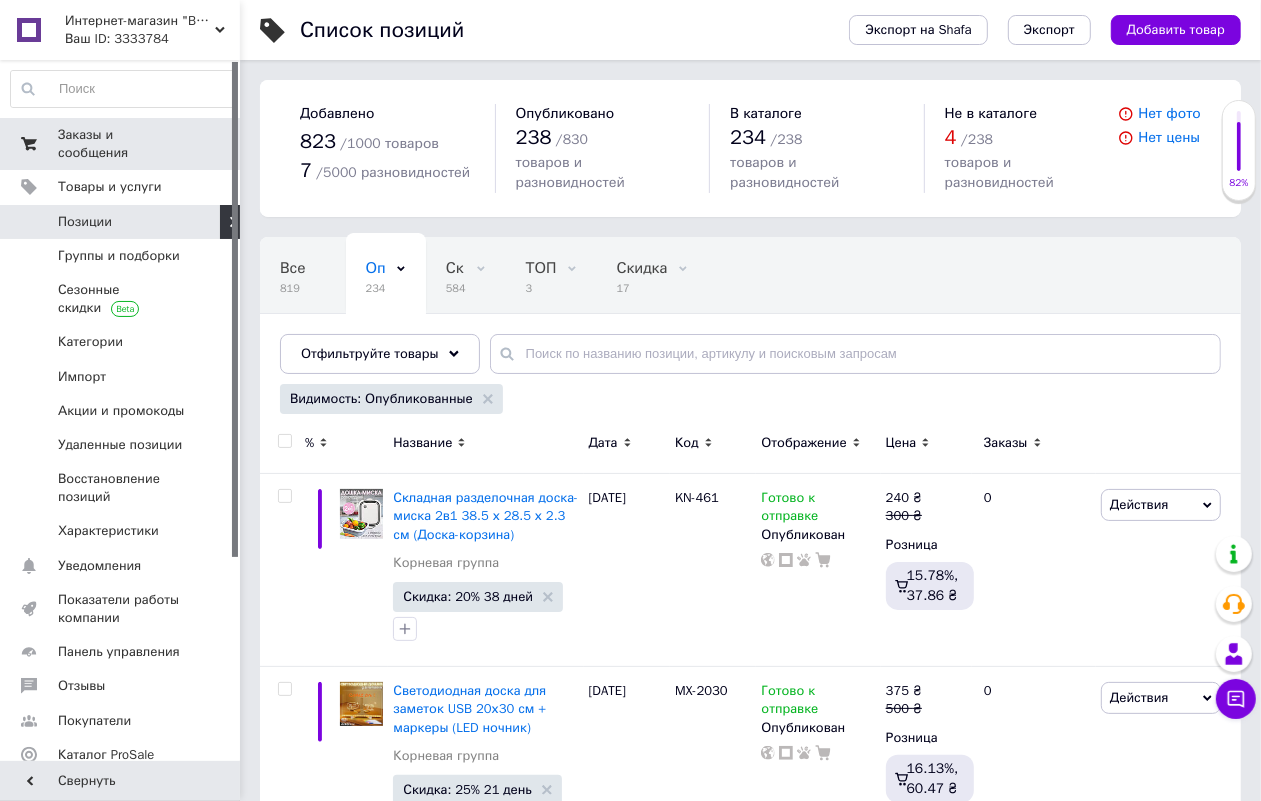 click on "Заказы и сообщения" at bounding box center (121, 144) 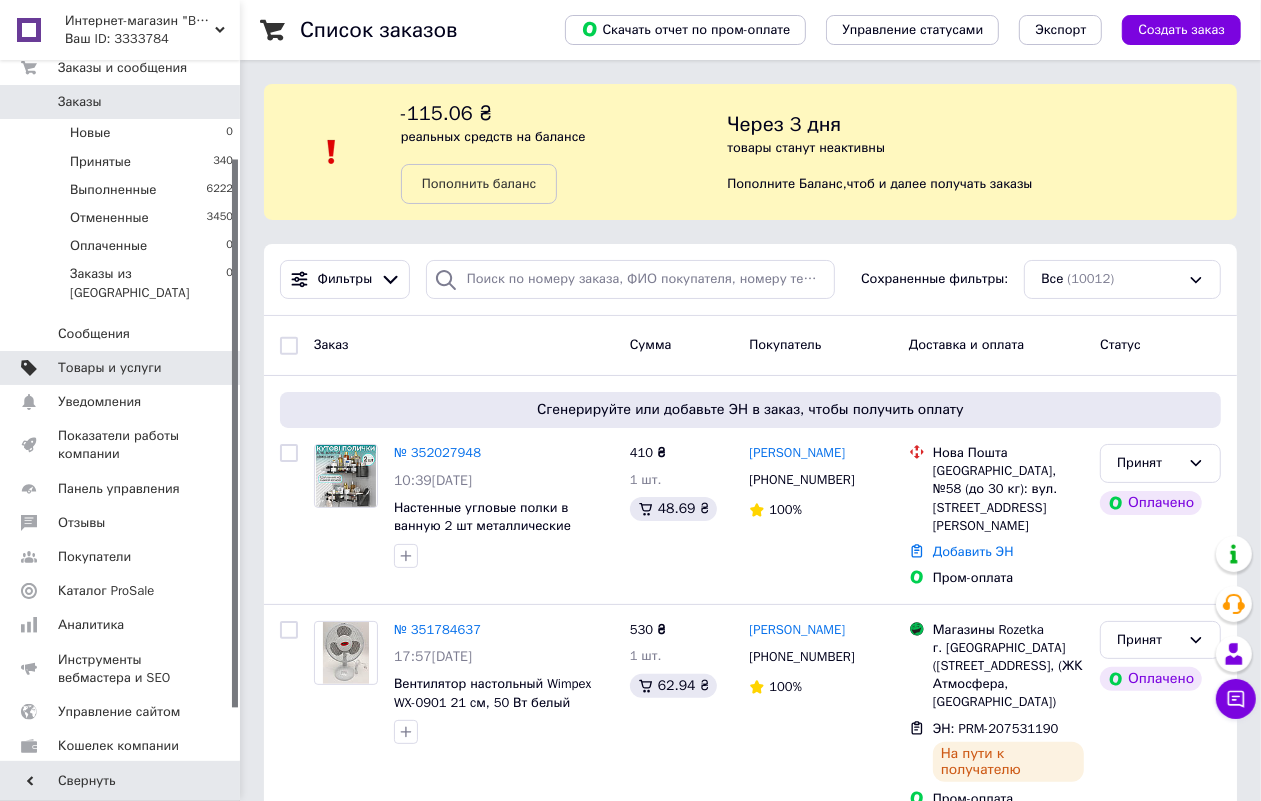 scroll, scrollTop: 125, scrollLeft: 0, axis: vertical 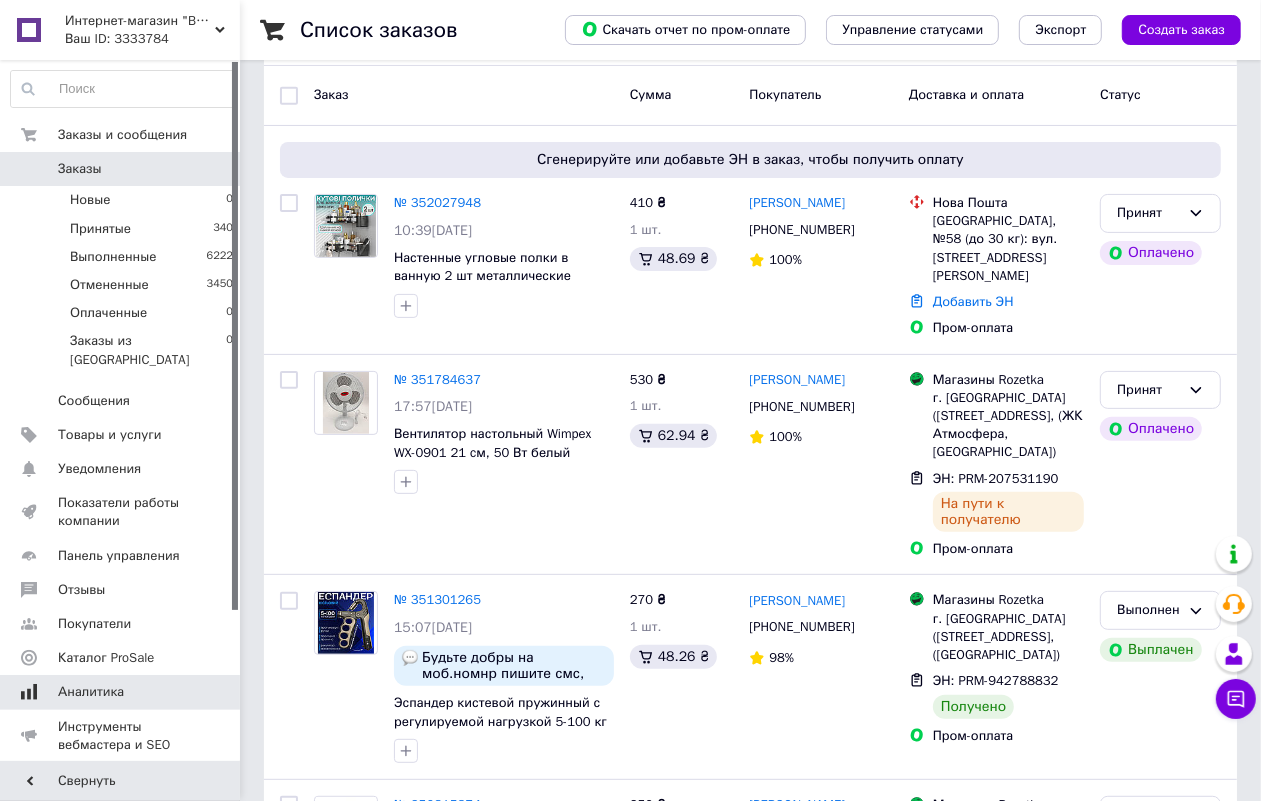 click on "Аналитика" at bounding box center [122, 692] 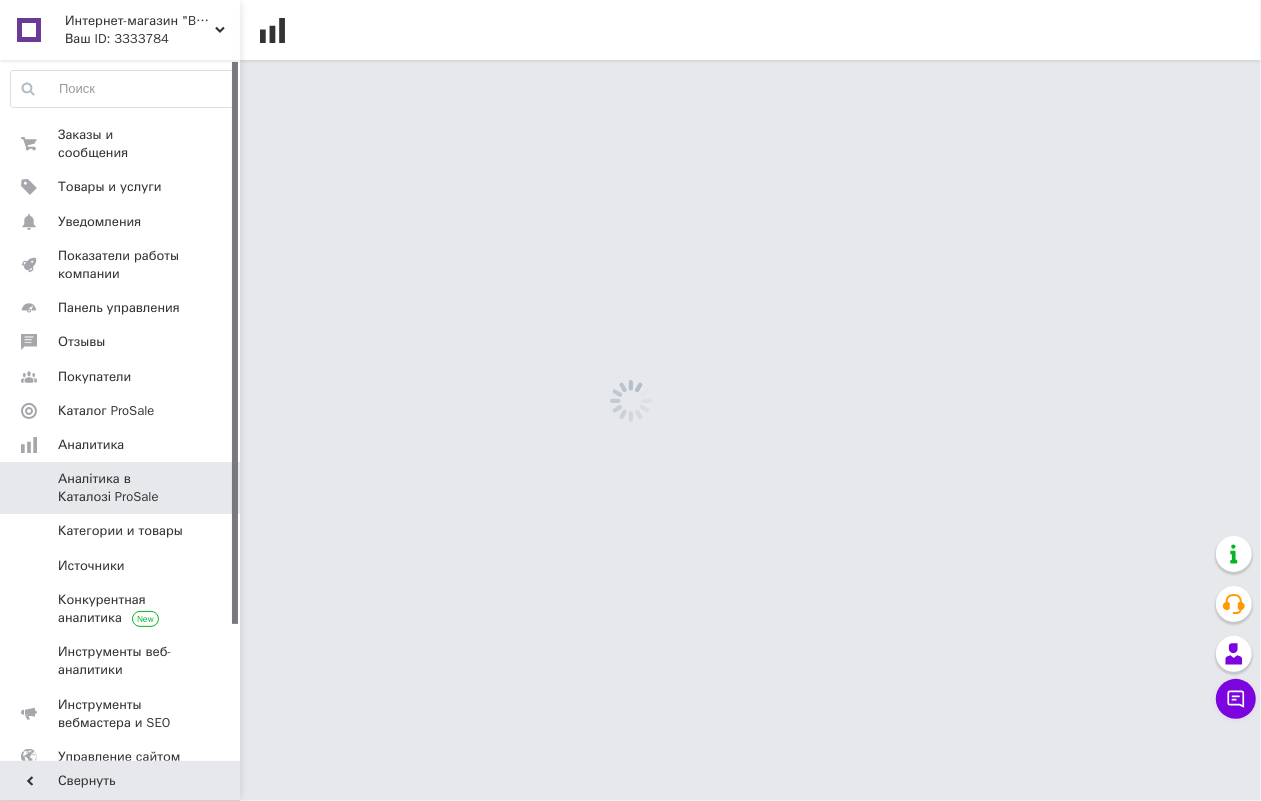 scroll, scrollTop: 0, scrollLeft: 0, axis: both 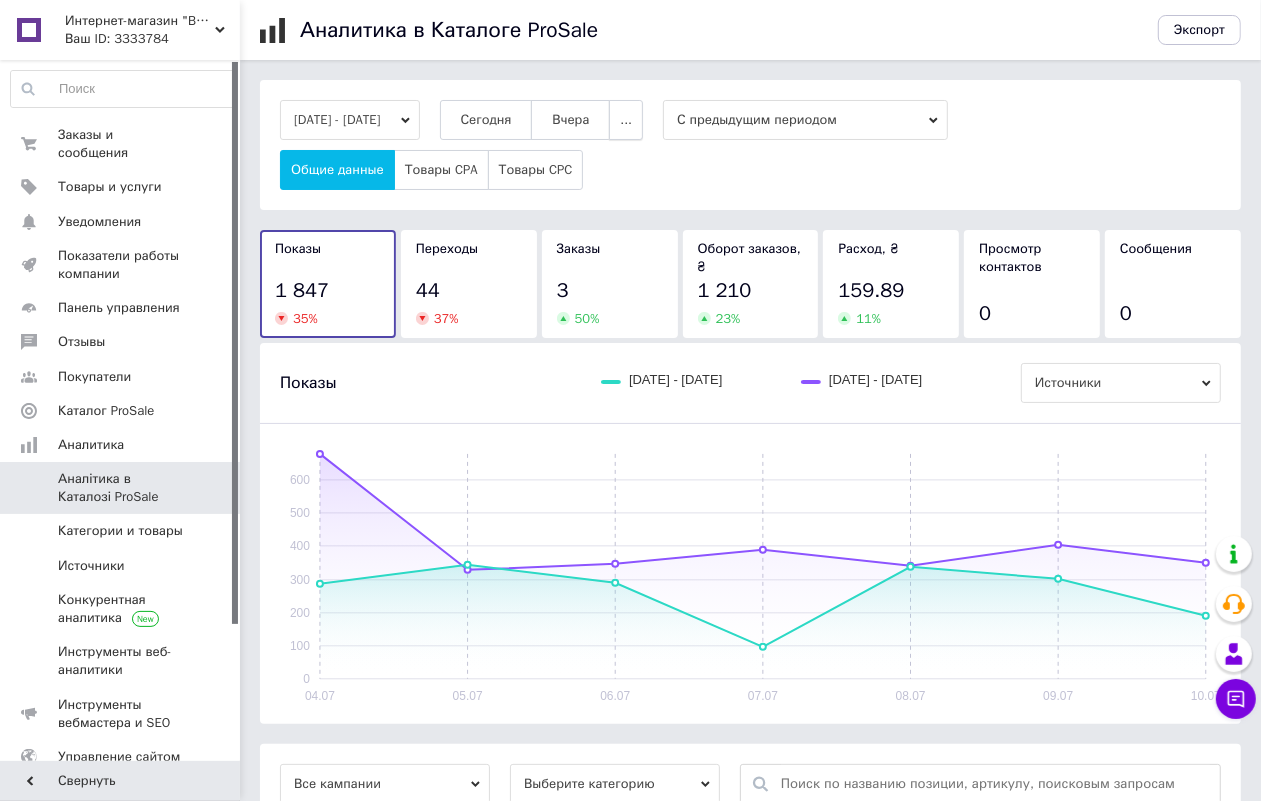 click on "..." at bounding box center [626, 120] 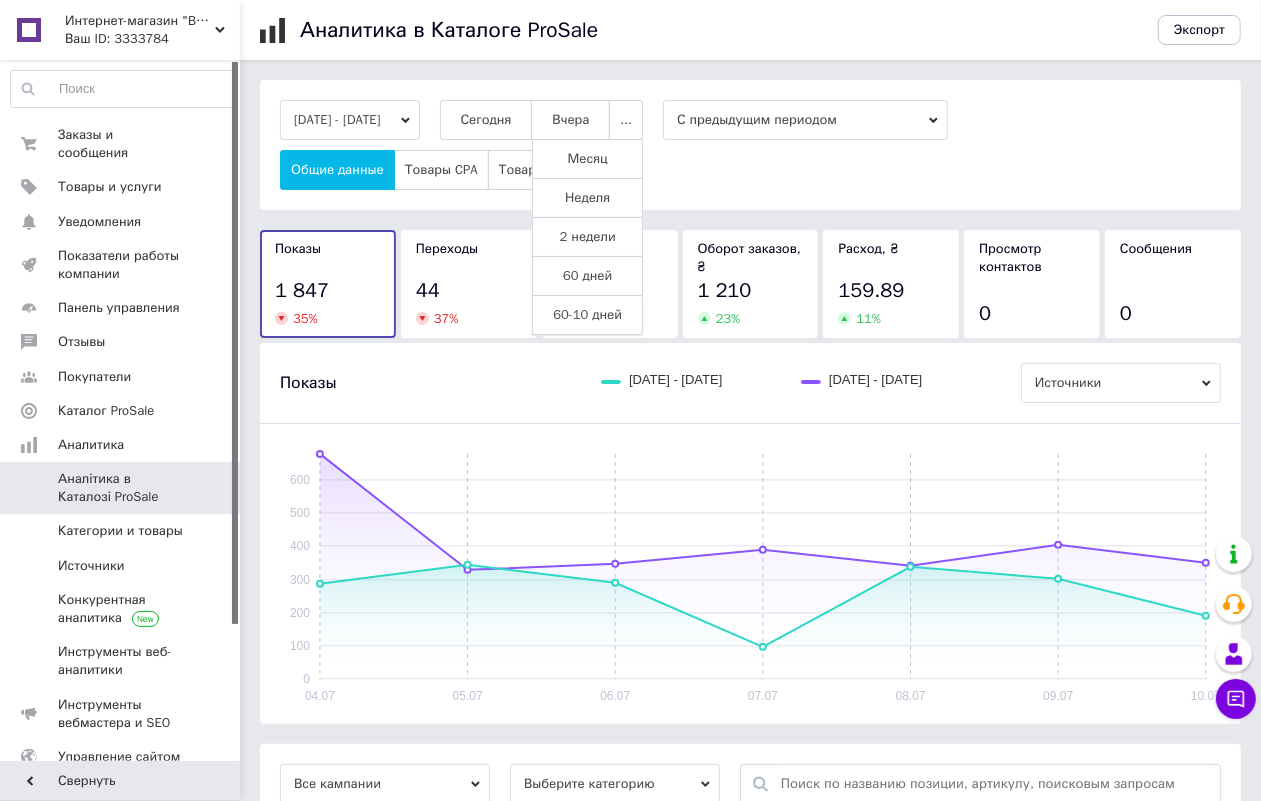 click on "60-10 дней" at bounding box center [587, 315] 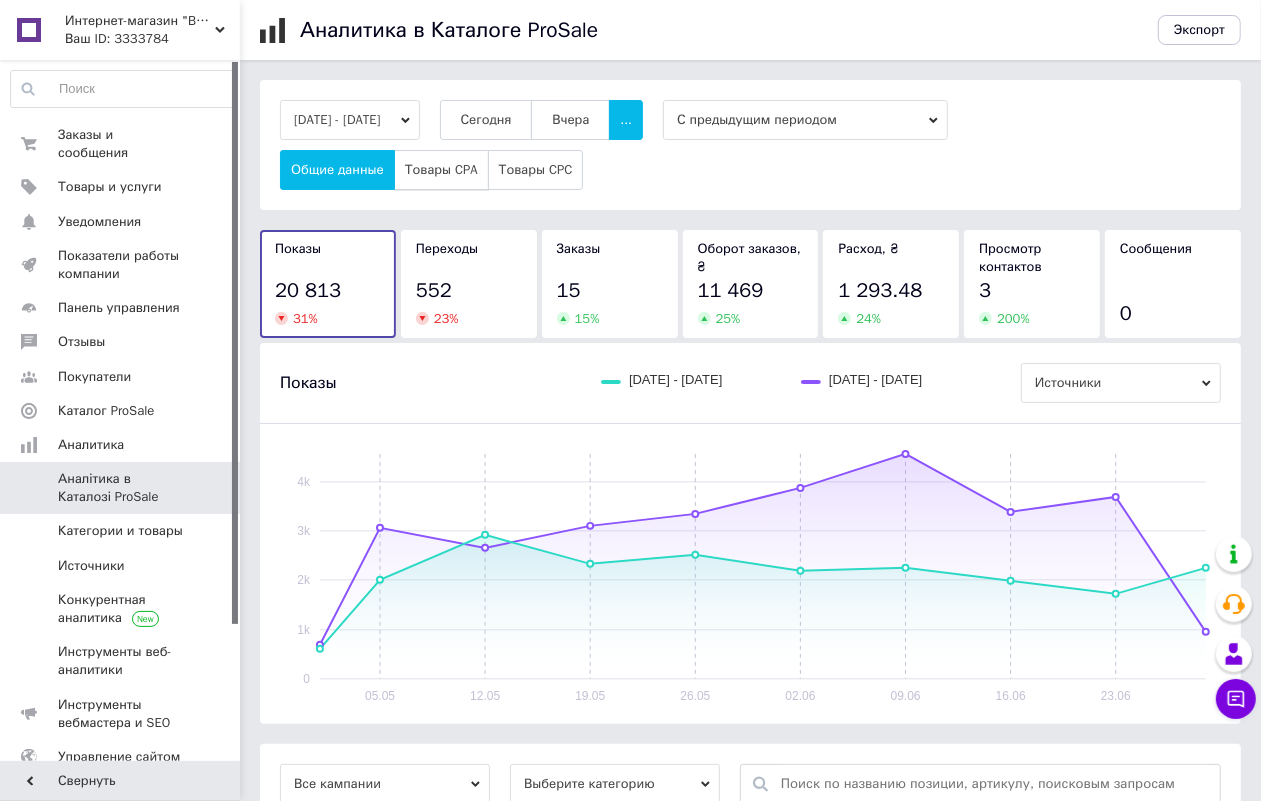 click on "Товары CPA" at bounding box center (441, 170) 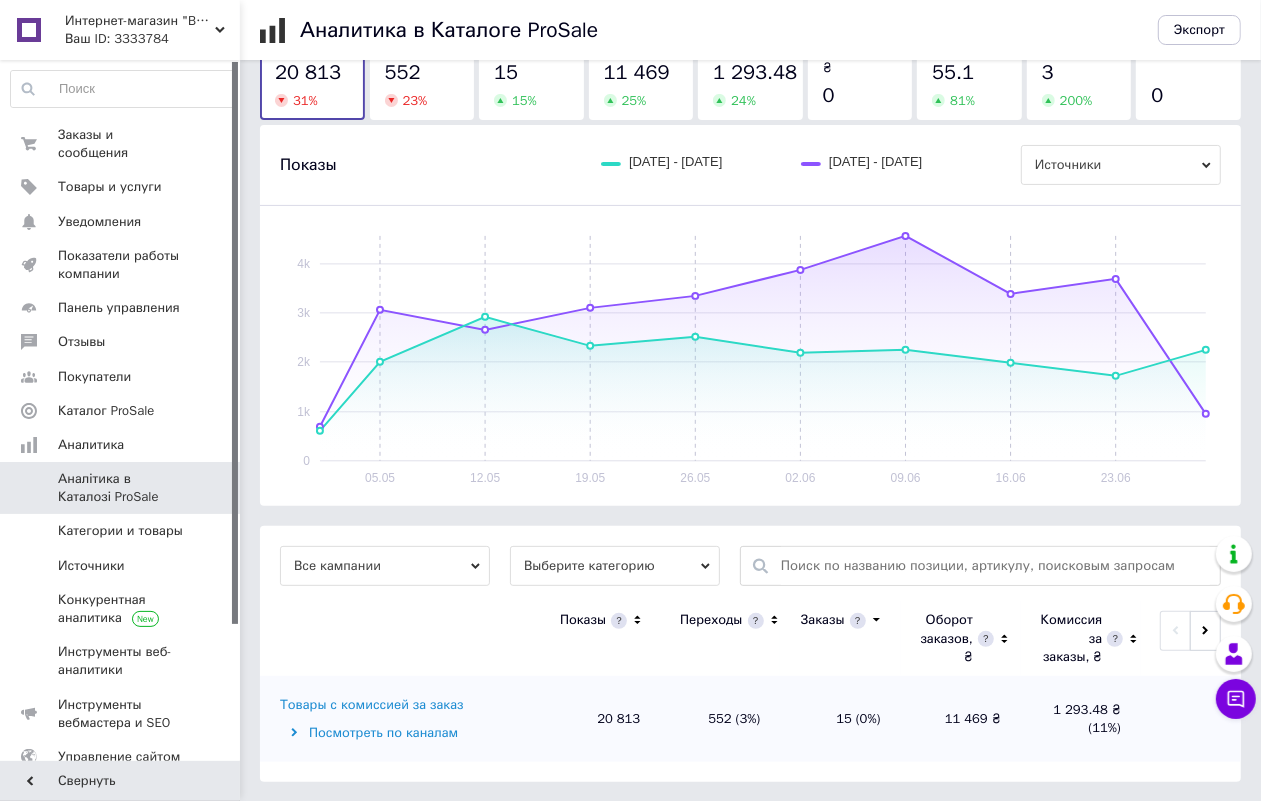 scroll, scrollTop: 238, scrollLeft: 0, axis: vertical 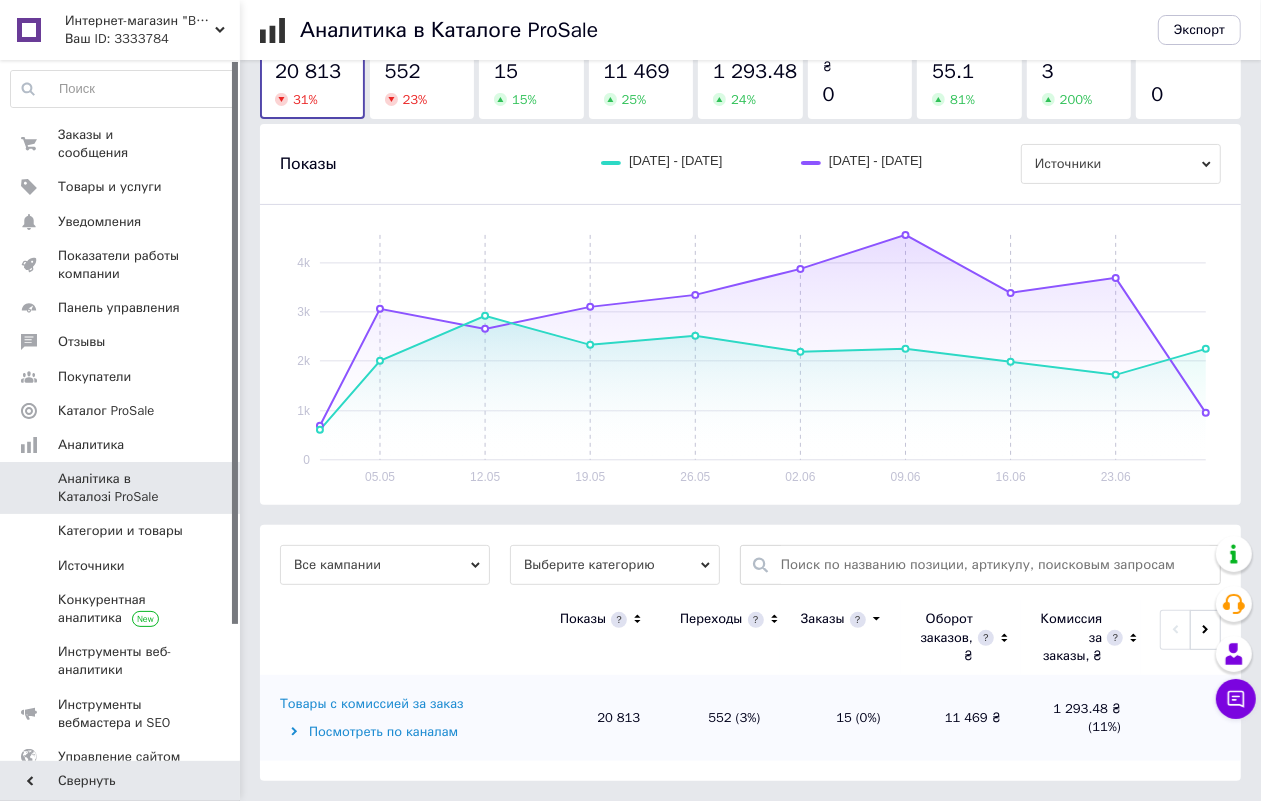 click on "Выберите категорию" at bounding box center [615, 565] 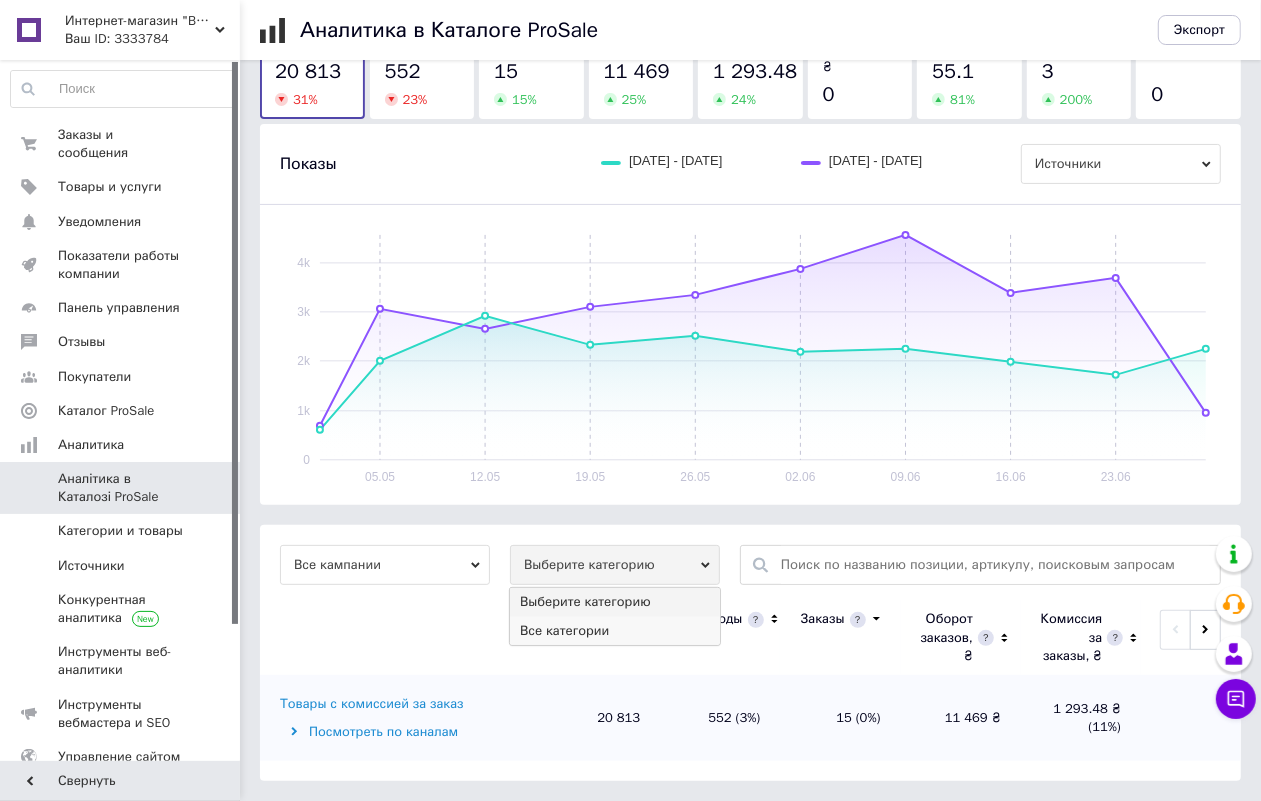 click on "Все категории" at bounding box center [615, 631] 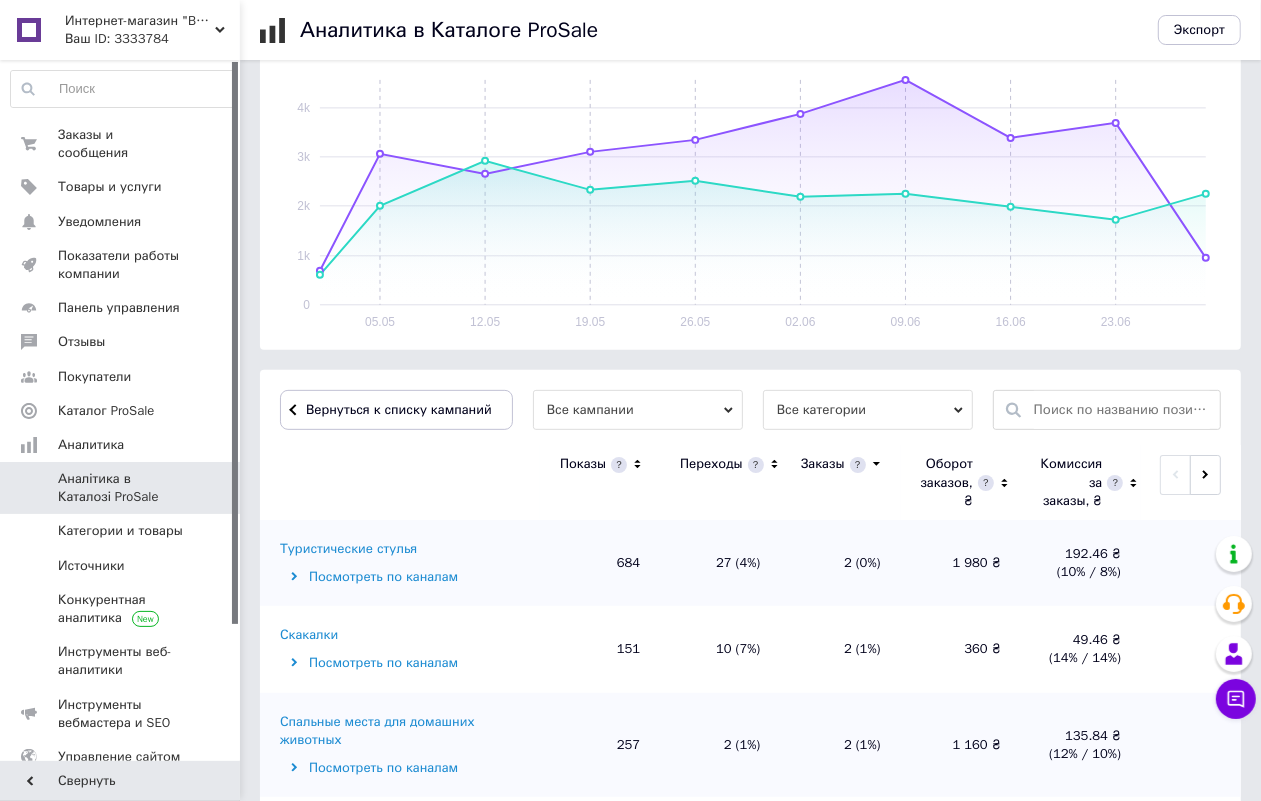 scroll, scrollTop: 613, scrollLeft: 0, axis: vertical 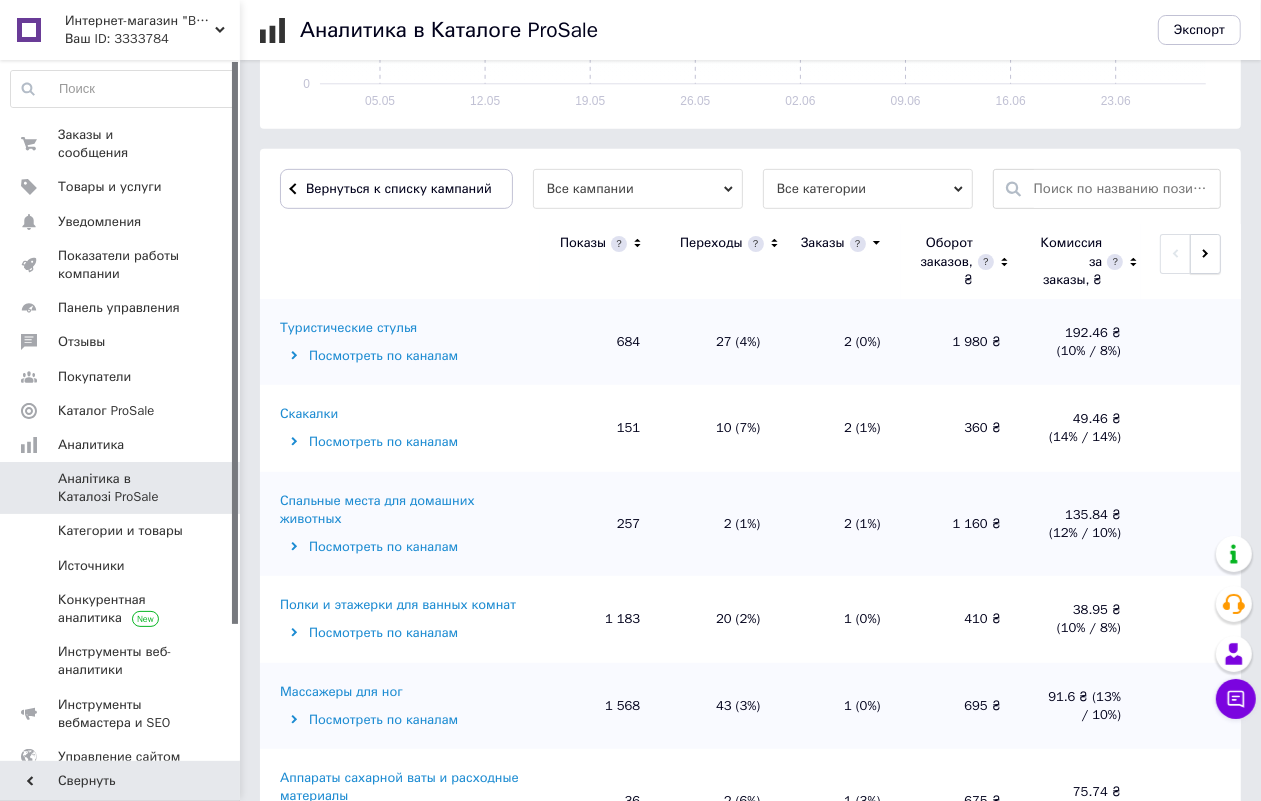 click 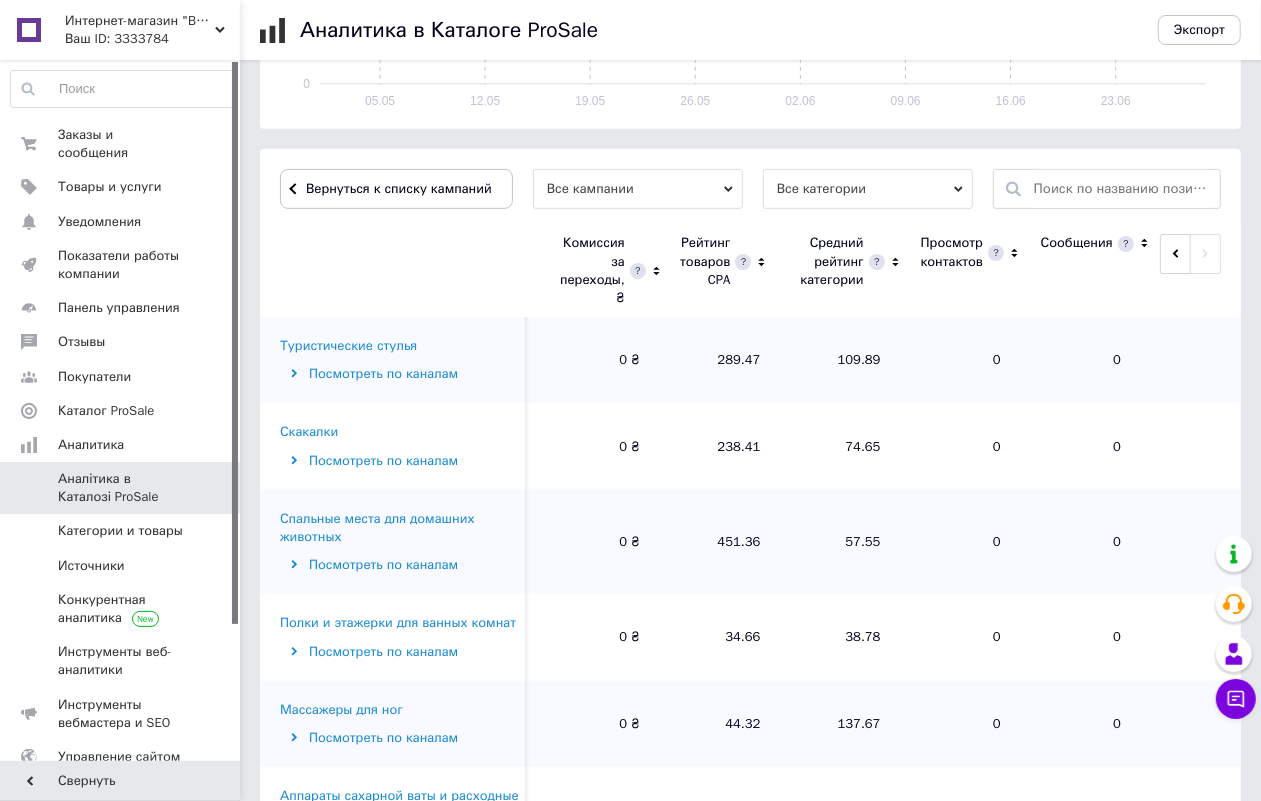click 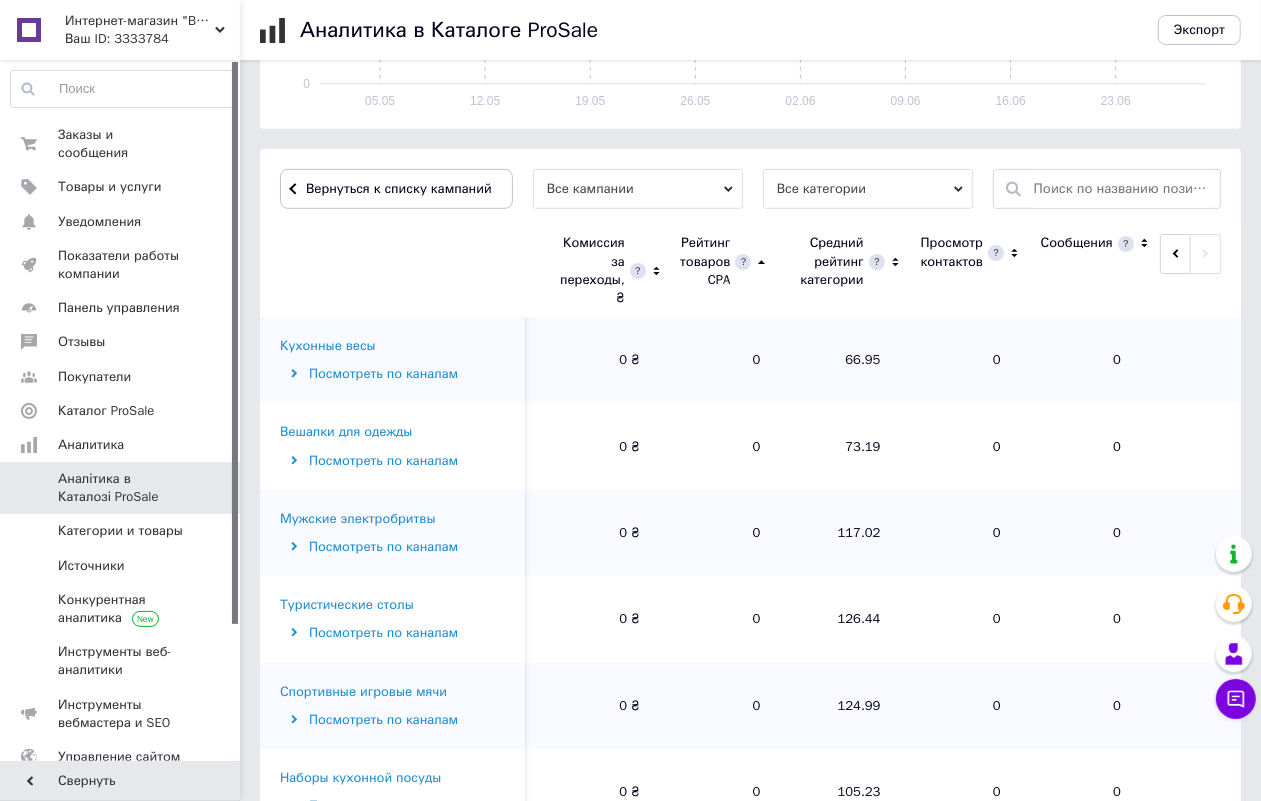click 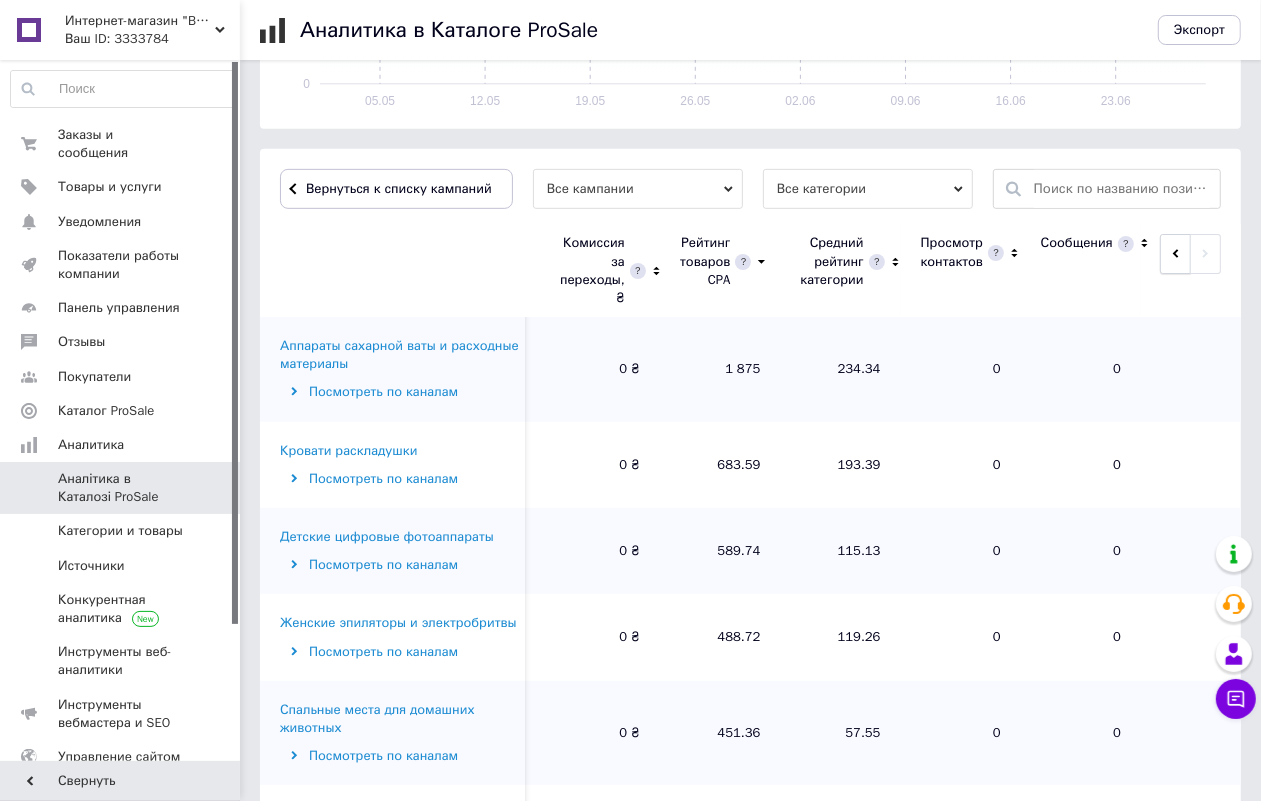 click at bounding box center (1175, 254) 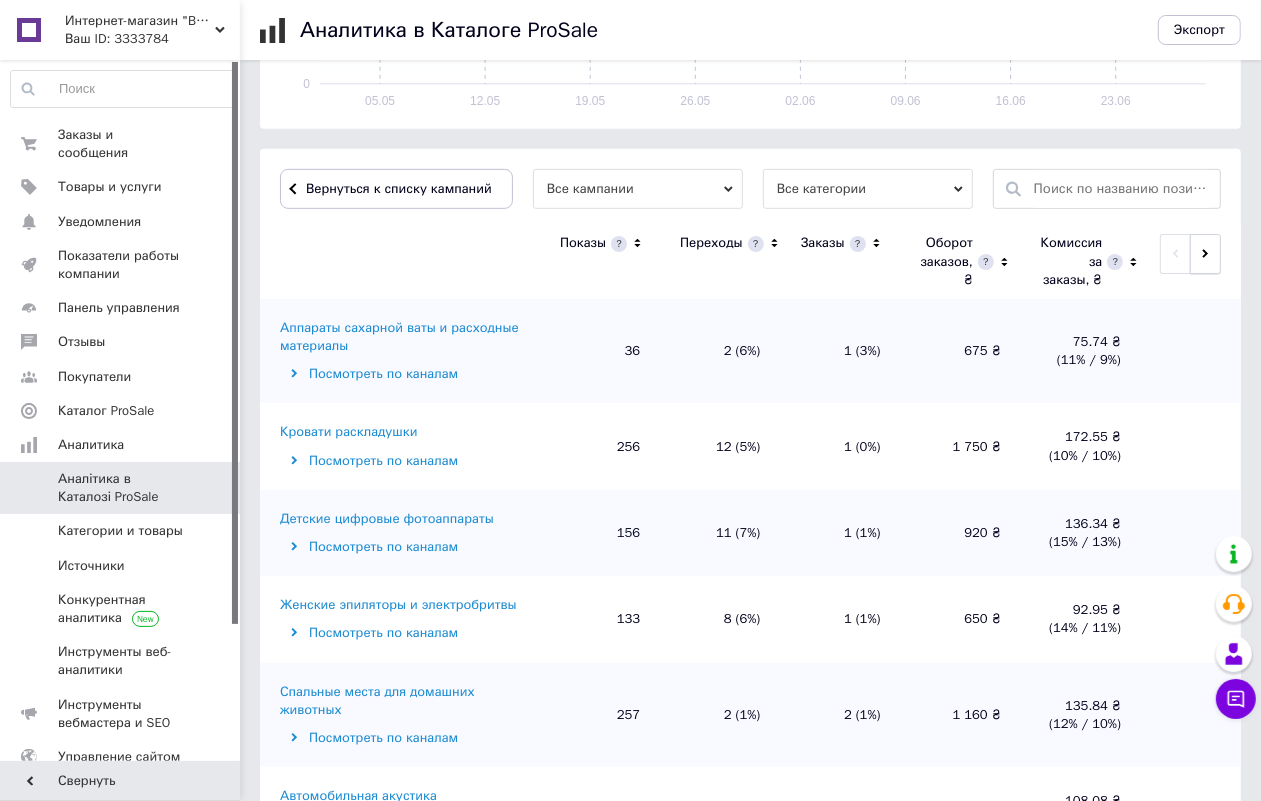 click 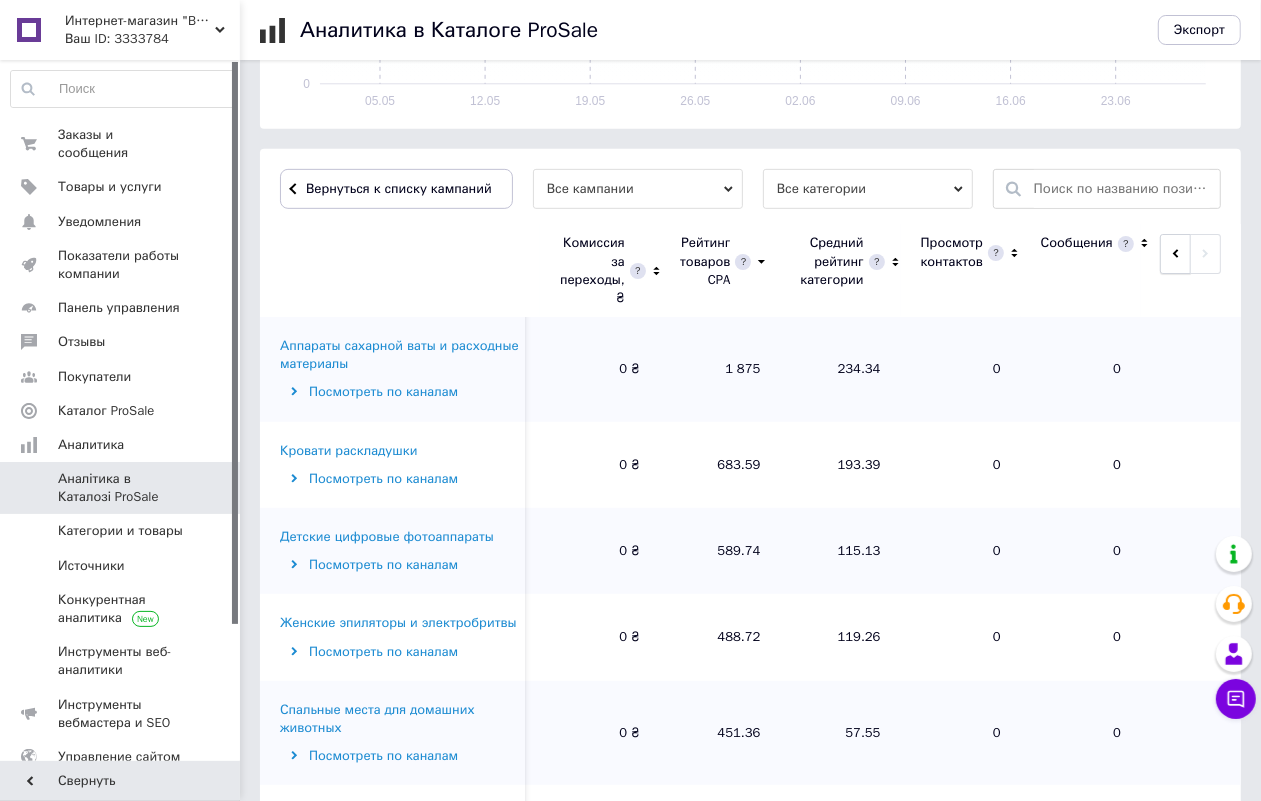 click at bounding box center [1175, 254] 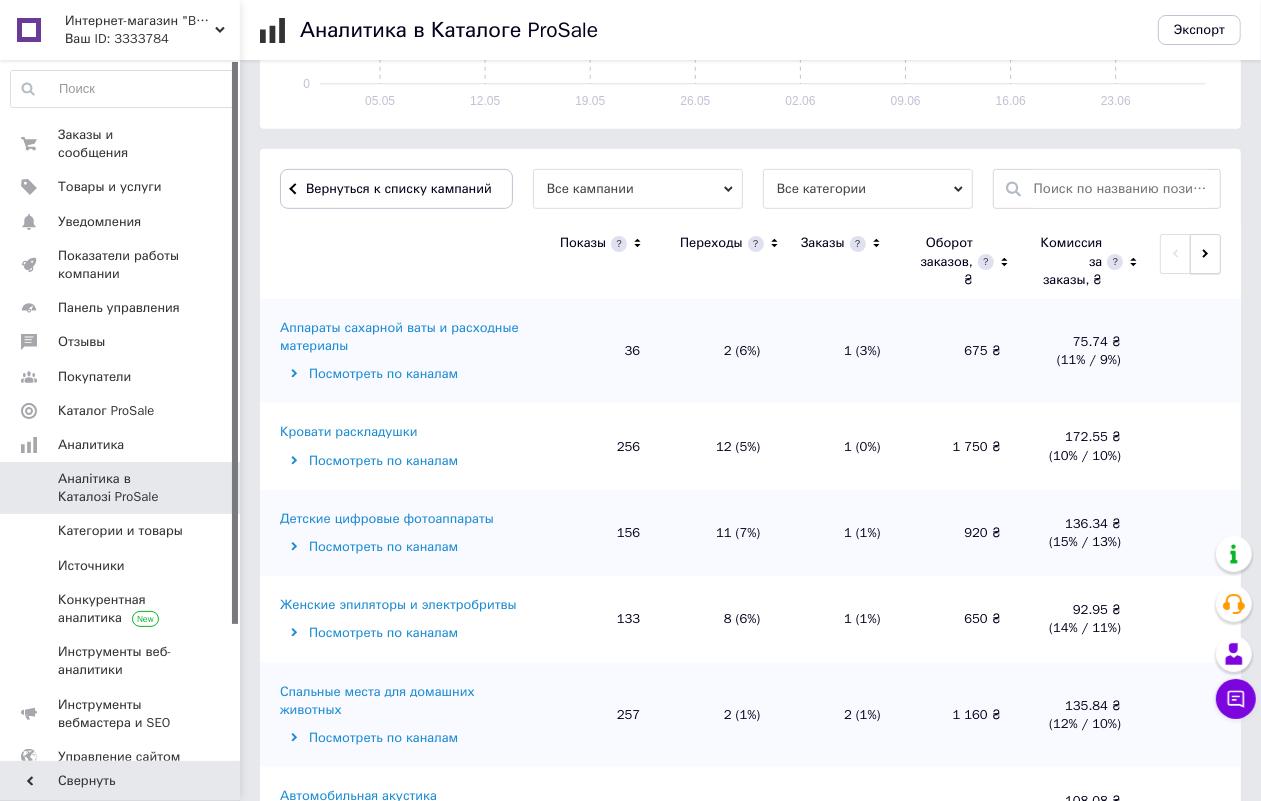 click at bounding box center [1205, 254] 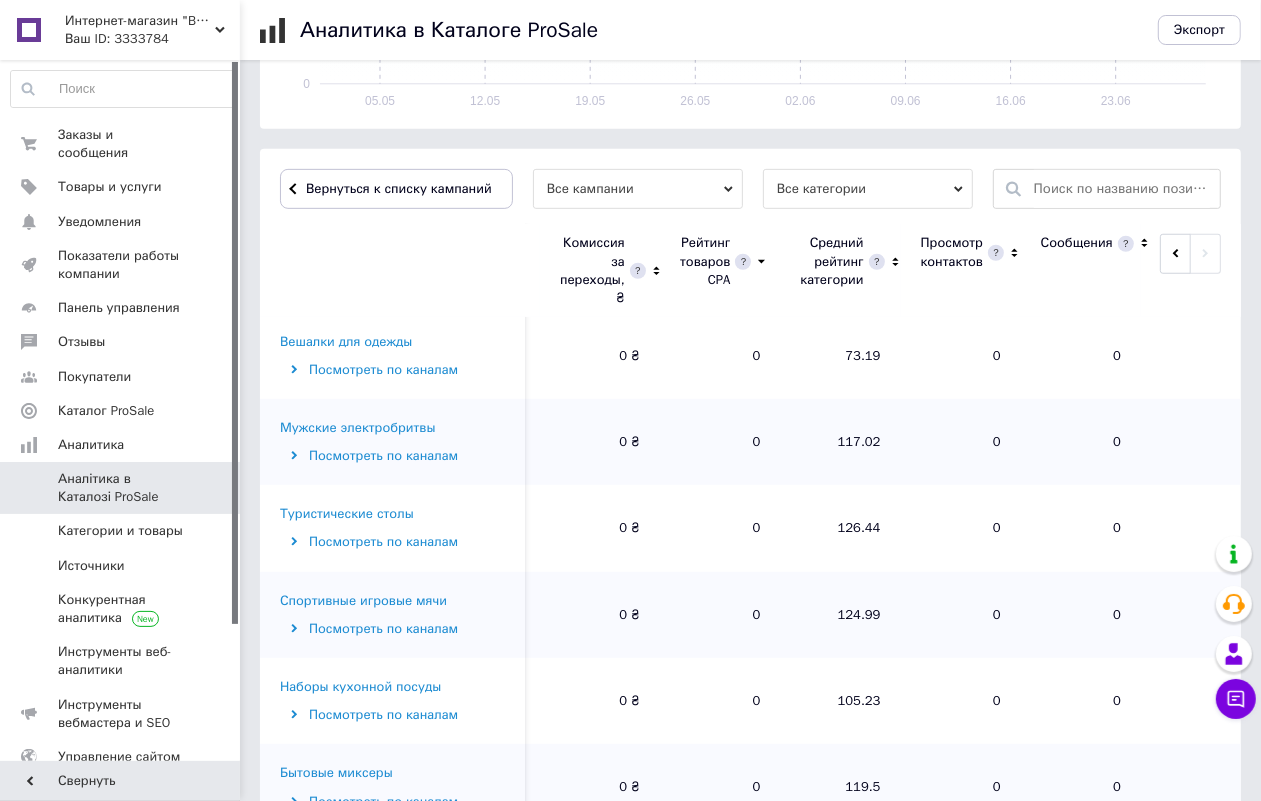 scroll, scrollTop: 1250, scrollLeft: 0, axis: vertical 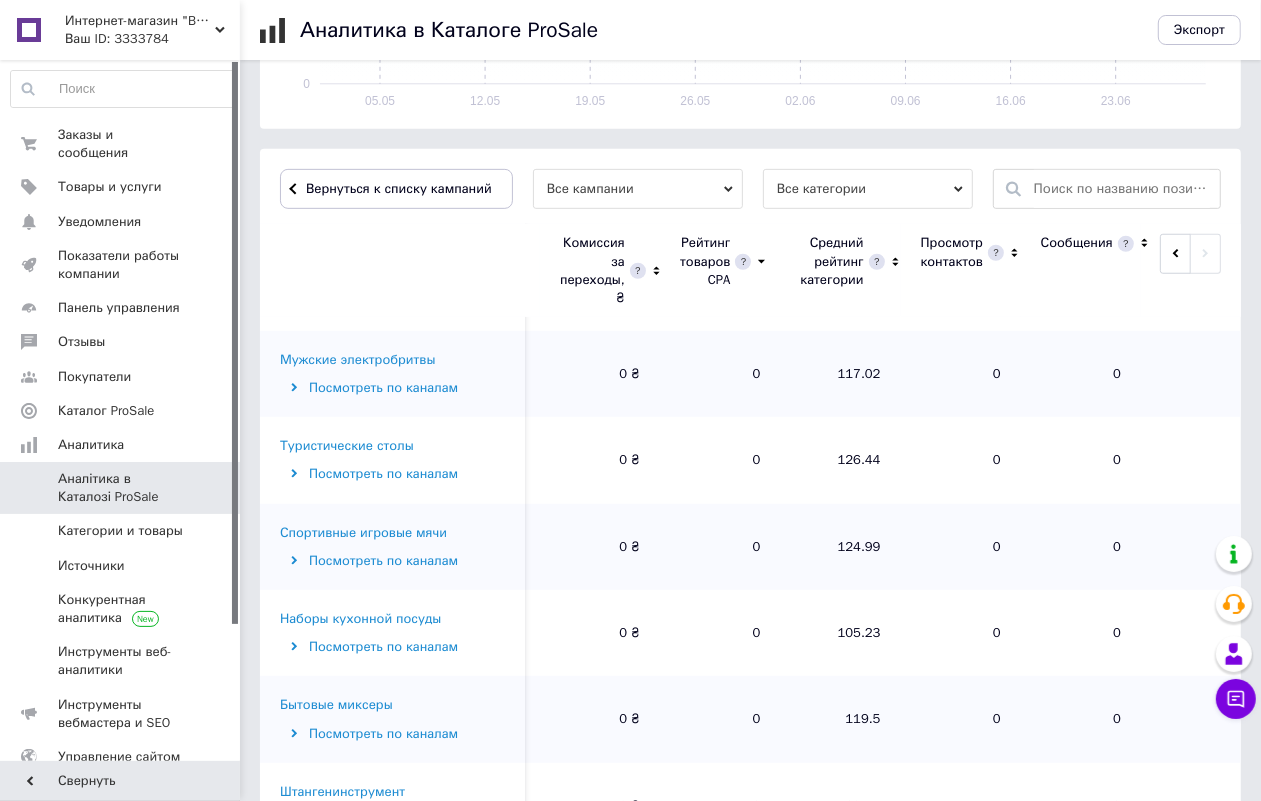 click 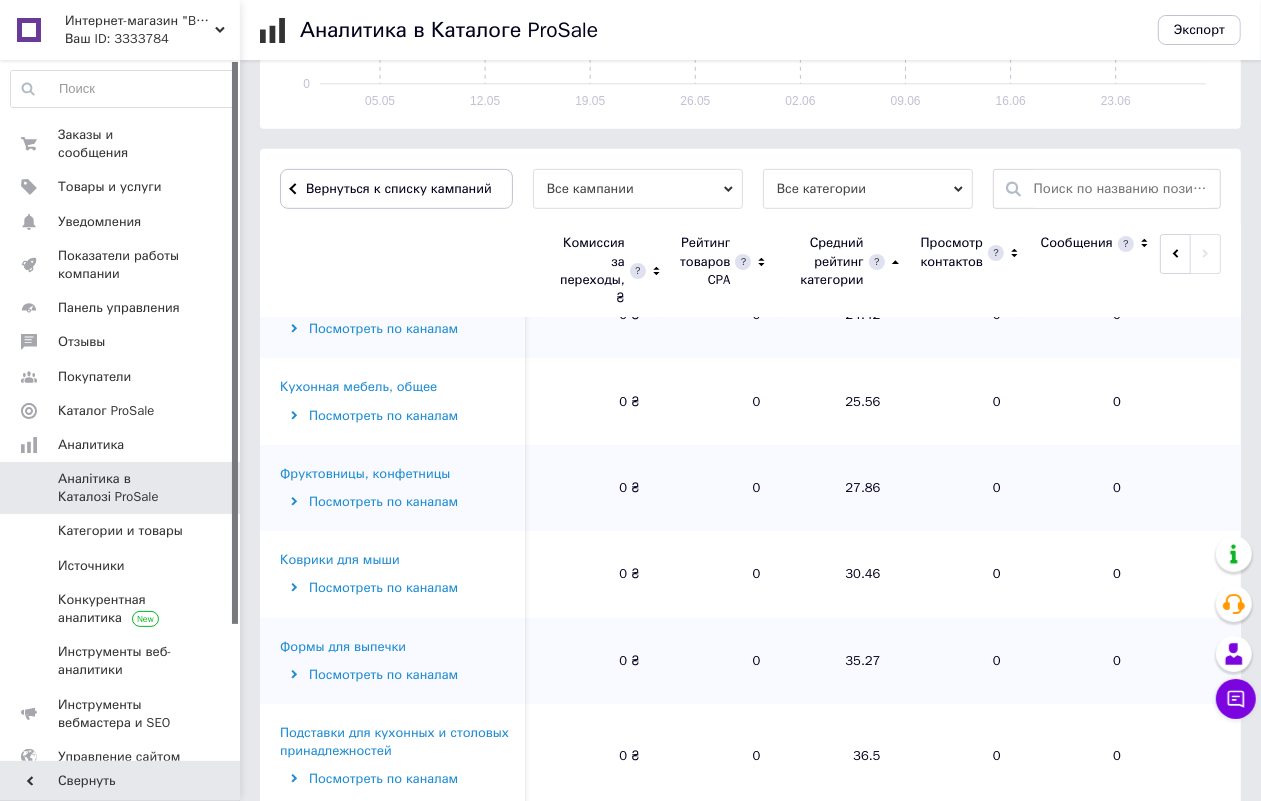 scroll, scrollTop: 0, scrollLeft: 0, axis: both 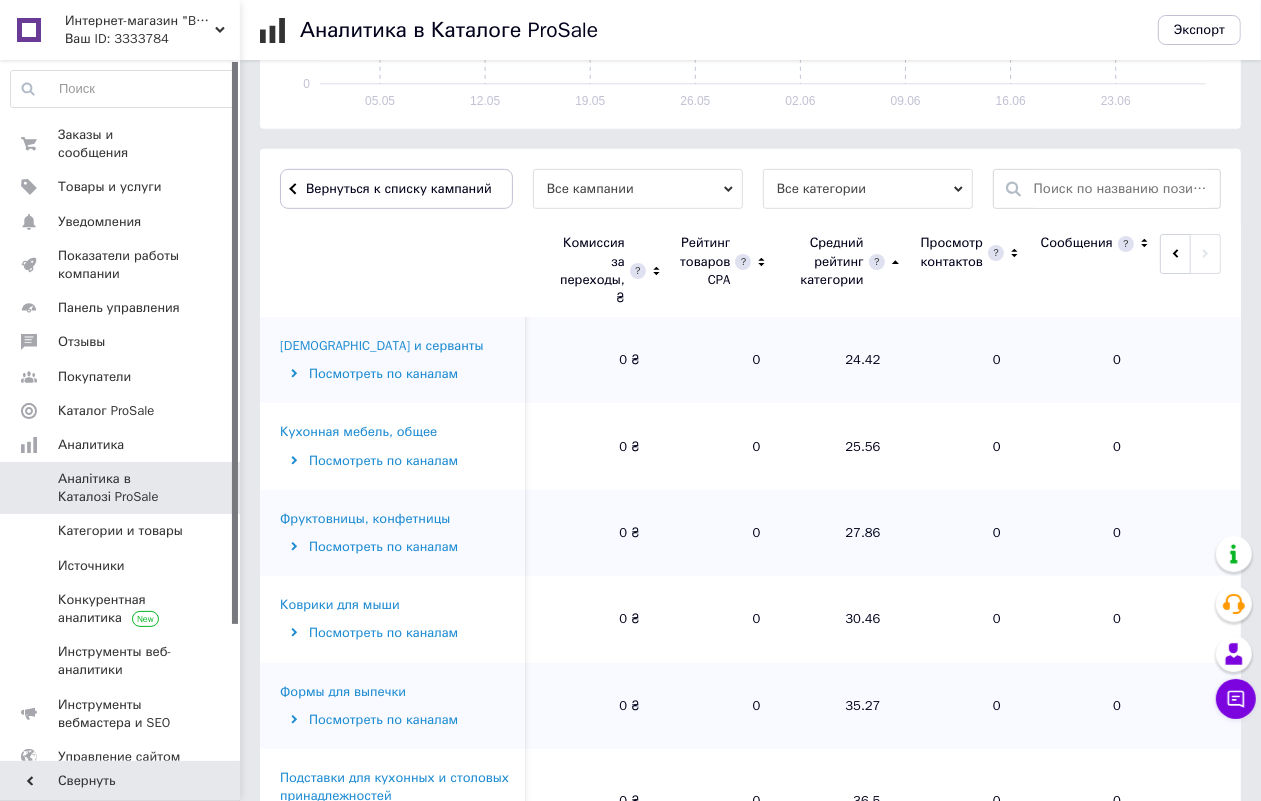 click 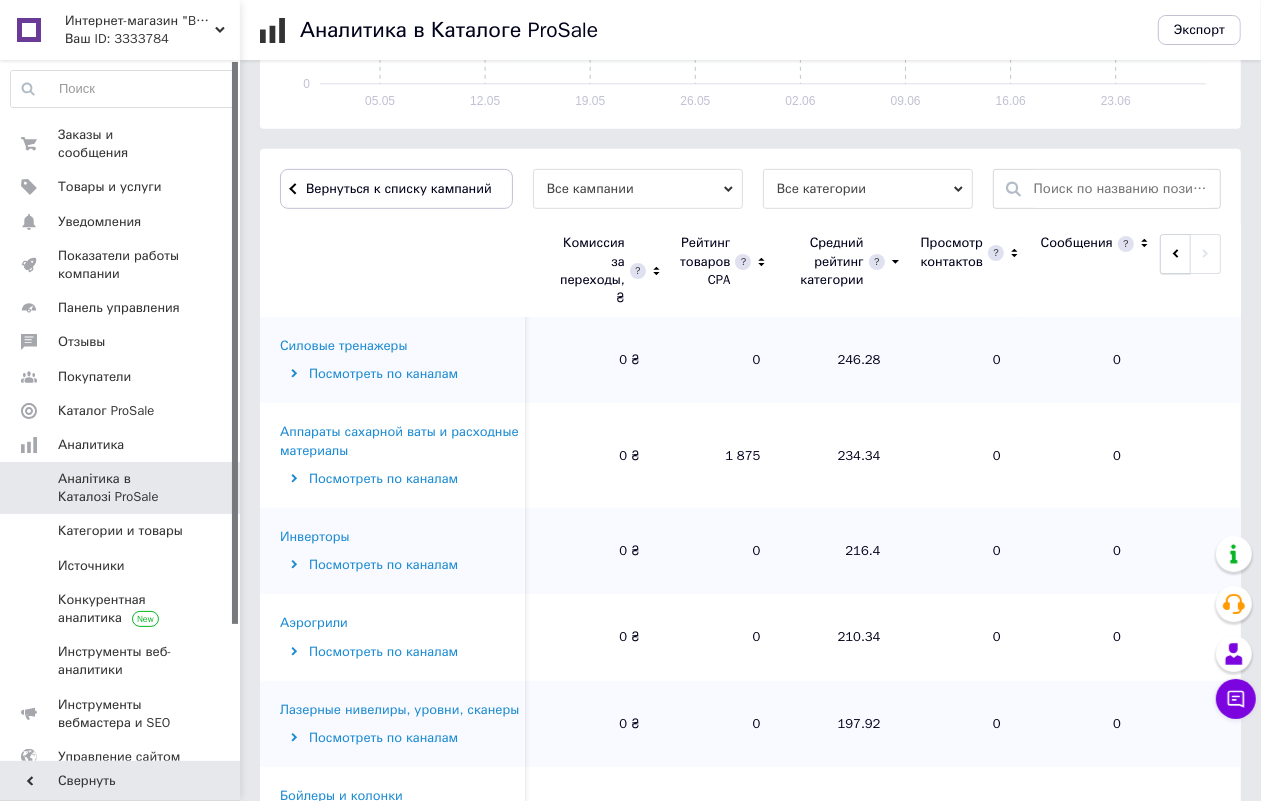 click at bounding box center (1175, 254) 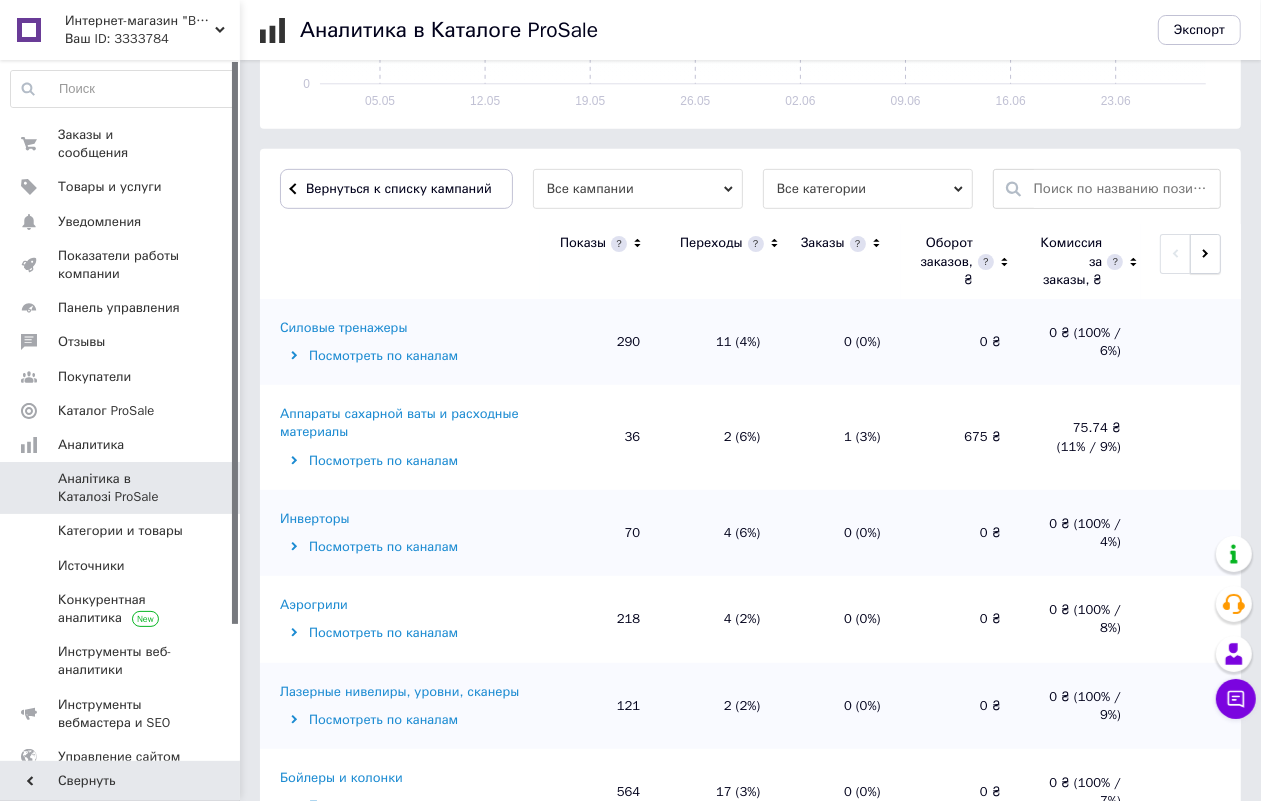 click at bounding box center (1205, 254) 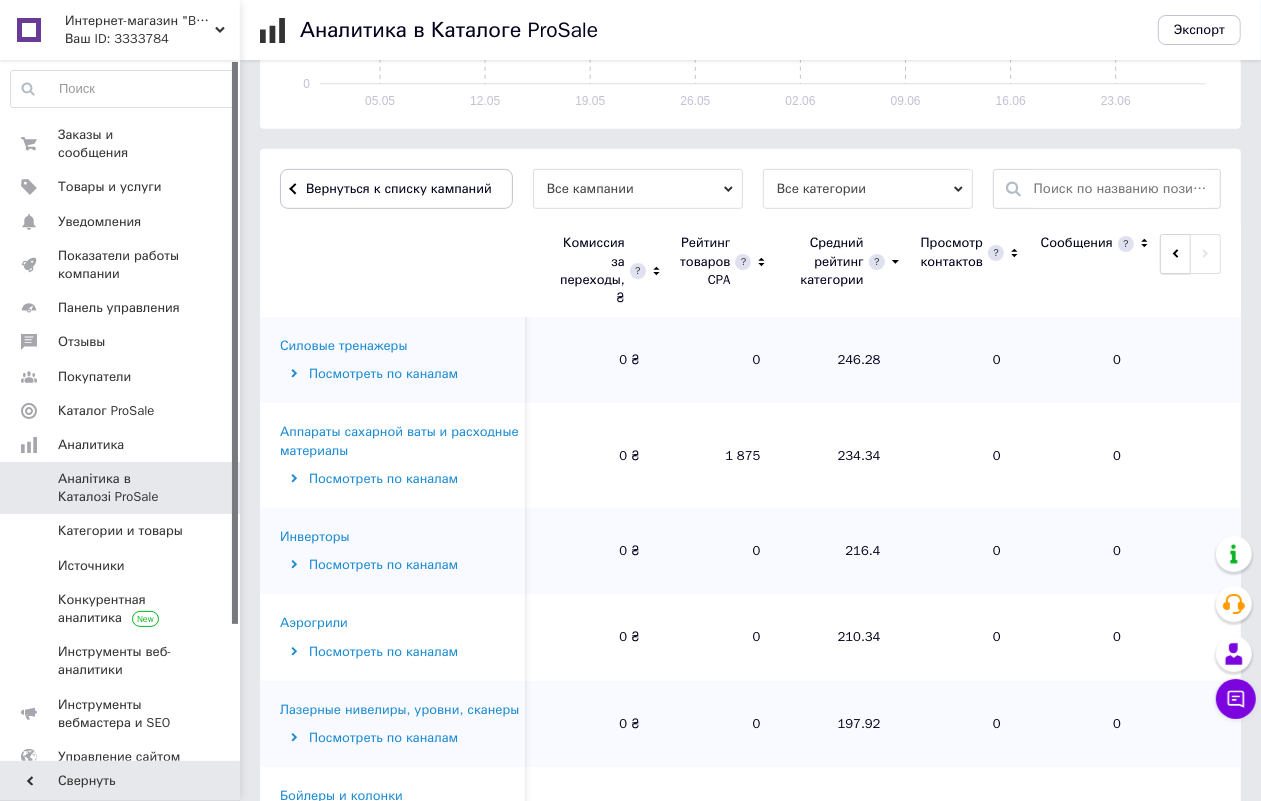 click at bounding box center [1175, 254] 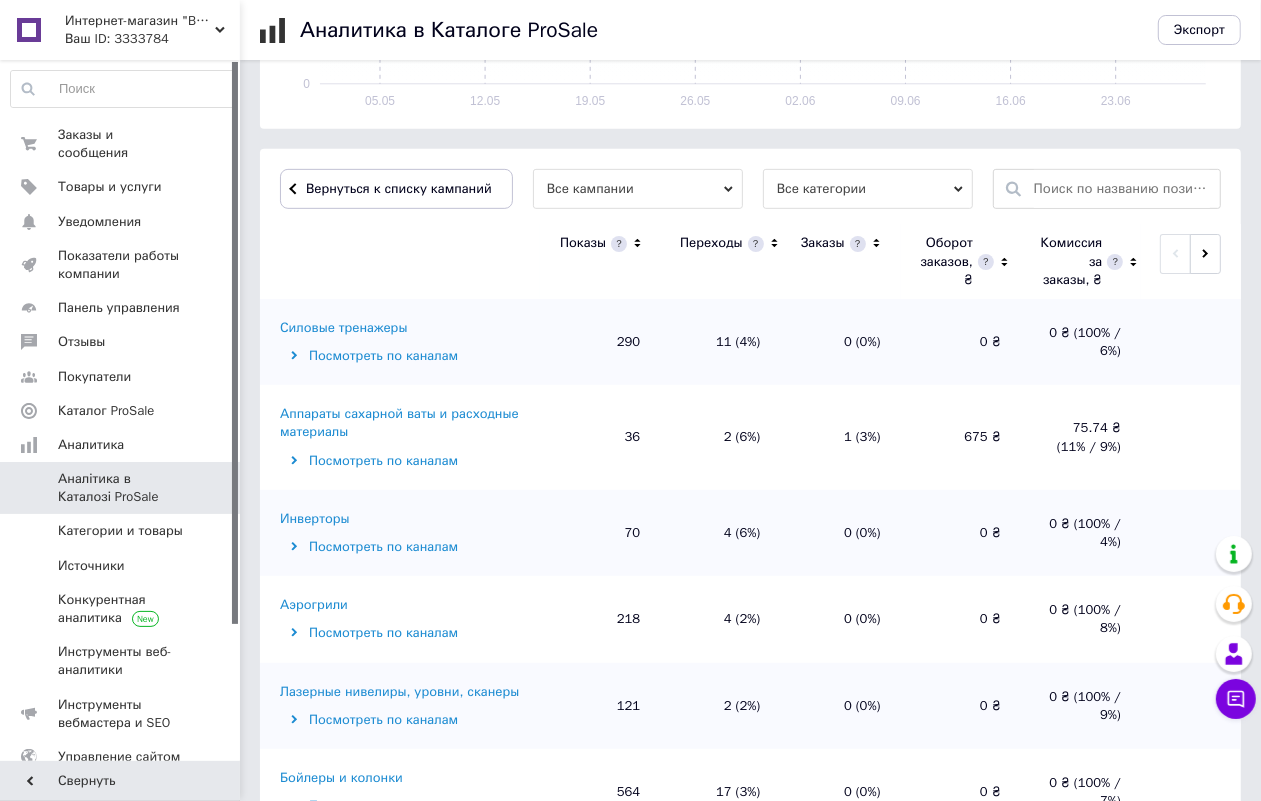 click on "Аппараты сахарной ваты и расходные материалы" at bounding box center [407, 423] 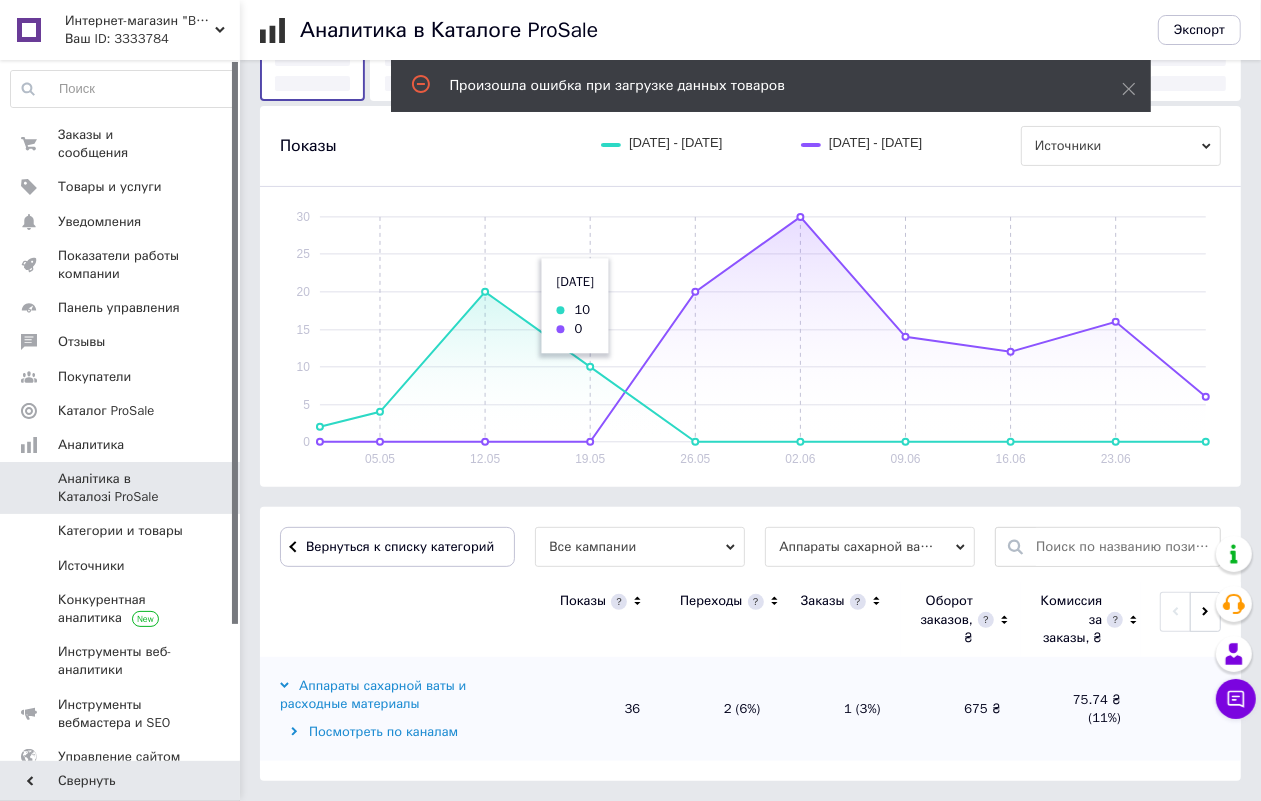 scroll, scrollTop: 257, scrollLeft: 0, axis: vertical 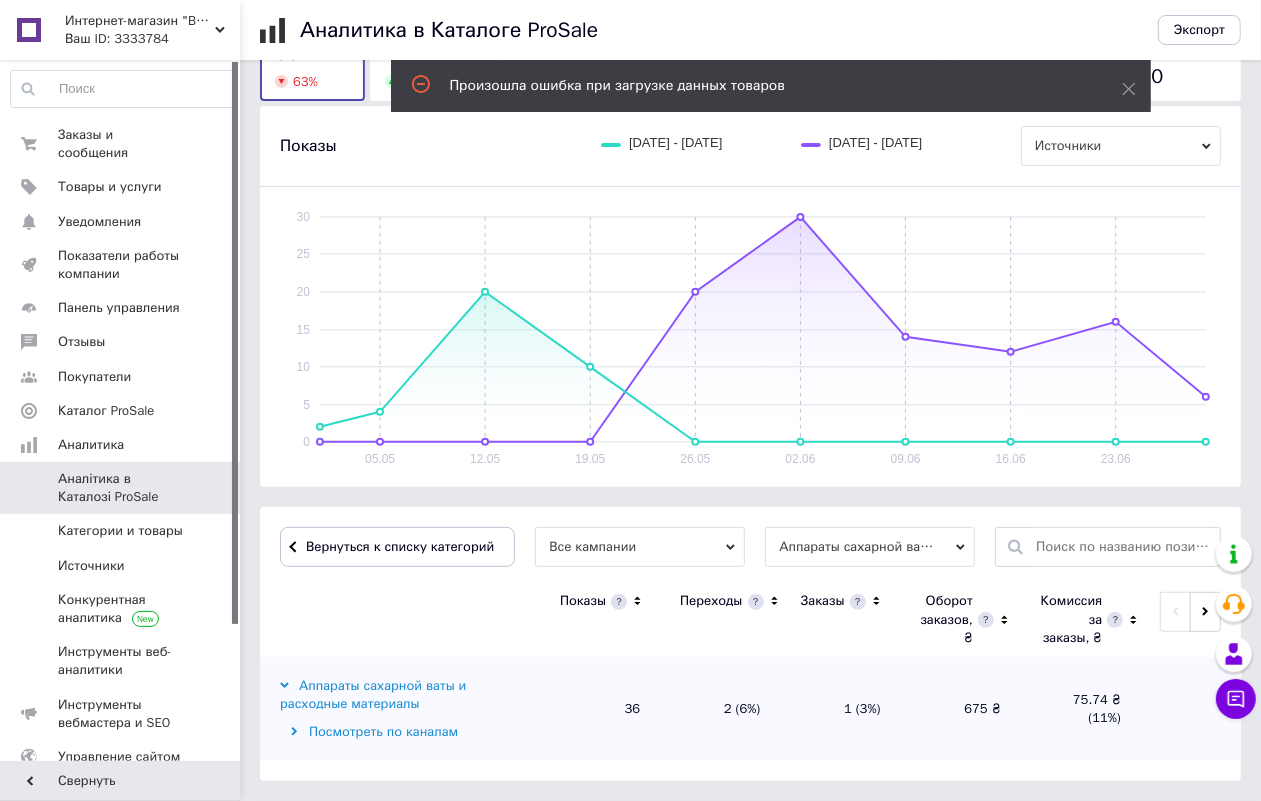 click on "Аппараты сахарной ваты и расходные материалы" at bounding box center (407, 695) 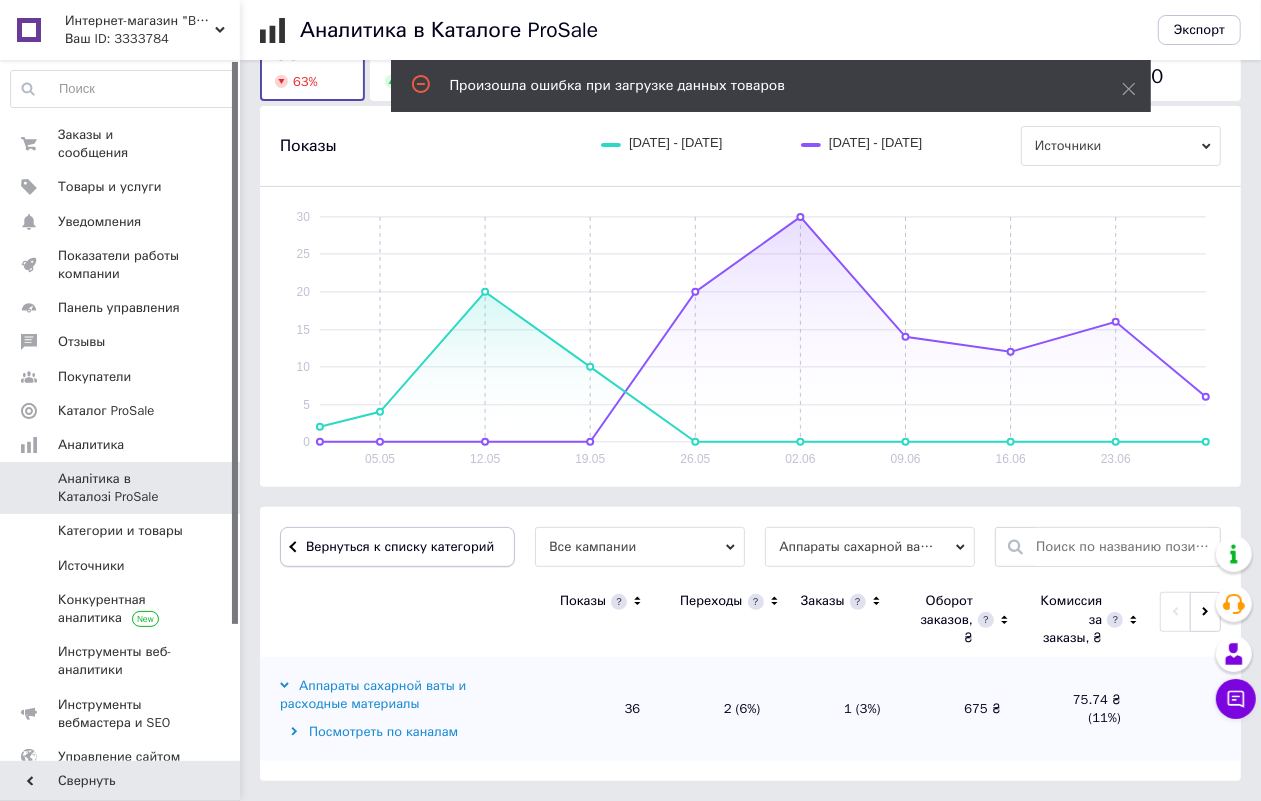 click at bounding box center [303, 546] 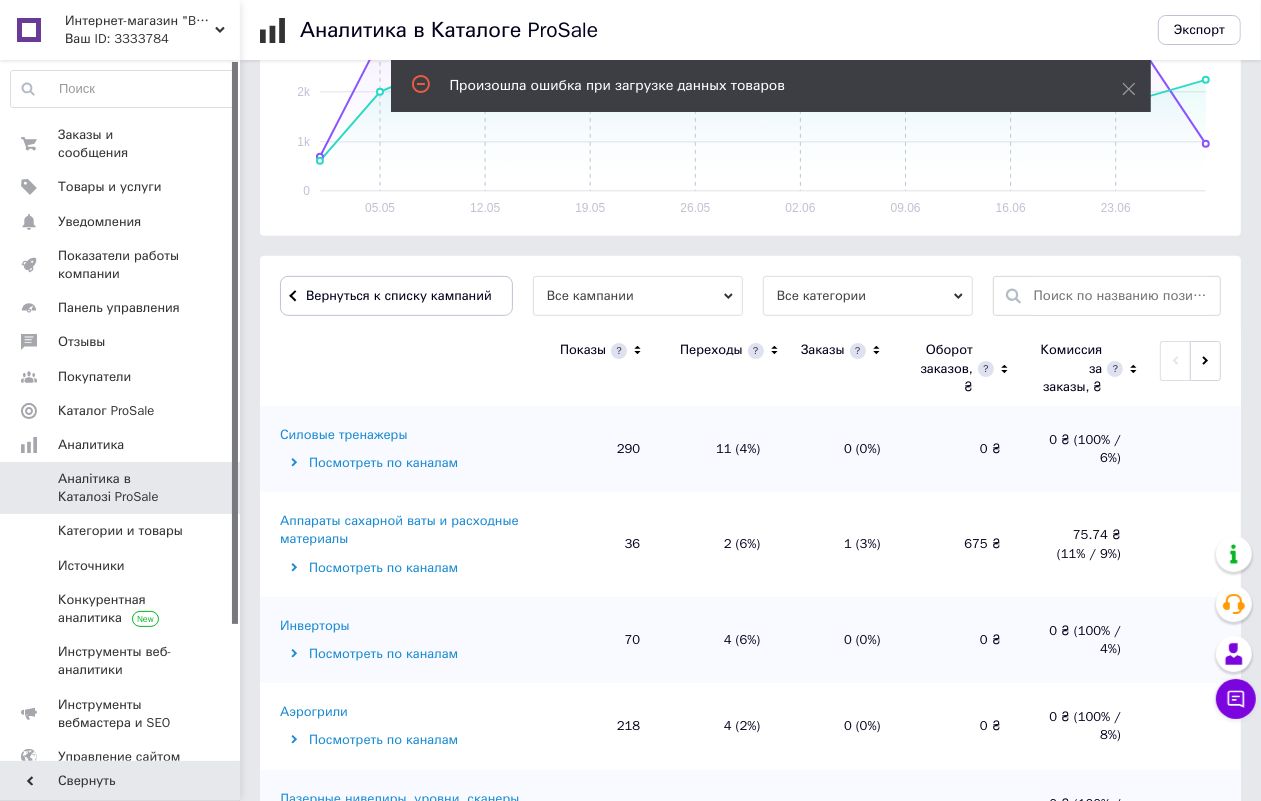 scroll, scrollTop: 507, scrollLeft: 0, axis: vertical 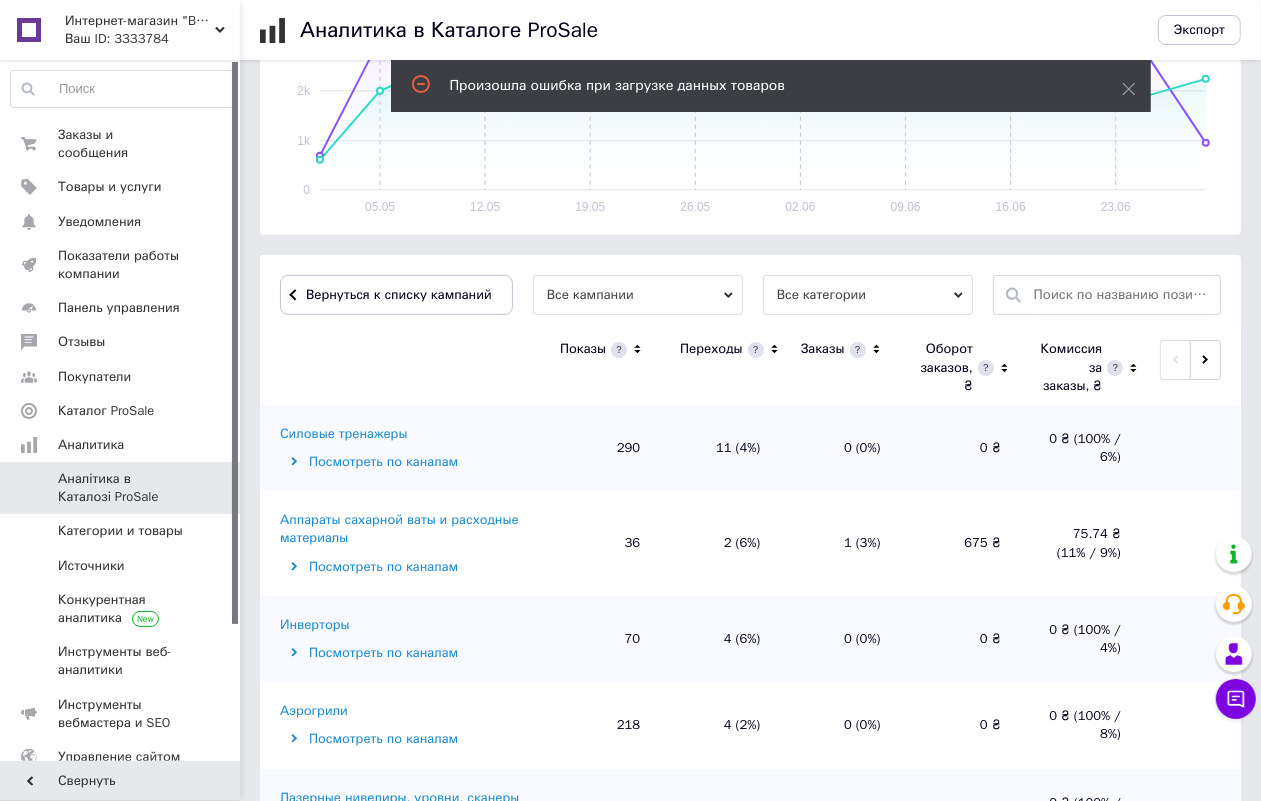 click on "Аппараты сахарной ваты и расходные материалы" at bounding box center (407, 529) 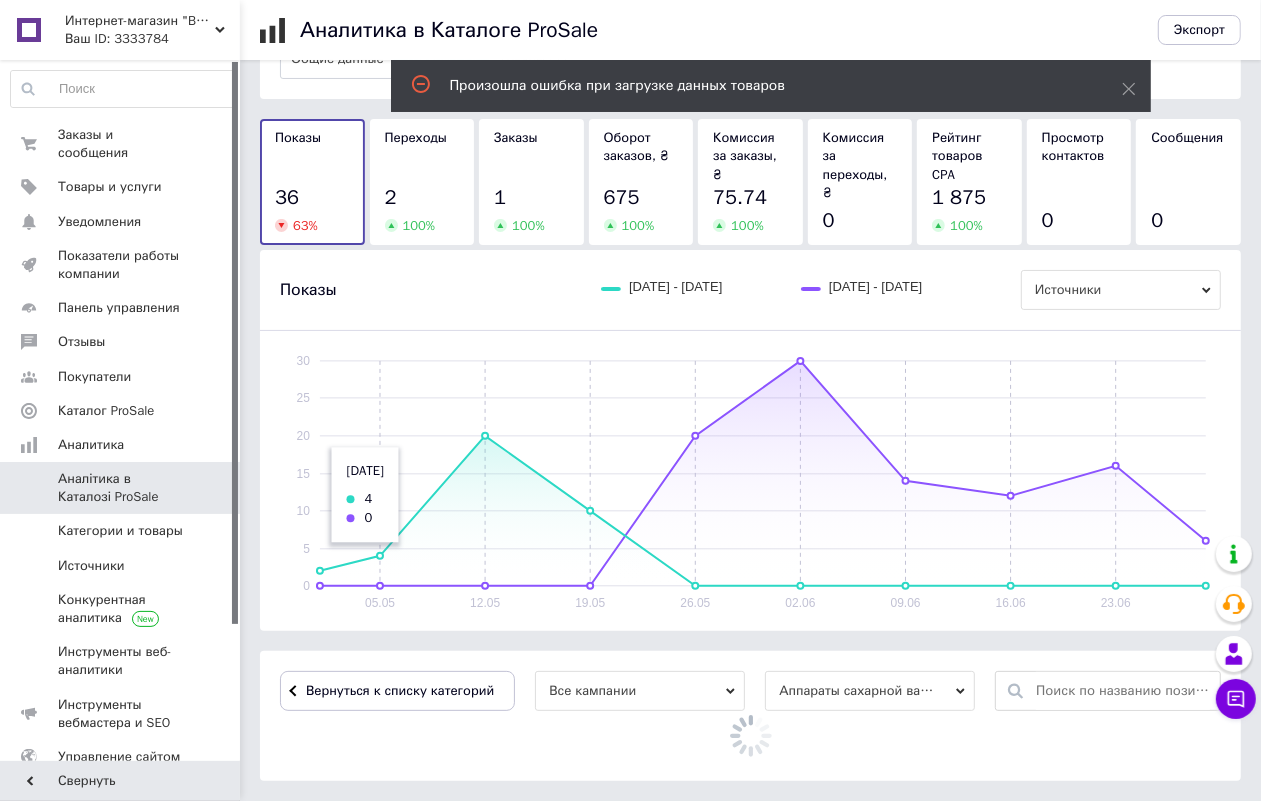 scroll, scrollTop: 257, scrollLeft: 0, axis: vertical 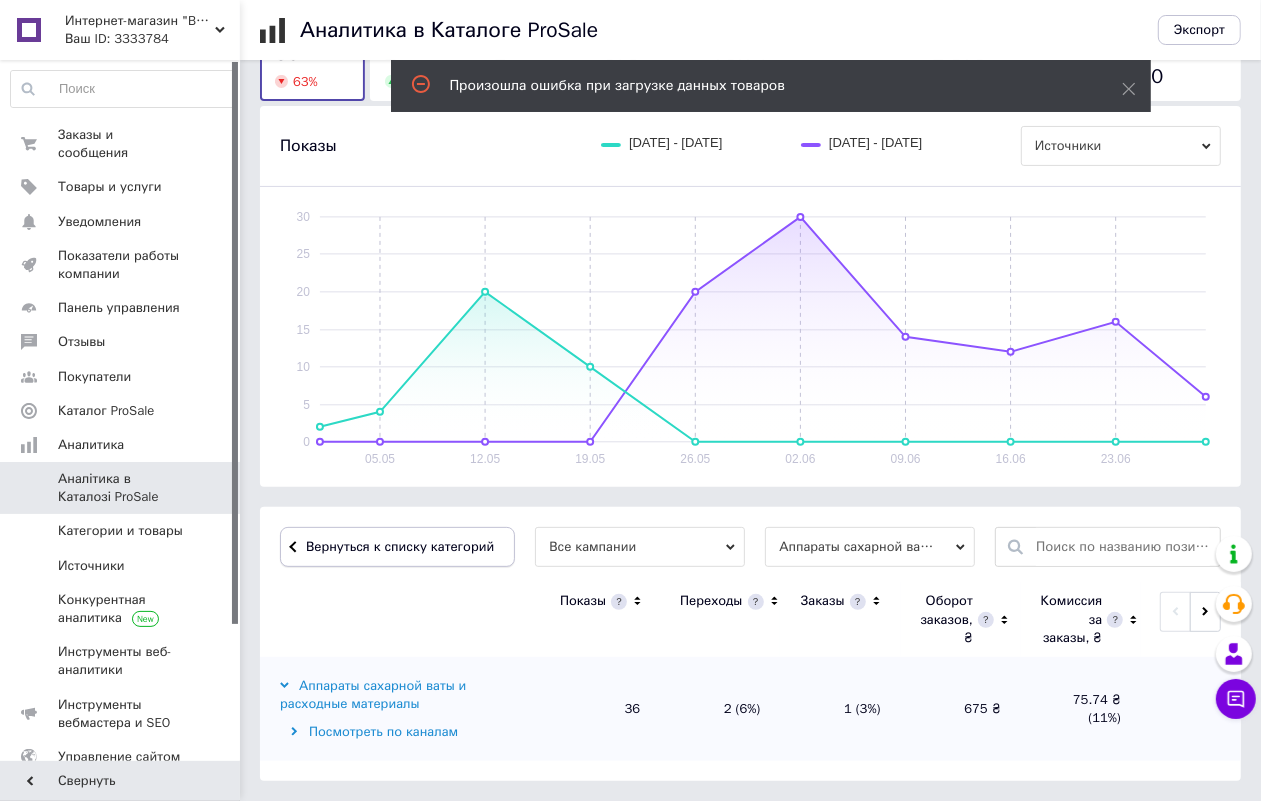 click on "Вернуться к списку категорий" at bounding box center [397, 547] 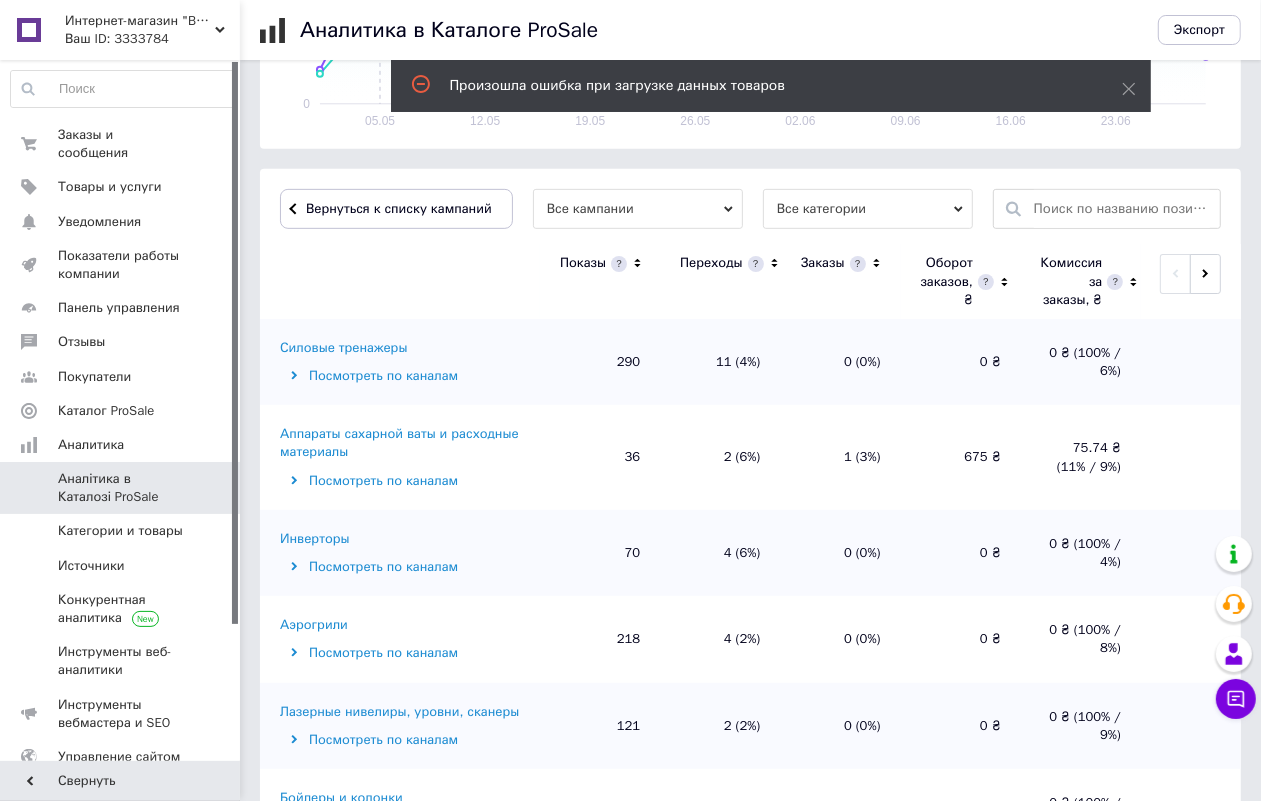 scroll, scrollTop: 632, scrollLeft: 0, axis: vertical 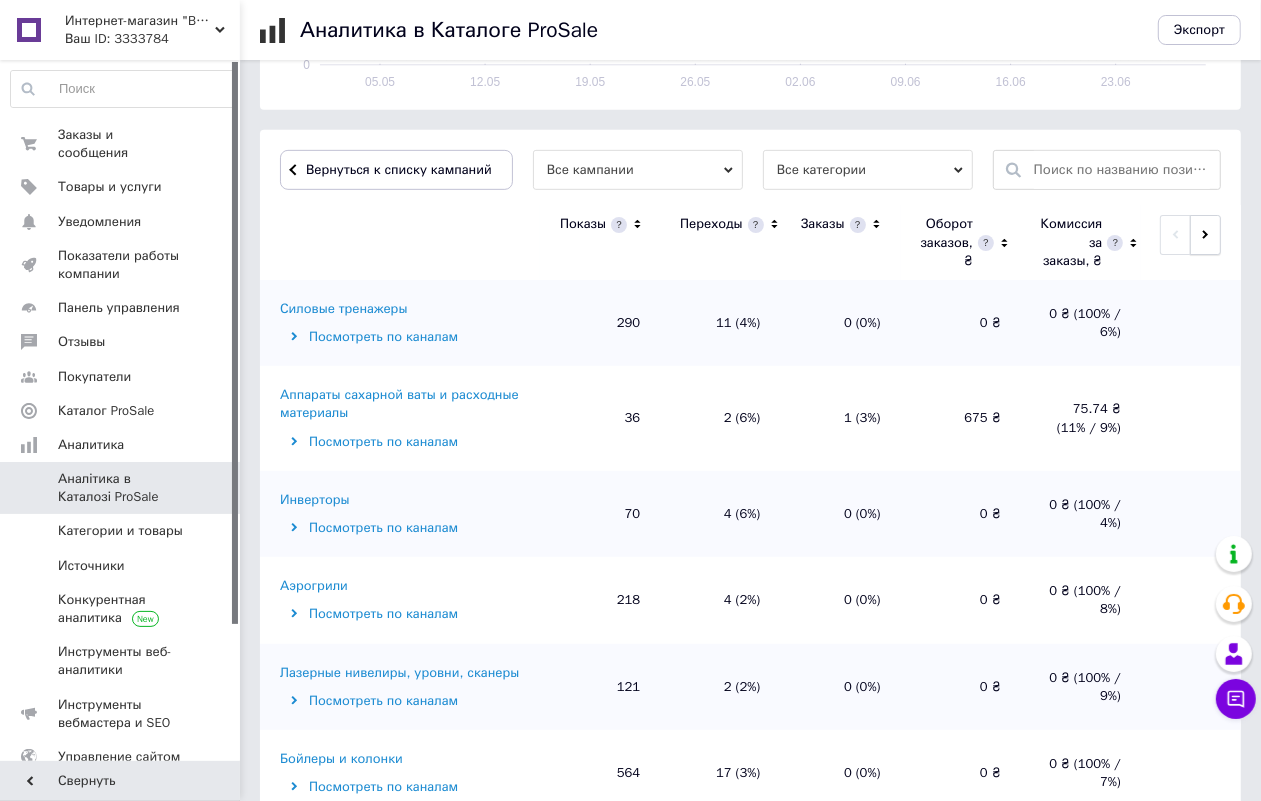 click at bounding box center [1205, 235] 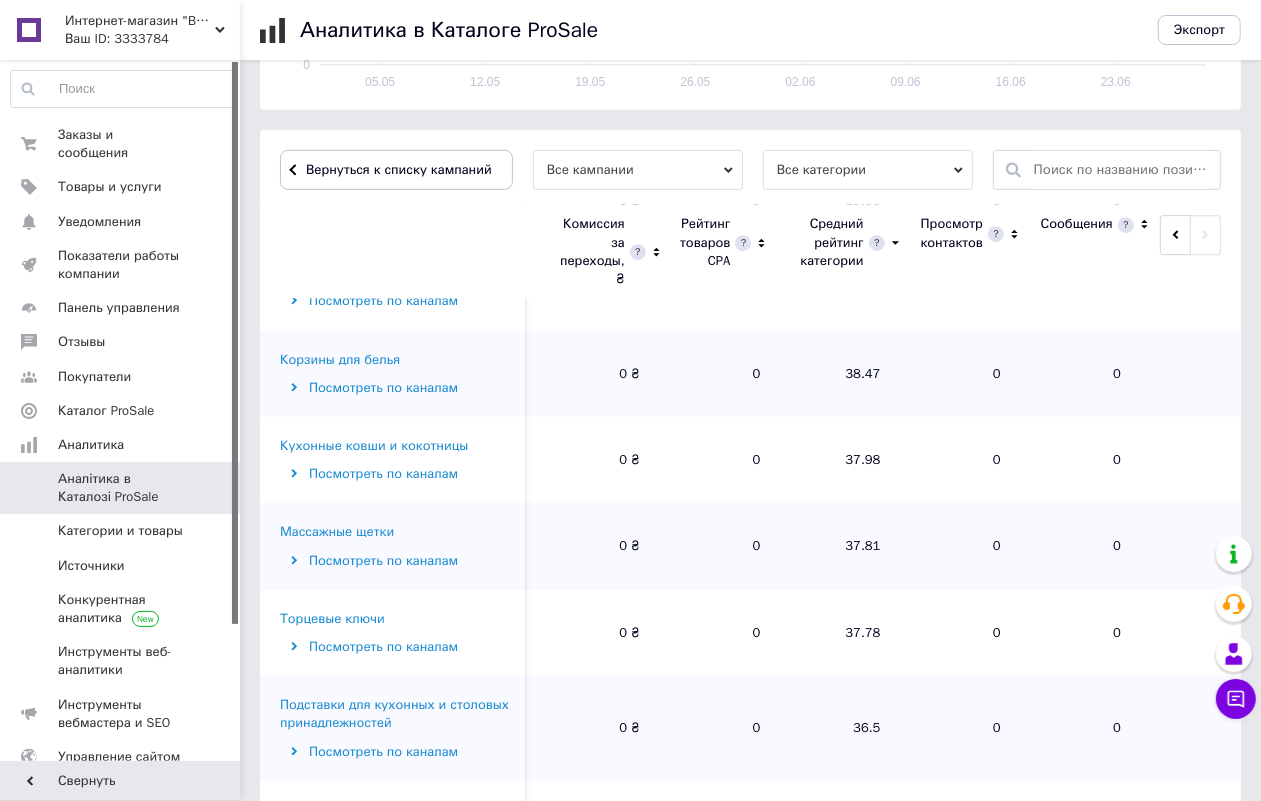 scroll, scrollTop: 9723, scrollLeft: 0, axis: vertical 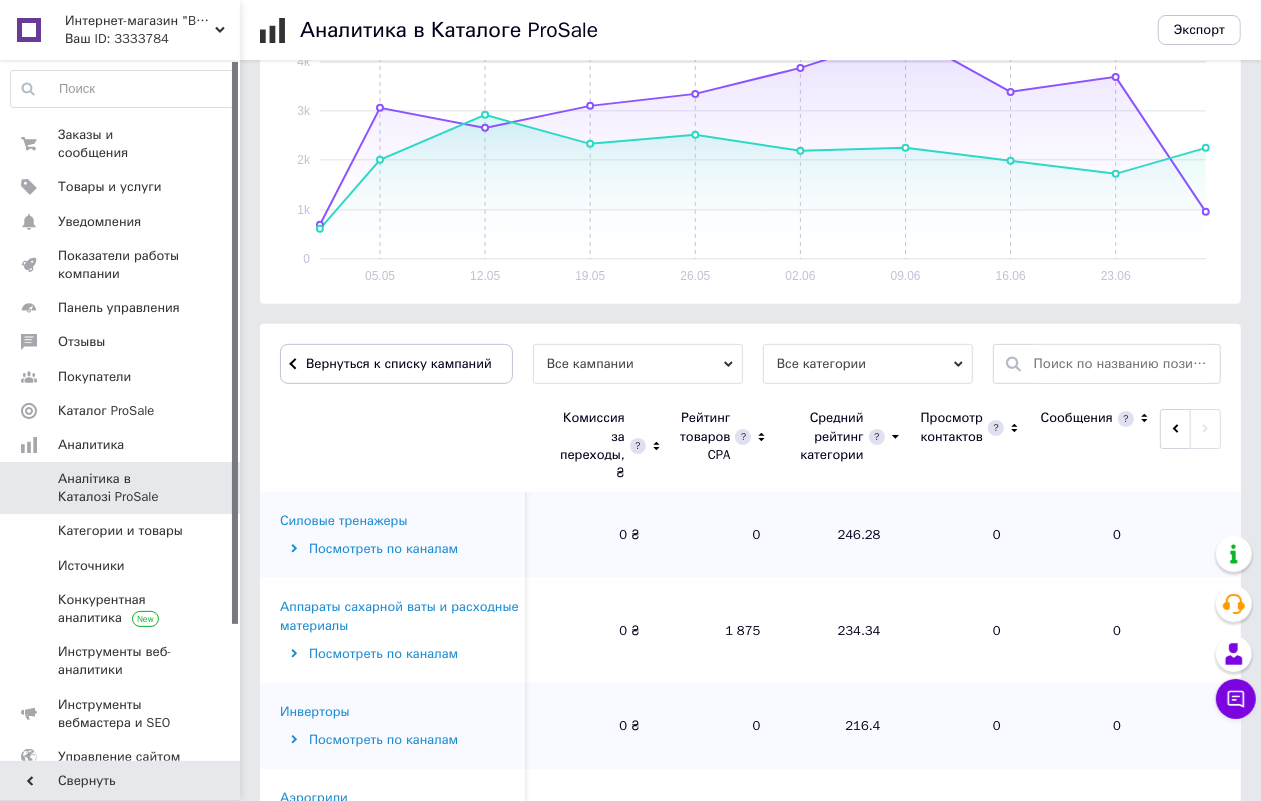 click on "[DATE] - [DATE] [DATE] [DATE] ... С предыдущим периодом Общие данные Товары CPA Товары CPC Показы 20 813 31 % Переходы 552 23 % Заказы 15 15 % Оборот заказов, ₴ 11 469 25 % Комиссия за заказы, ₴ 1 293.48 24 % Комиссия за переходы, ₴ 0 Рейтинг товаров CPA 55.1 81 % Просмотр контактов 3 200 % Сообщения 0 Показы [DATE] - [DATE] [DATE] - [DATE] Источники 05.05 12.05 19.05 26.05 02.06 09.06 16.06 23.06 0 1k 2k 3k 4k Вернуться к списку кампаний Все кампании Все категории Комиссия за переходы, ₴ Рейтинг товаров CPA Средний рейтинг категории Просмотр контактов Сообщения Силовые тренажеры Посмотреть по каналам 0 ₴ 0 246.28 0 0 0 ₴ 1 875 234.34 0" at bounding box center (750, 336) 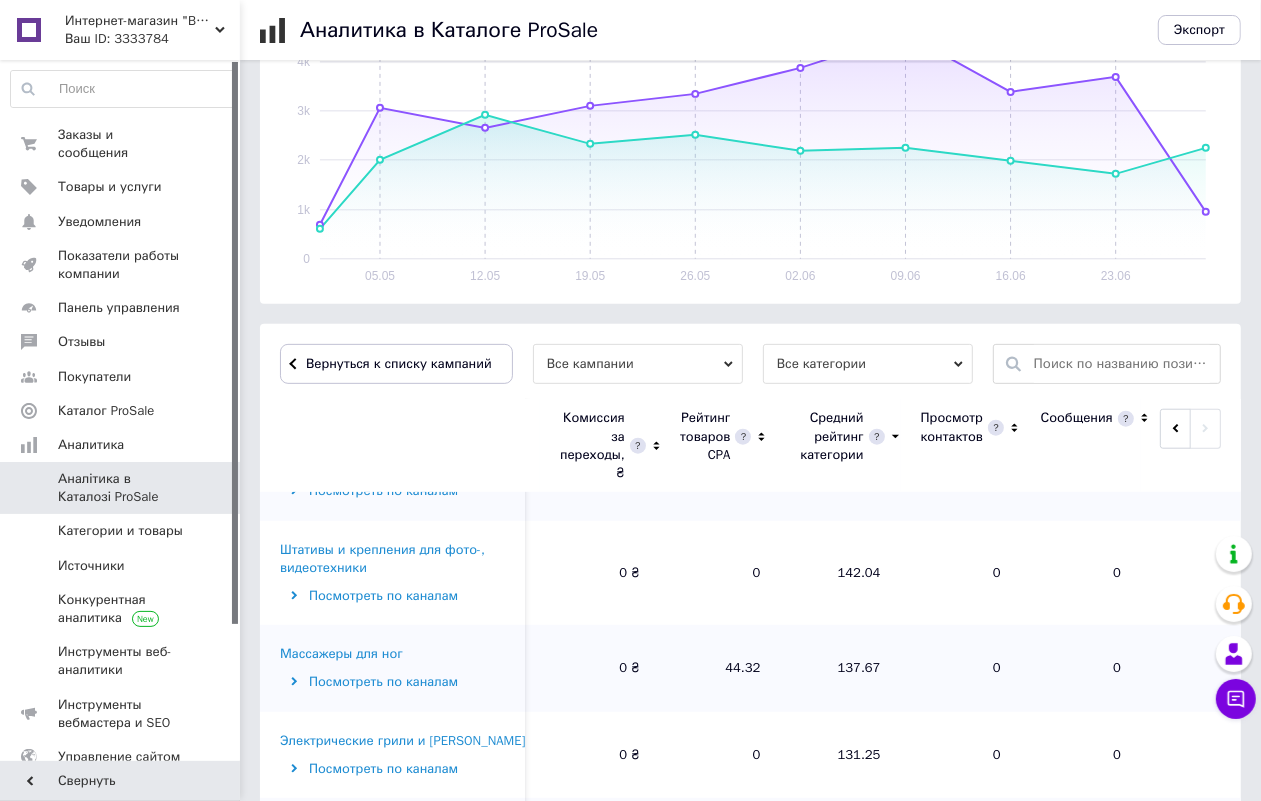 scroll, scrollTop: 1500, scrollLeft: 0, axis: vertical 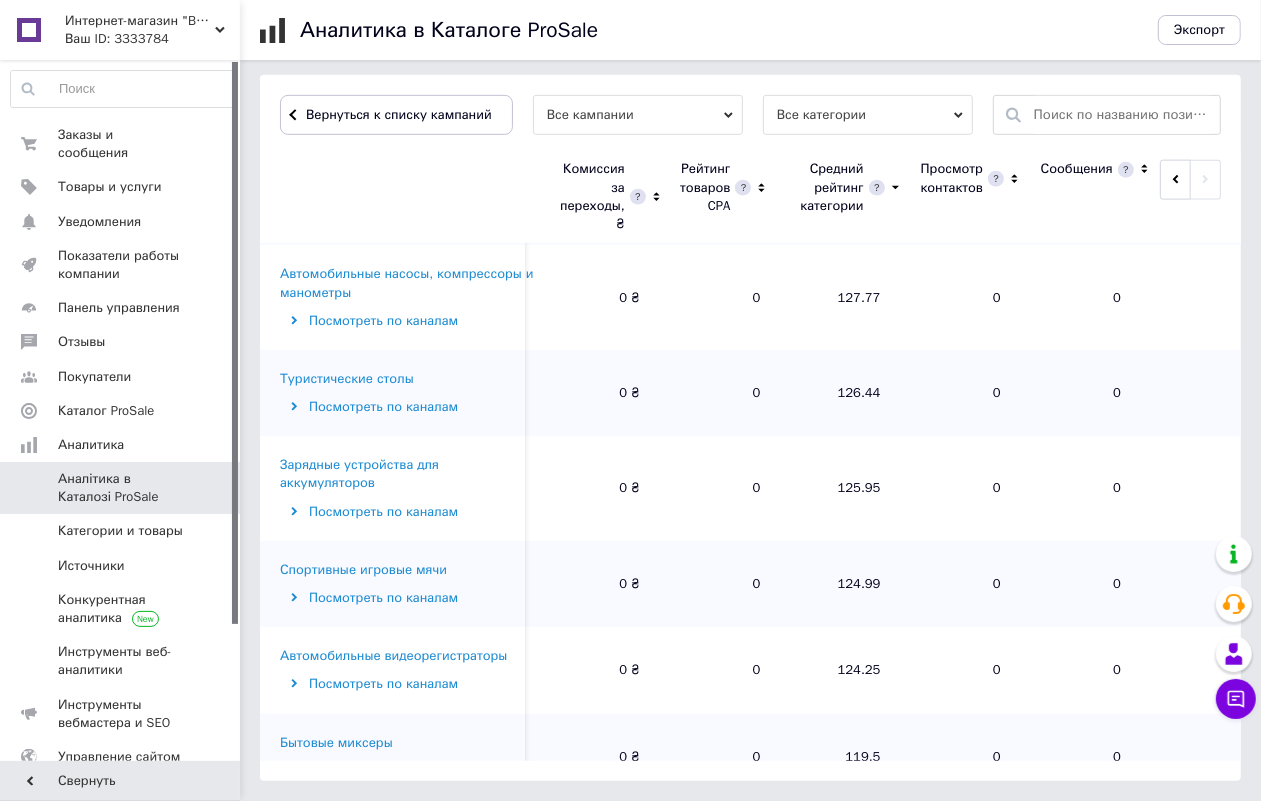 click on "[DATE] - [DATE] [DATE] [DATE] ... С предыдущим периодом Общие данные Товары CPA Товары CPC Показы 20 813 31 % Переходы 552 23 % Заказы 15 15 % Оборот заказов, ₴ 11 469 25 % Комиссия за заказы, ₴ 1 293.48 24 % Комиссия за переходы, ₴ 0 Рейтинг товаров CPA 55.1 81 % Просмотр контактов 3 200 % Сообщения 0 Показы [DATE] - [DATE] [DATE] - [DATE] Источники 05.05 12.05 19.05 26.05 02.06 09.06 16.06 23.06 0 1k 2k 3k 4k Вернуться к списку кампаний Все кампании Все категории Комиссия за переходы, ₴ Рейтинг товаров CPA Средний рейтинг категории Просмотр контактов Сообщения Силовые тренажеры Посмотреть по каналам 0 ₴ 0 246.28 0 0 0 ₴ 1 875 234.34 0" at bounding box center (750, 87) 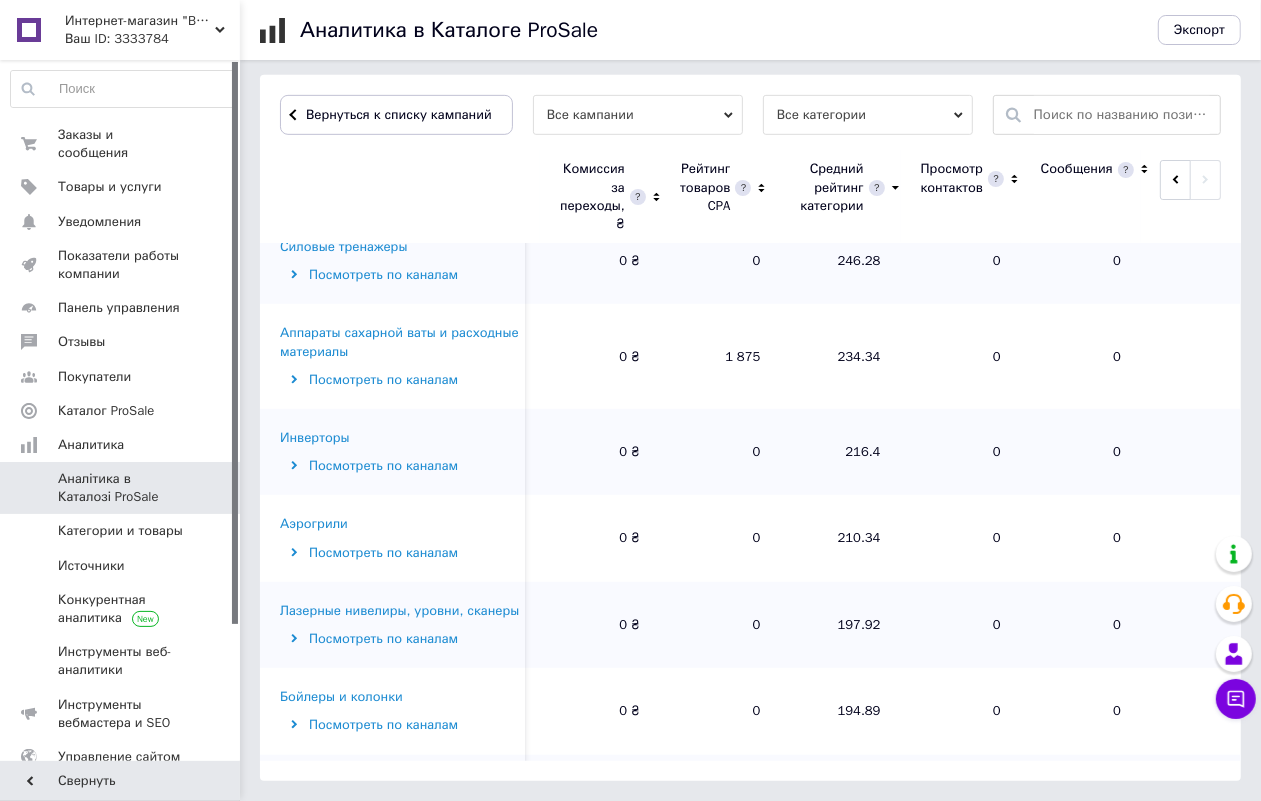 scroll, scrollTop: 0, scrollLeft: 0, axis: both 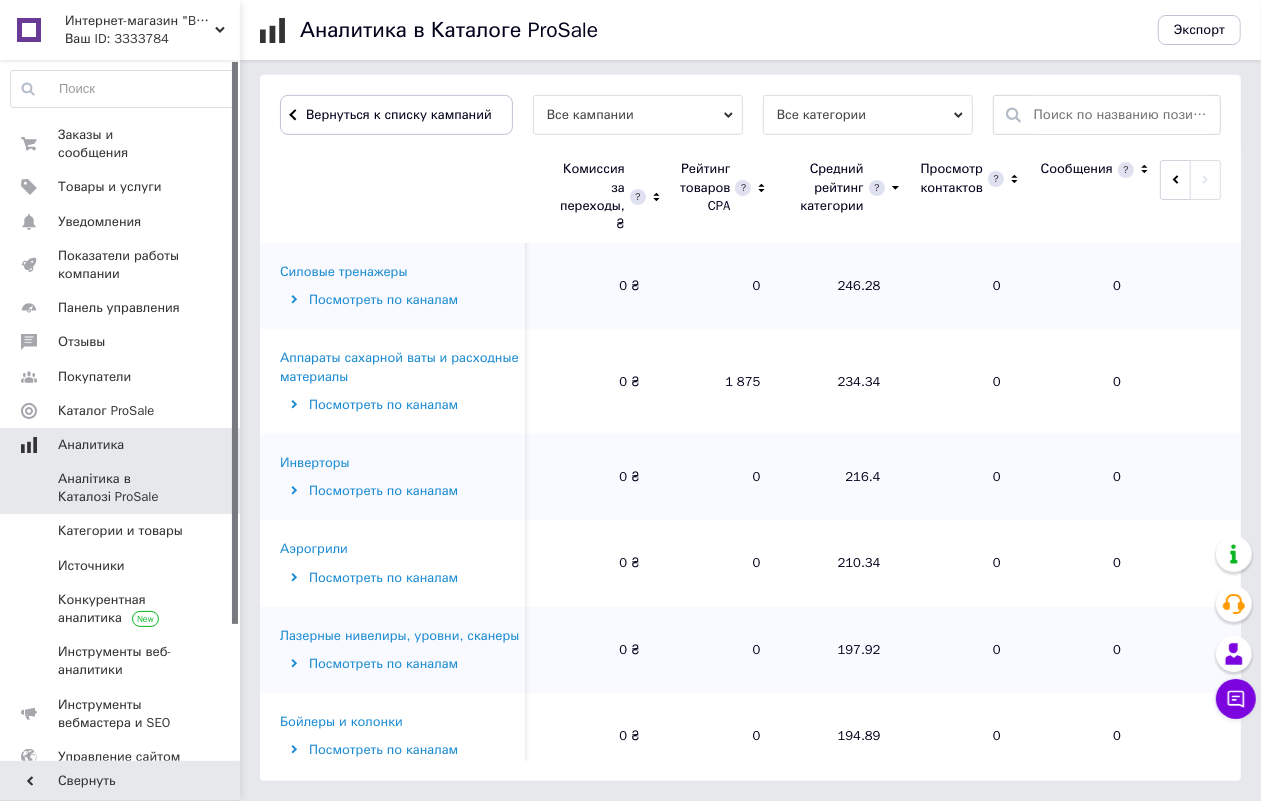 click on "Аналитика" at bounding box center [122, 445] 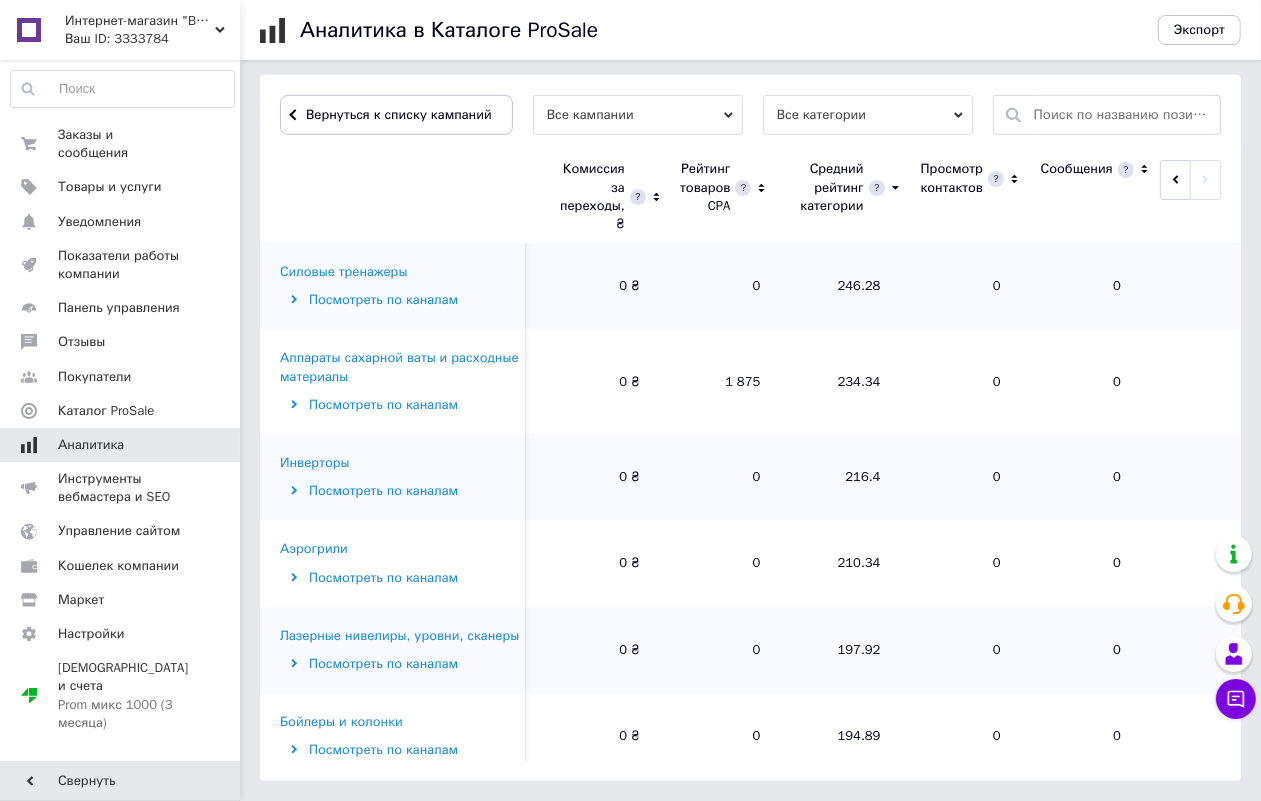 click on "Аналитика" at bounding box center (122, 445) 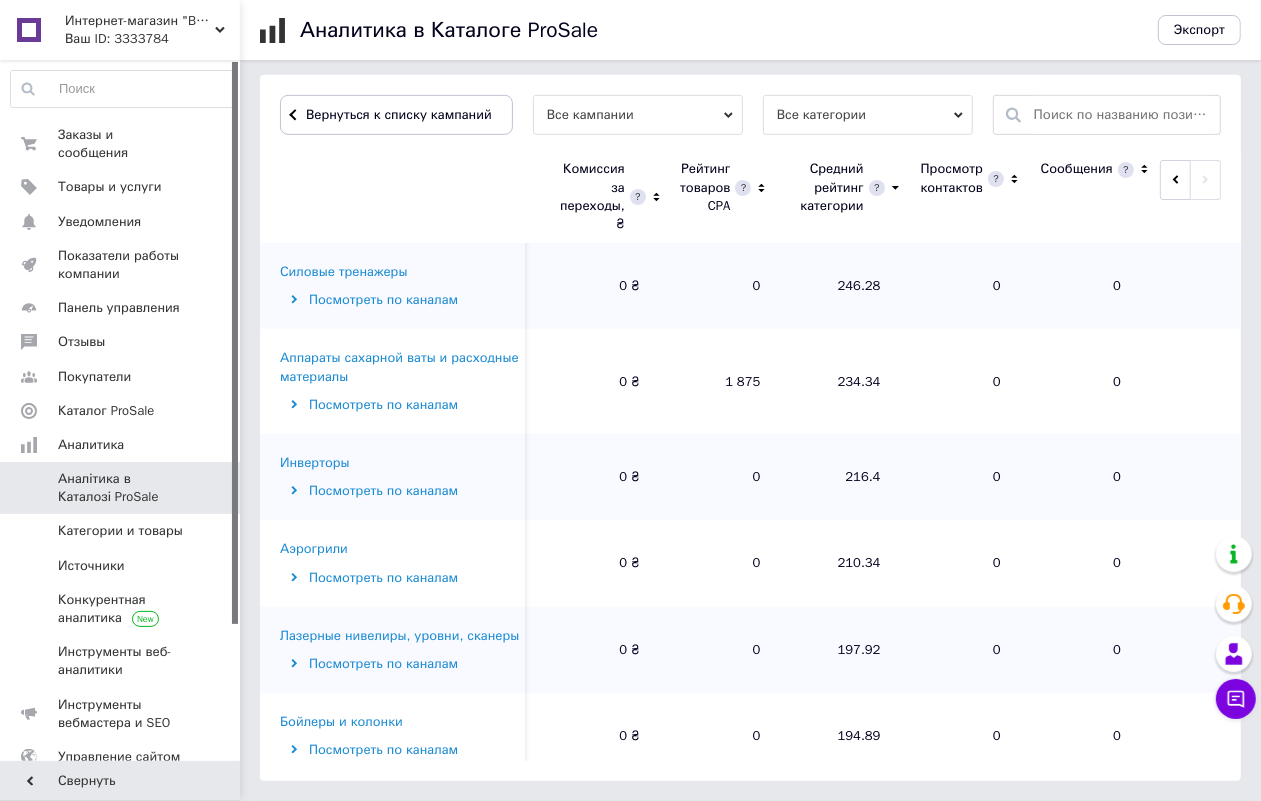 click on "Аналітика в Каталозі ProSale" at bounding box center (121, 488) 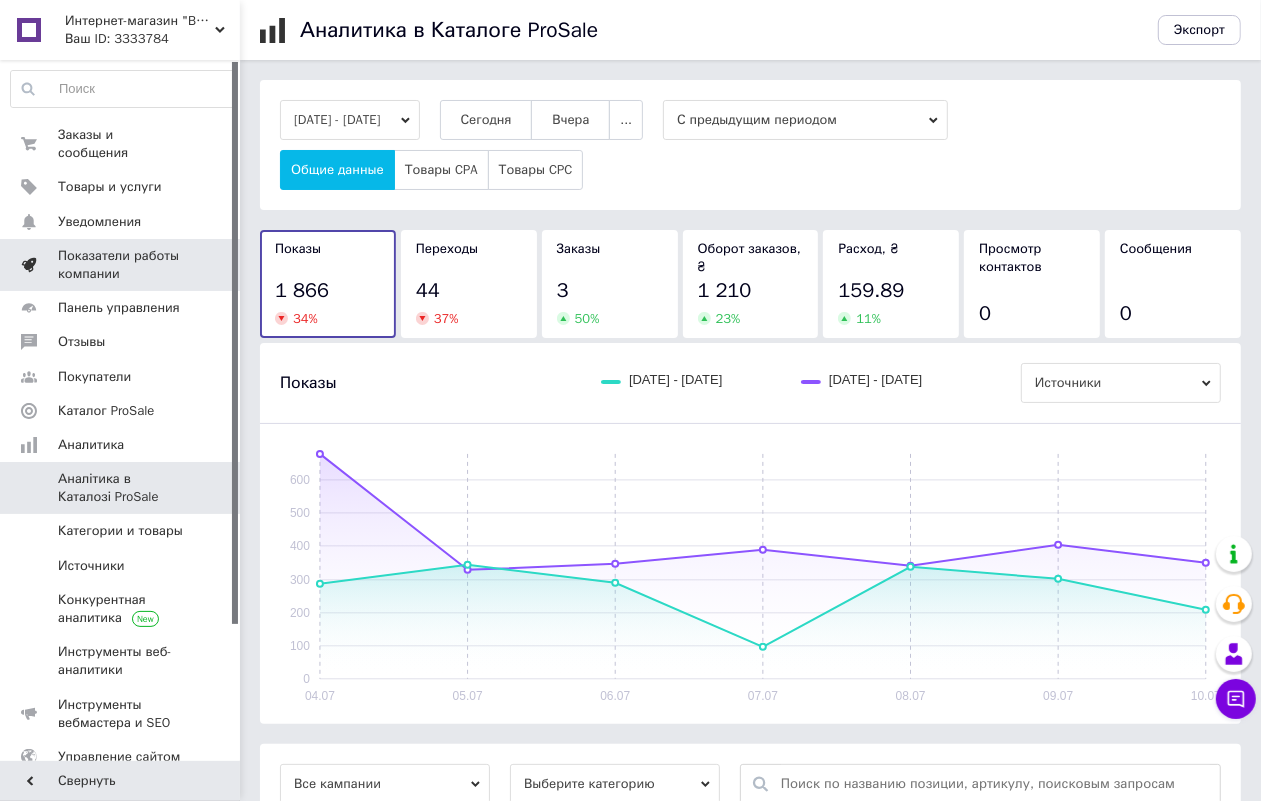 click on "Показатели работы компании" at bounding box center [121, 265] 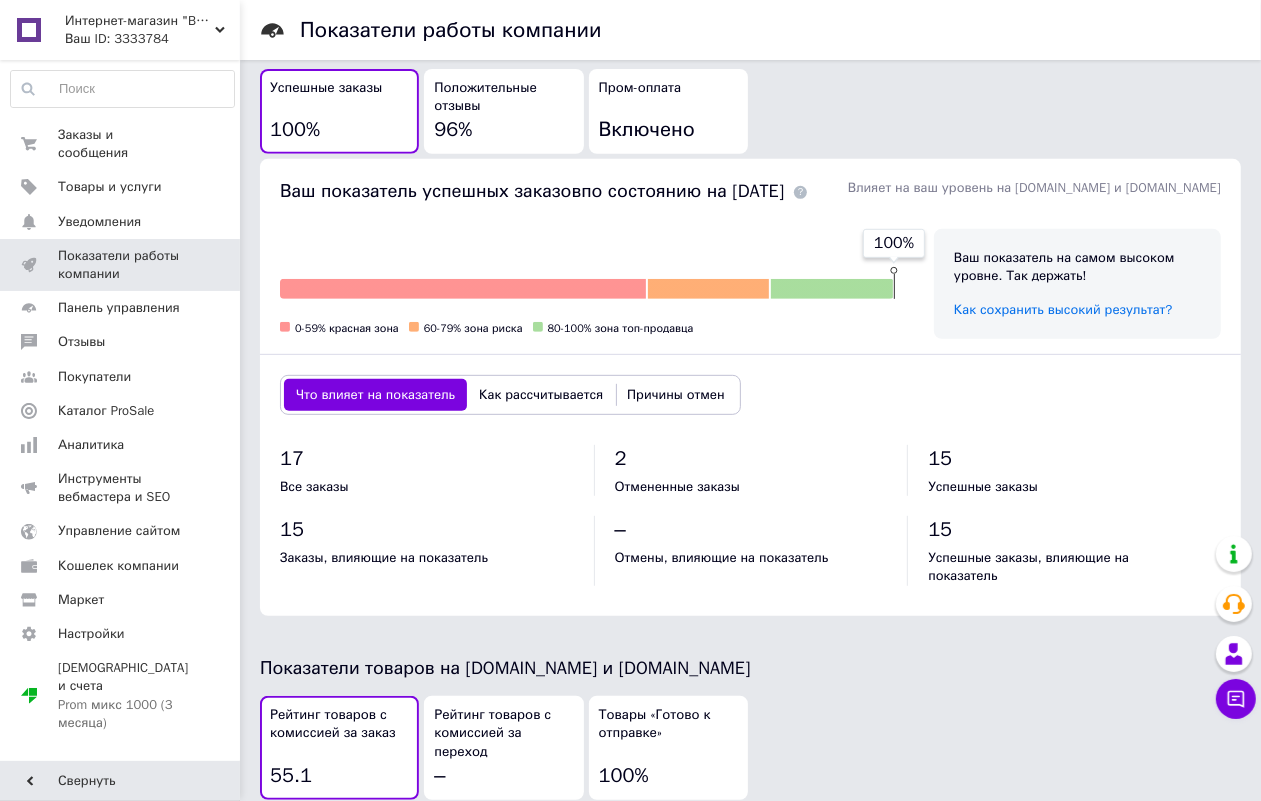 scroll, scrollTop: 375, scrollLeft: 0, axis: vertical 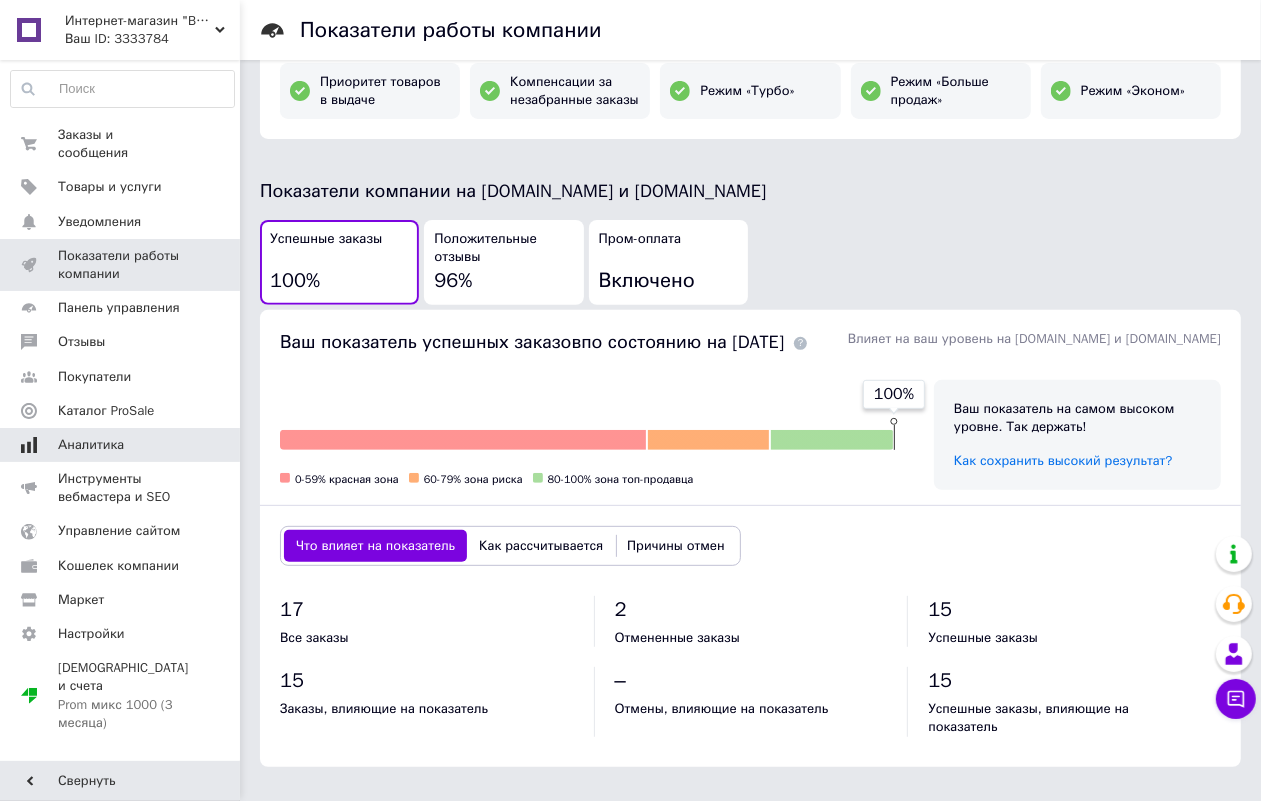 click on "Аналитика" at bounding box center (122, 445) 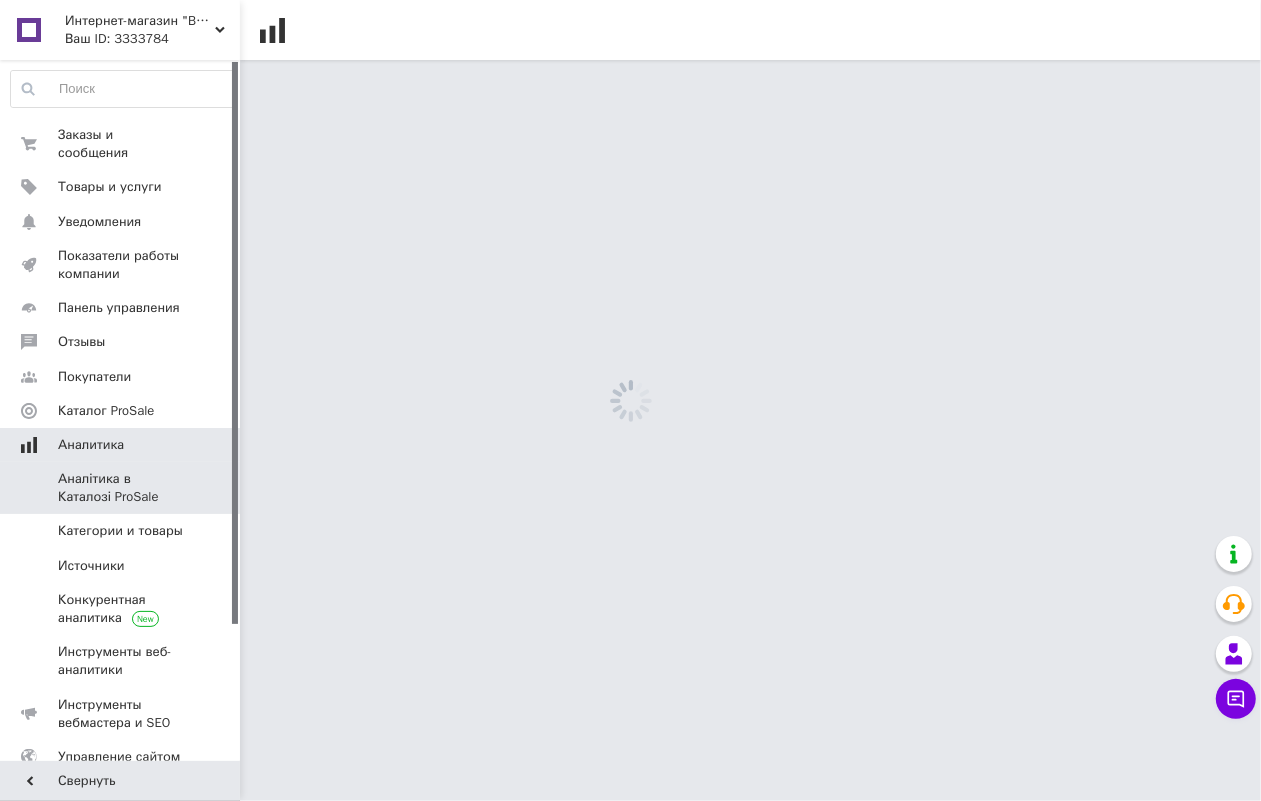 scroll, scrollTop: 0, scrollLeft: 0, axis: both 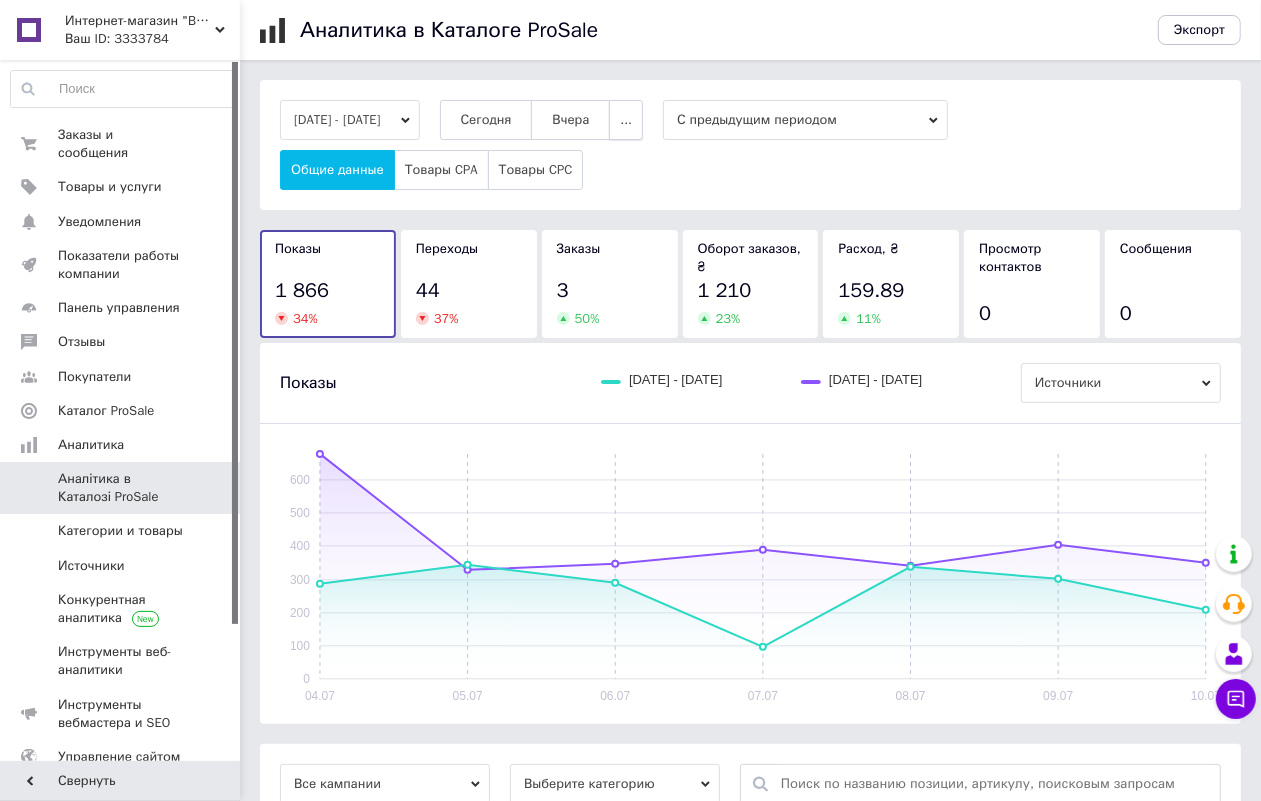 click on "..." at bounding box center (626, 120) 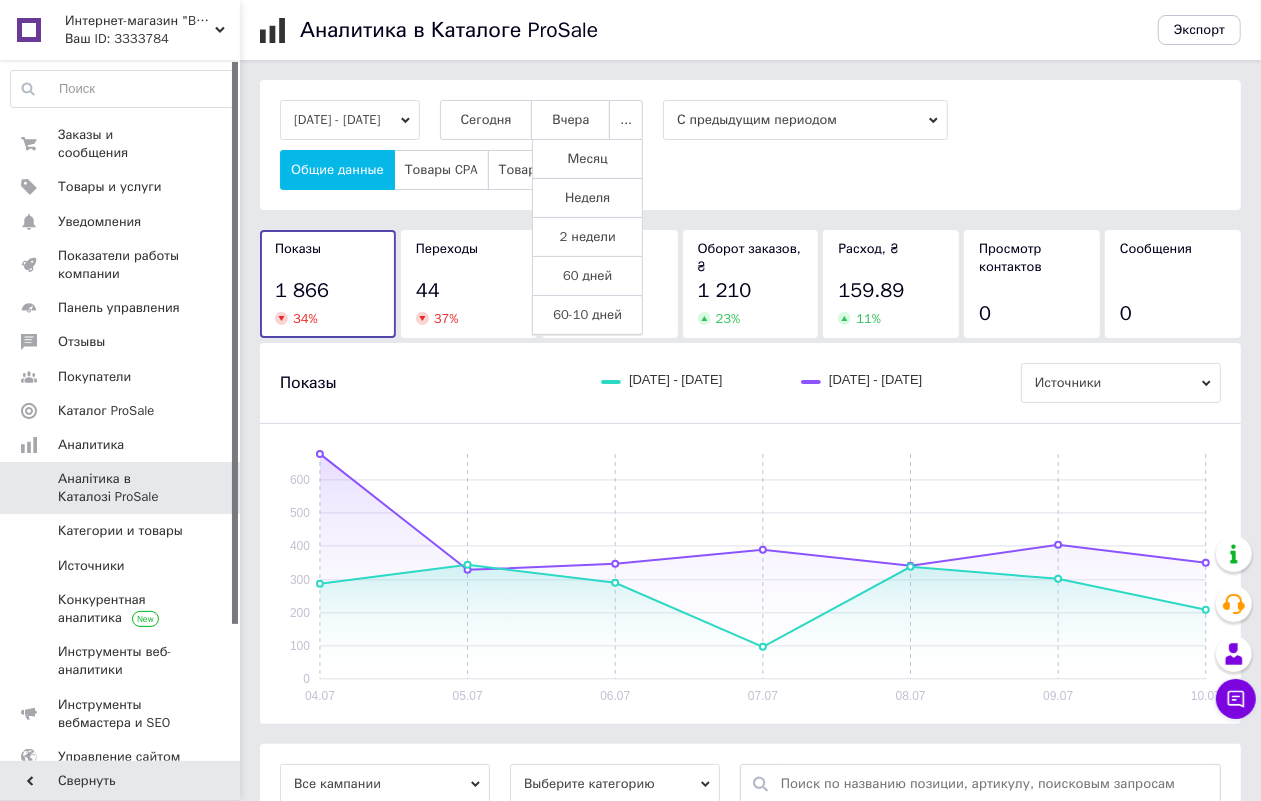 click on "60-10 дней" at bounding box center [587, 315] 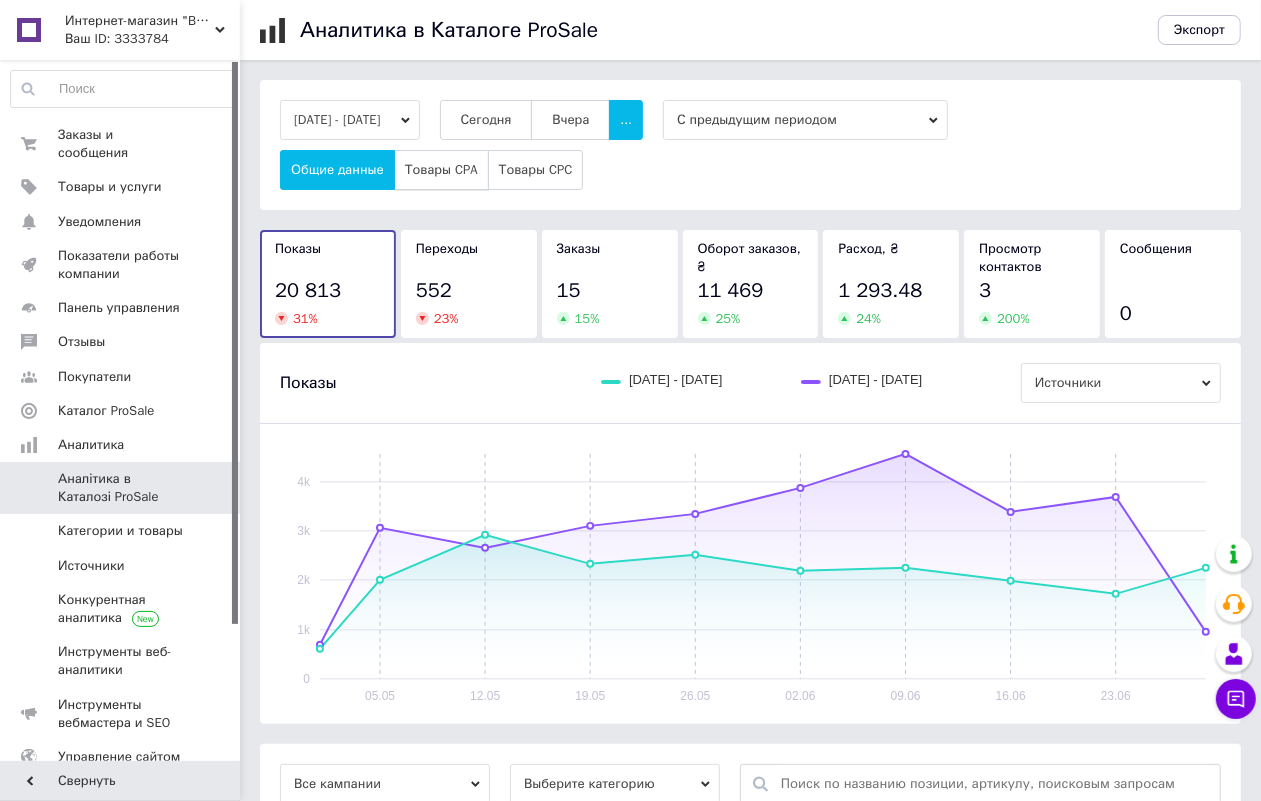 click on "Товары CPA" at bounding box center [441, 170] 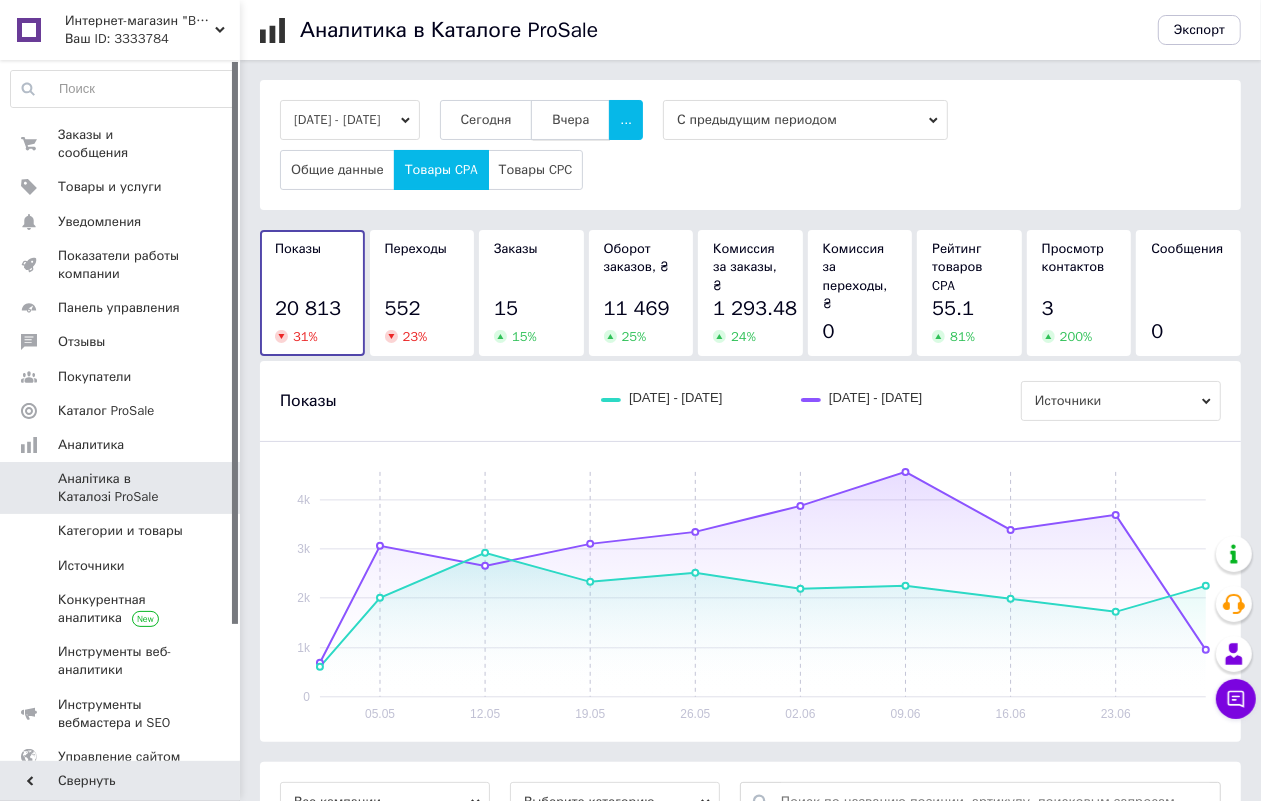 click on "Вчера" at bounding box center (570, 120) 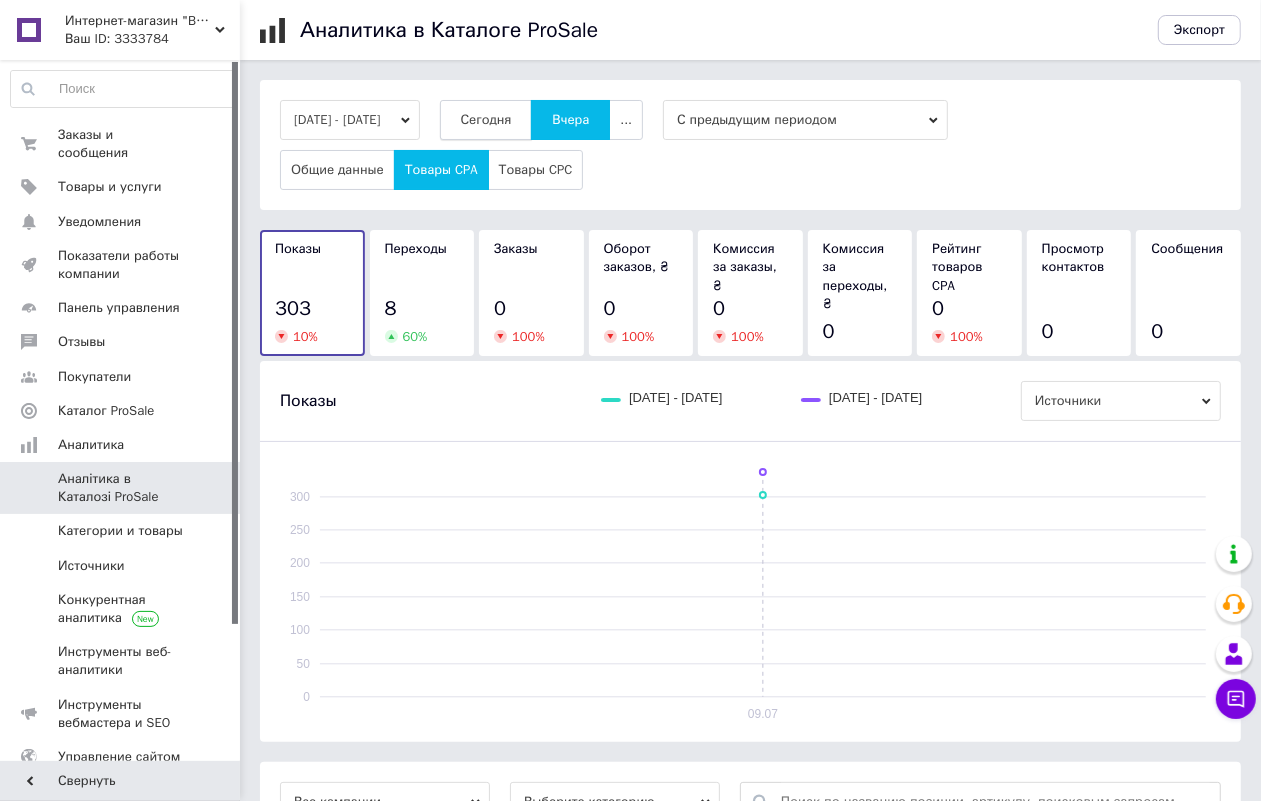 click on "Сегодня" at bounding box center (486, 120) 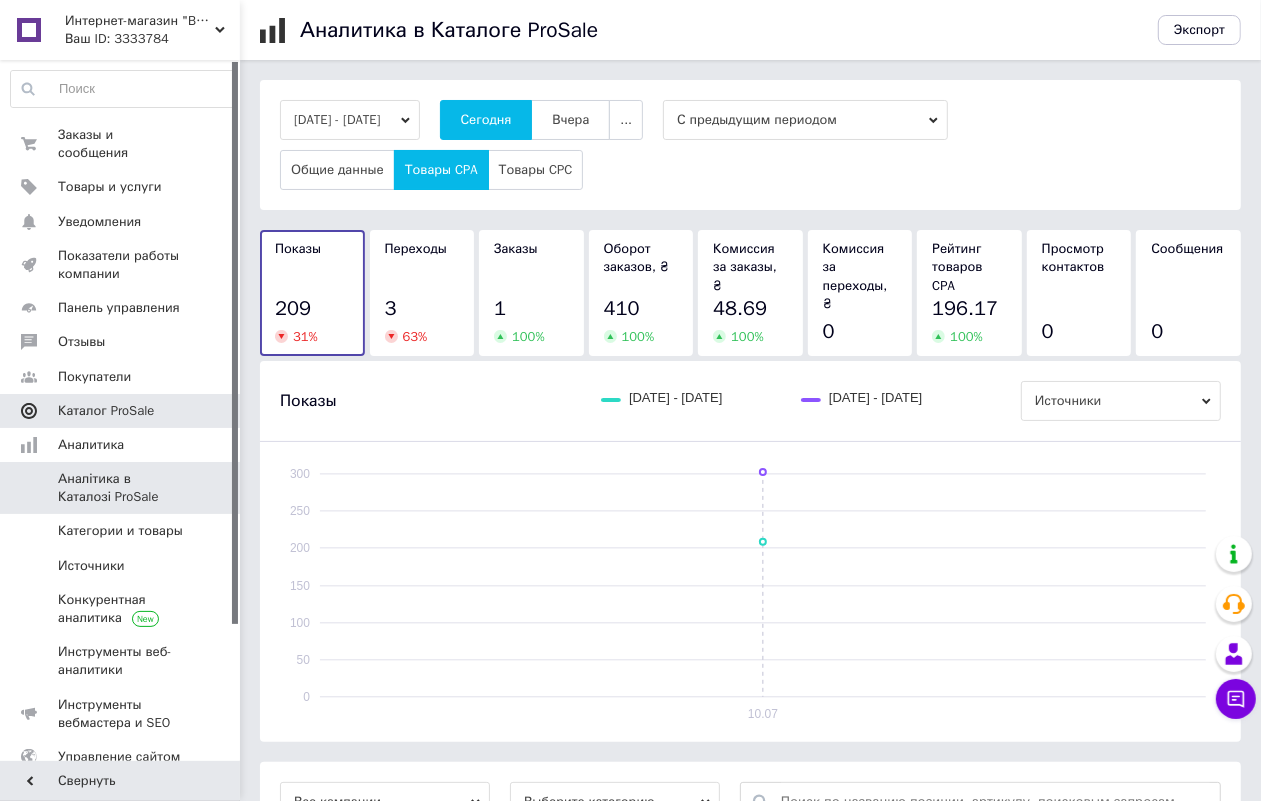 click on "Каталог ProSale" at bounding box center [106, 411] 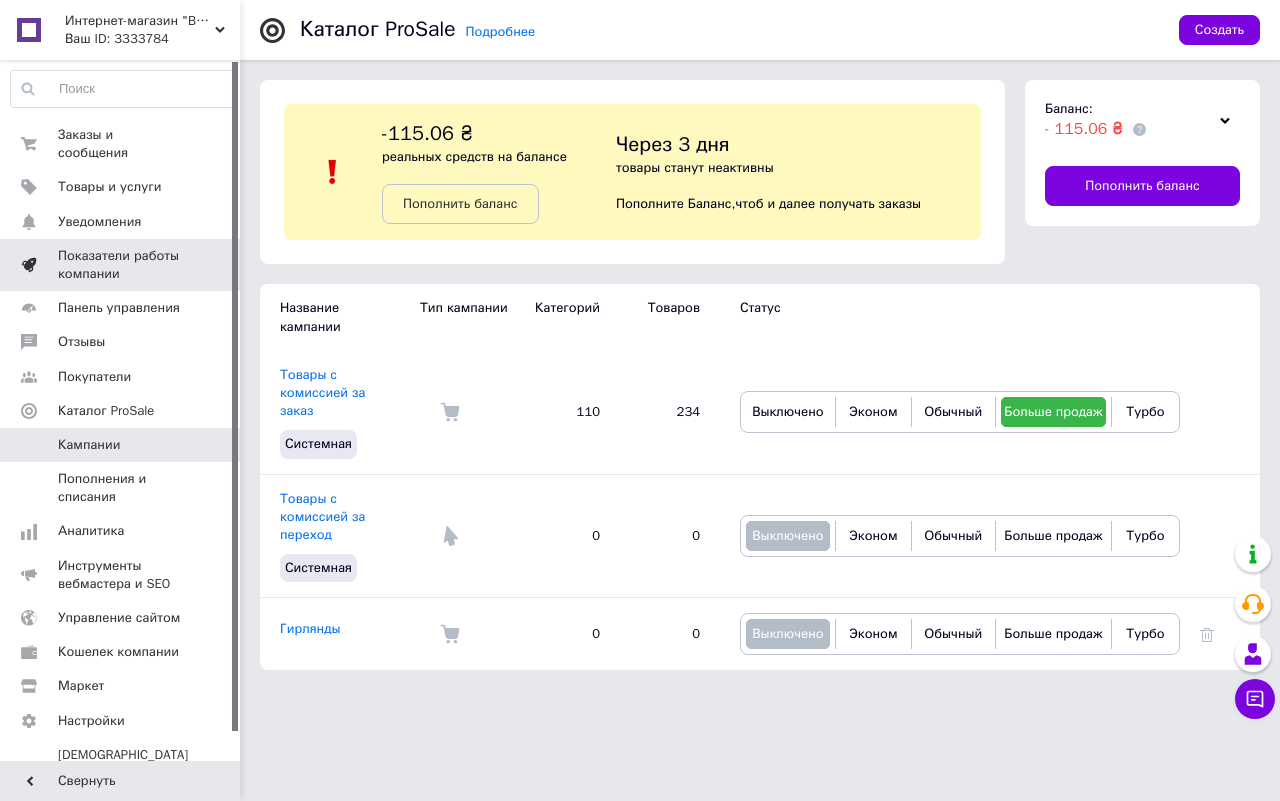 click on "Показатели работы компании" at bounding box center [121, 265] 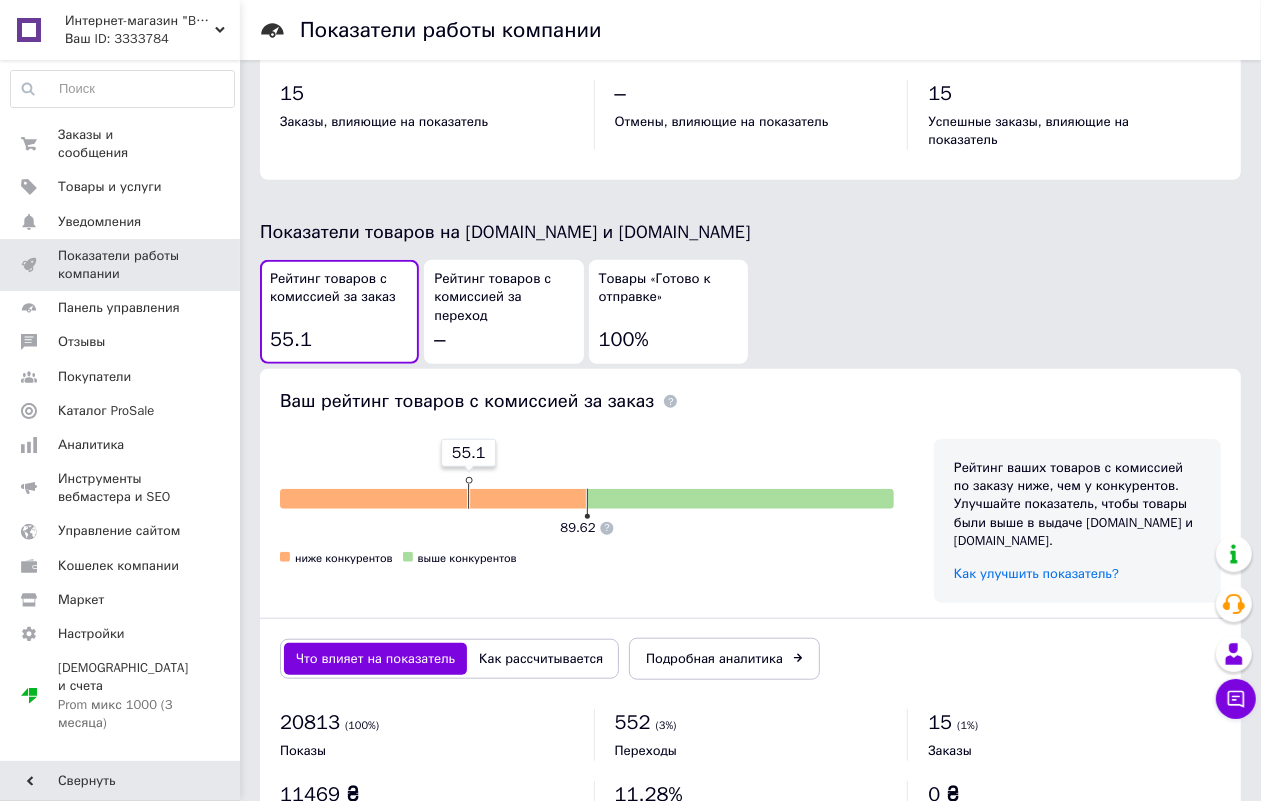 scroll, scrollTop: 1000, scrollLeft: 0, axis: vertical 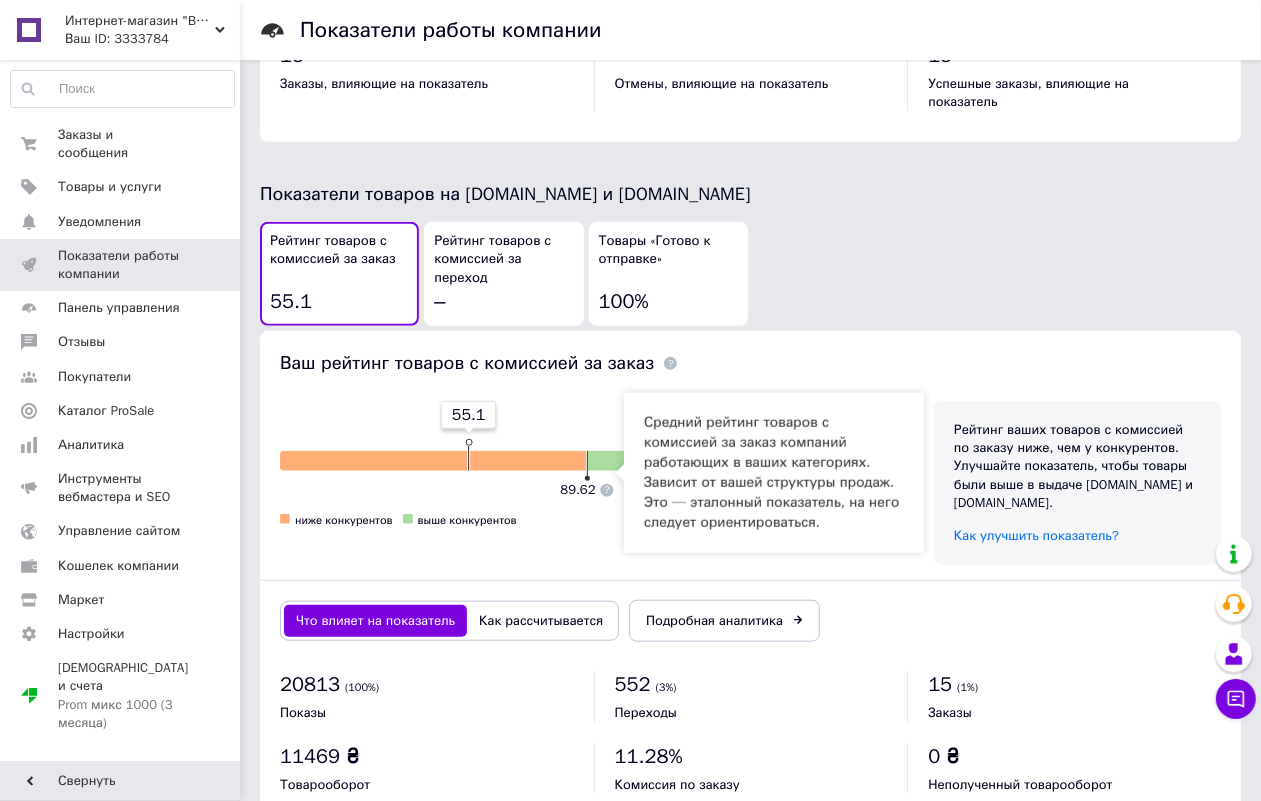 click at bounding box center [607, 490] 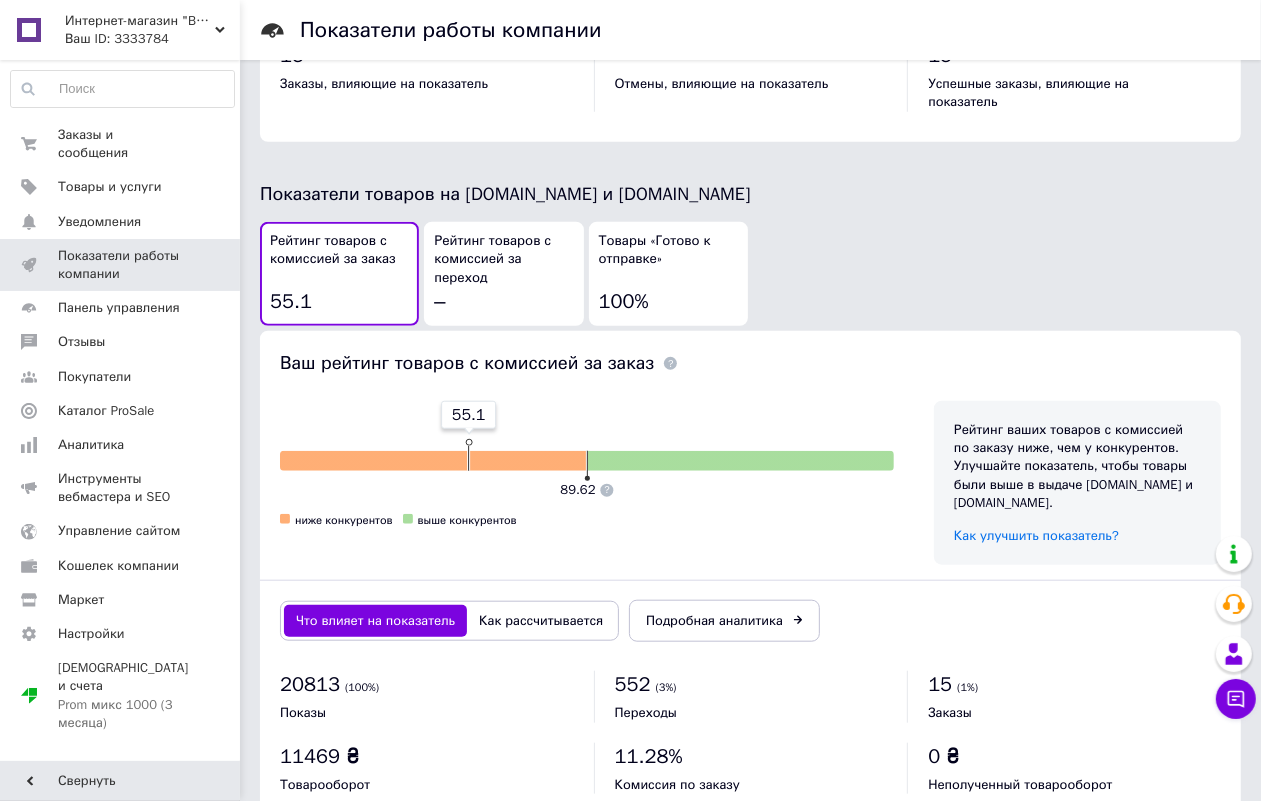 click at bounding box center (607, 490) 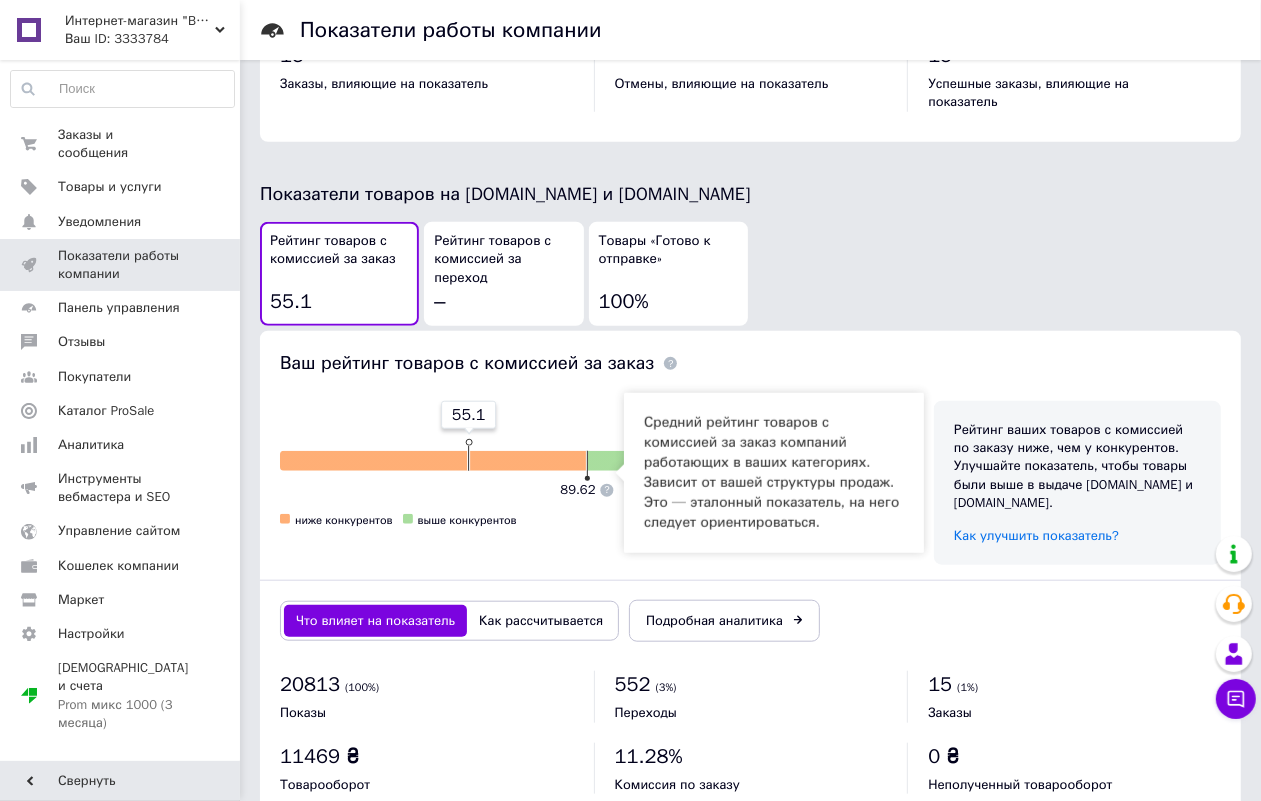 click at bounding box center [607, 490] 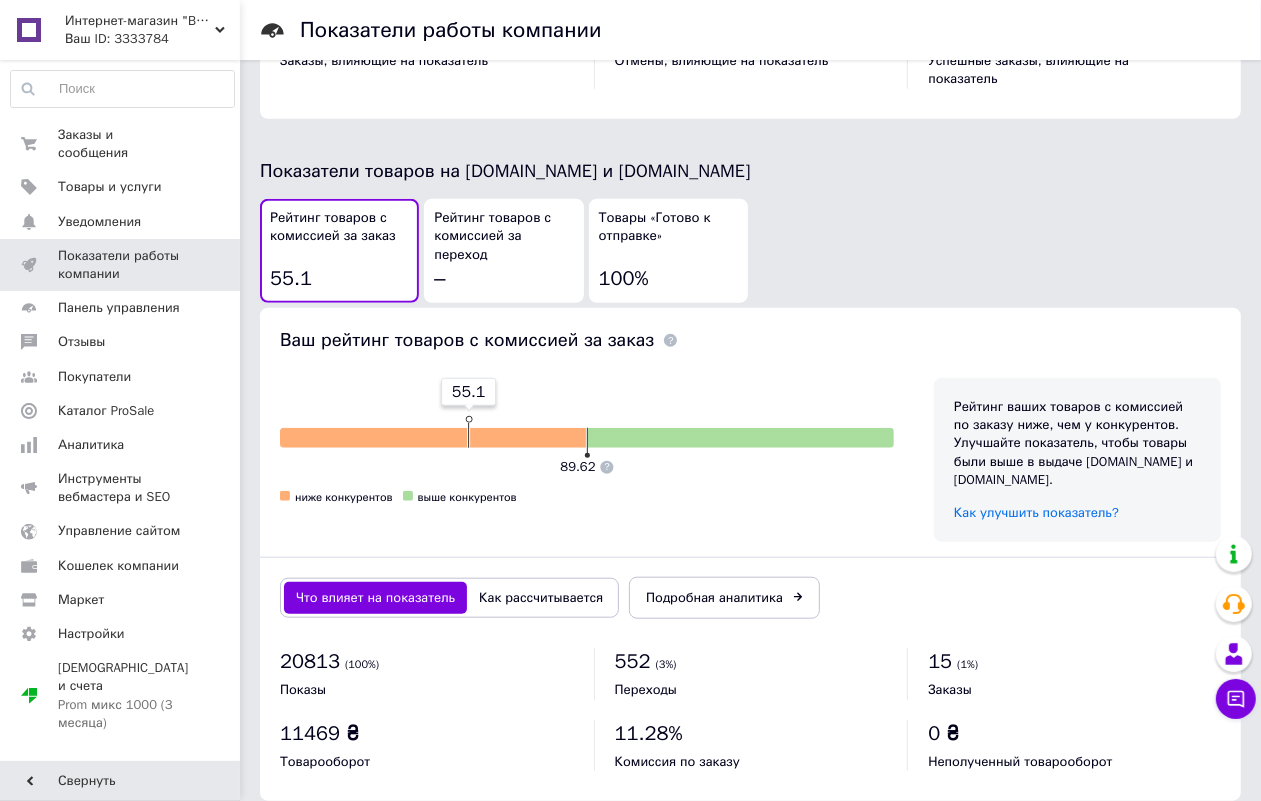 scroll, scrollTop: 1028, scrollLeft: 0, axis: vertical 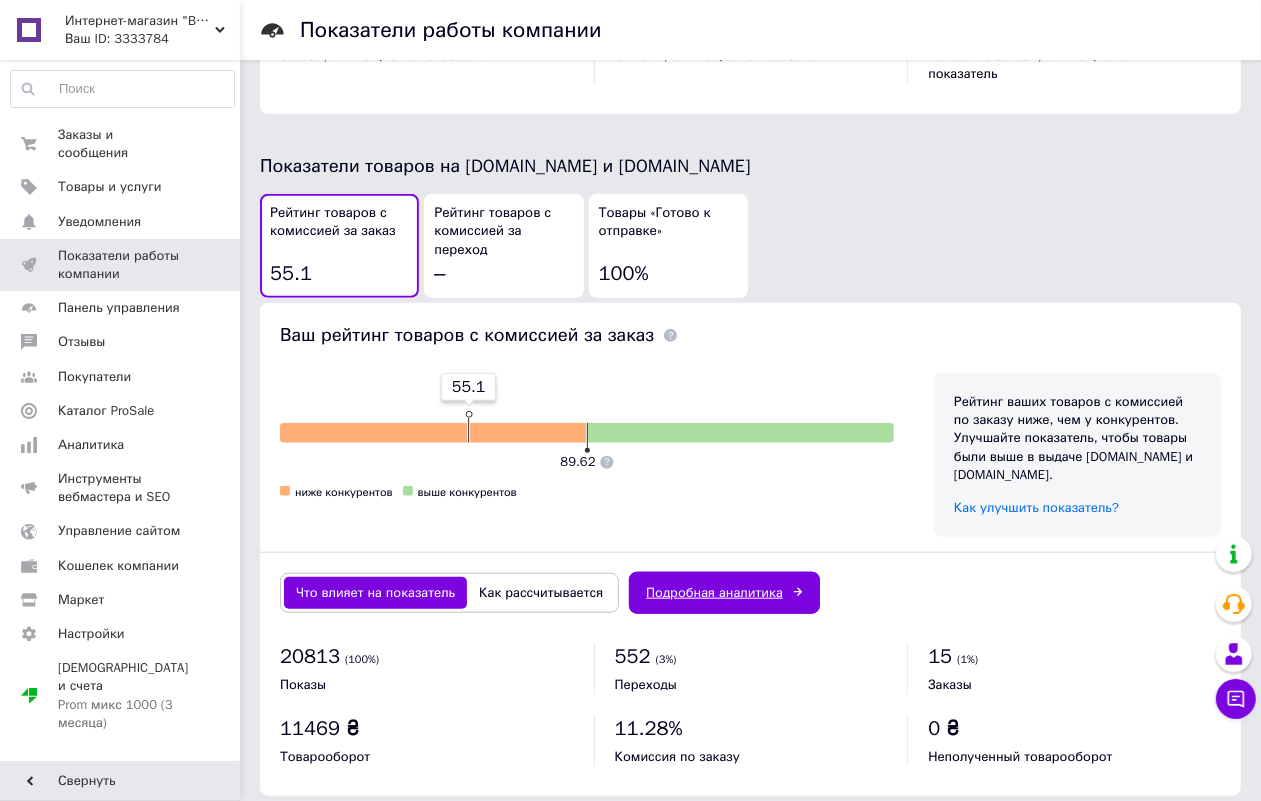 click on "Подробная аналитика" at bounding box center [724, 593] 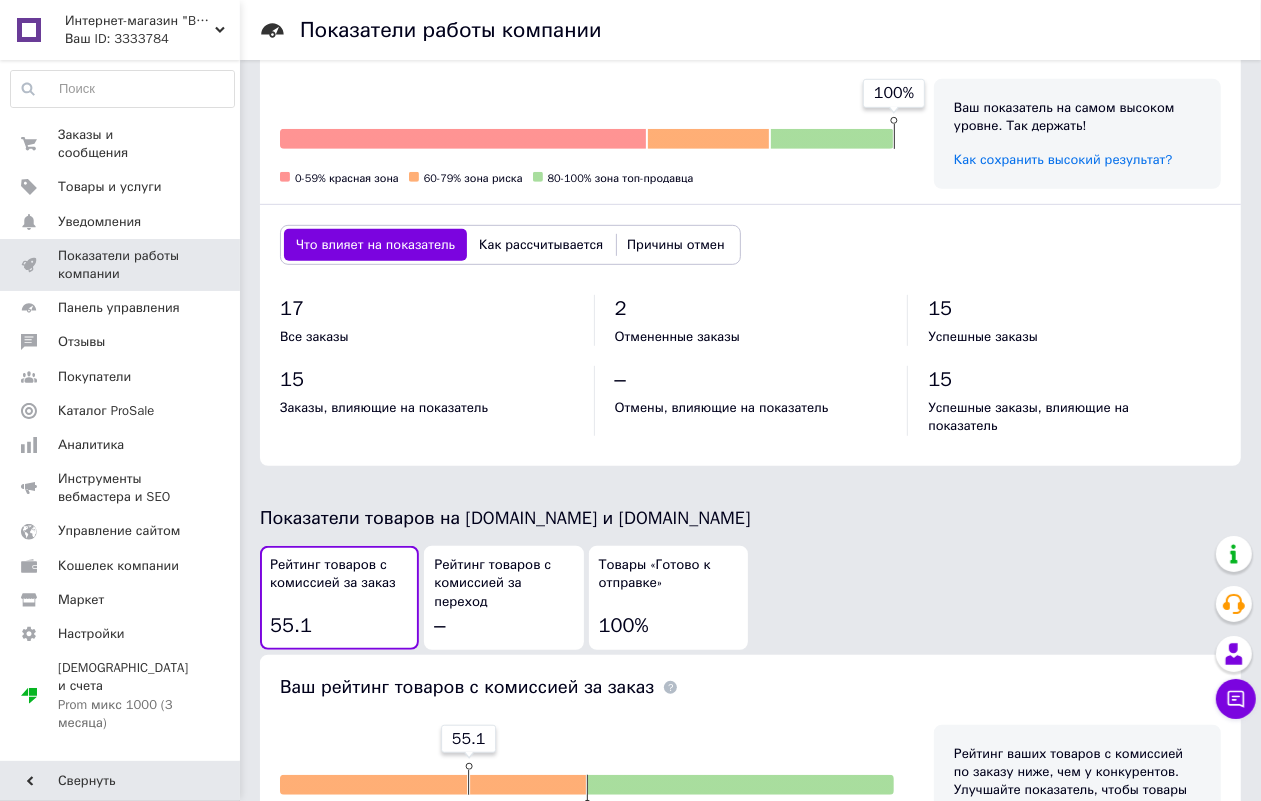 scroll, scrollTop: 653, scrollLeft: 0, axis: vertical 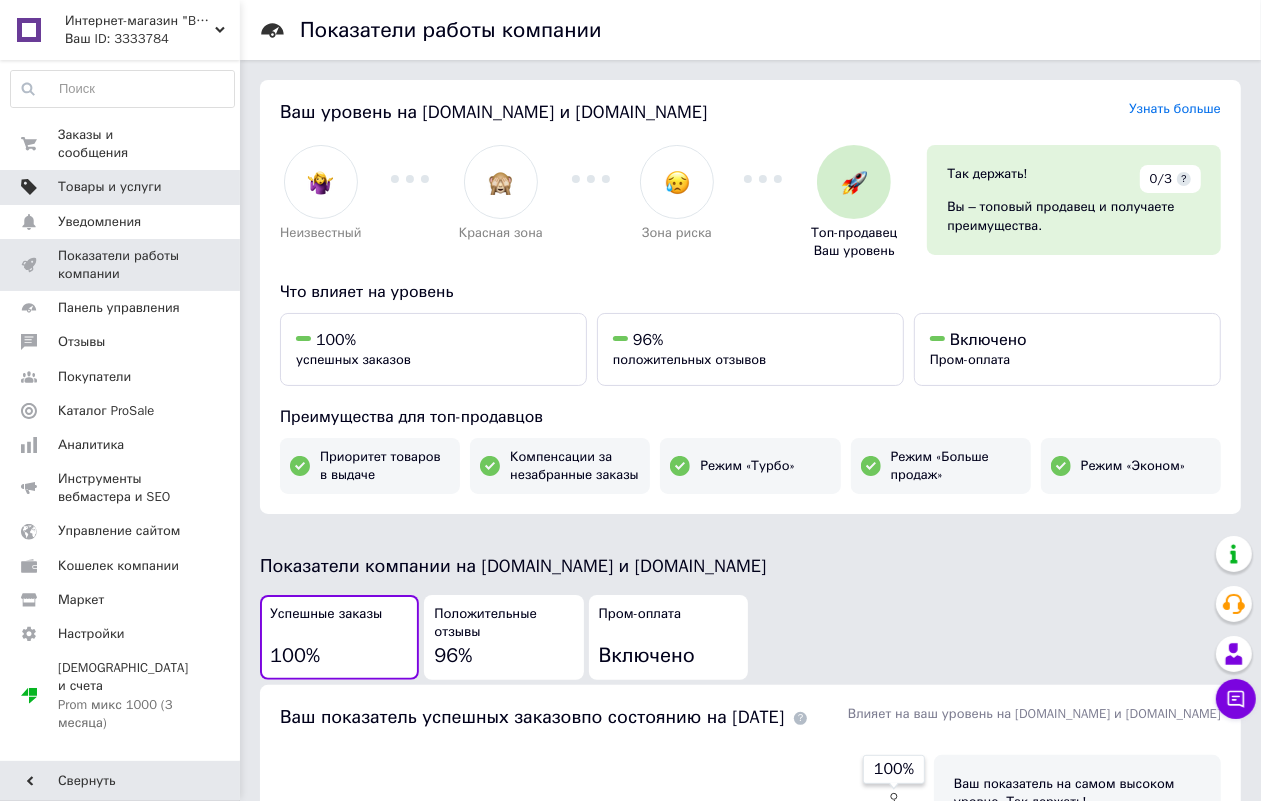 click on "Товары и услуги" at bounding box center [110, 187] 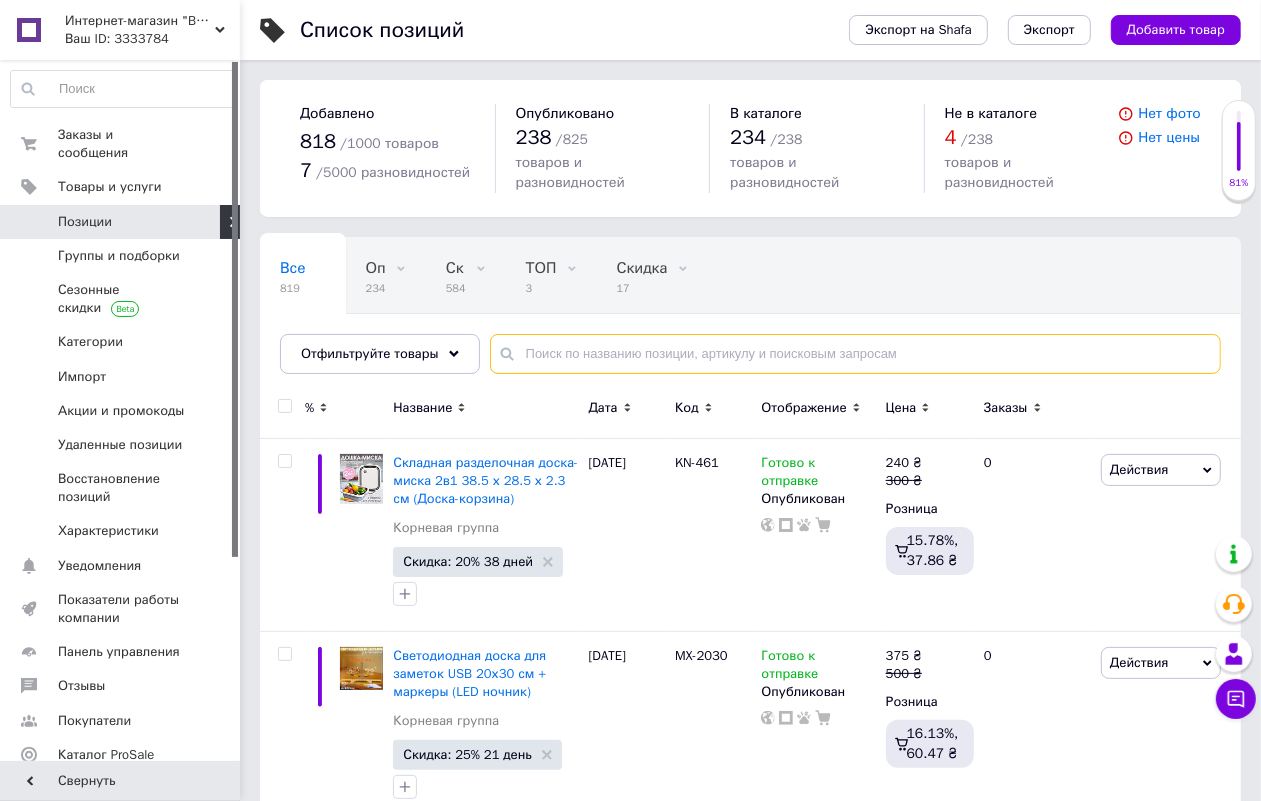click at bounding box center (855, 354) 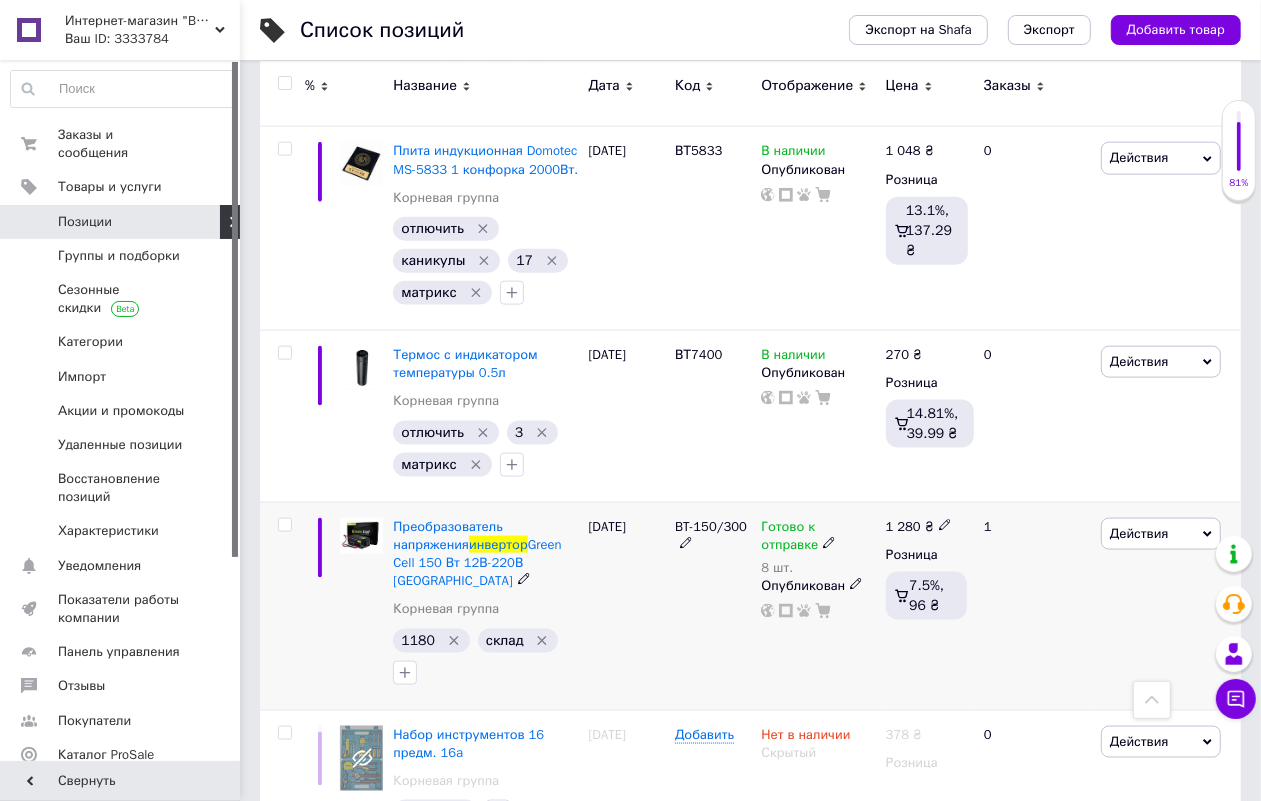 scroll, scrollTop: 1750, scrollLeft: 0, axis: vertical 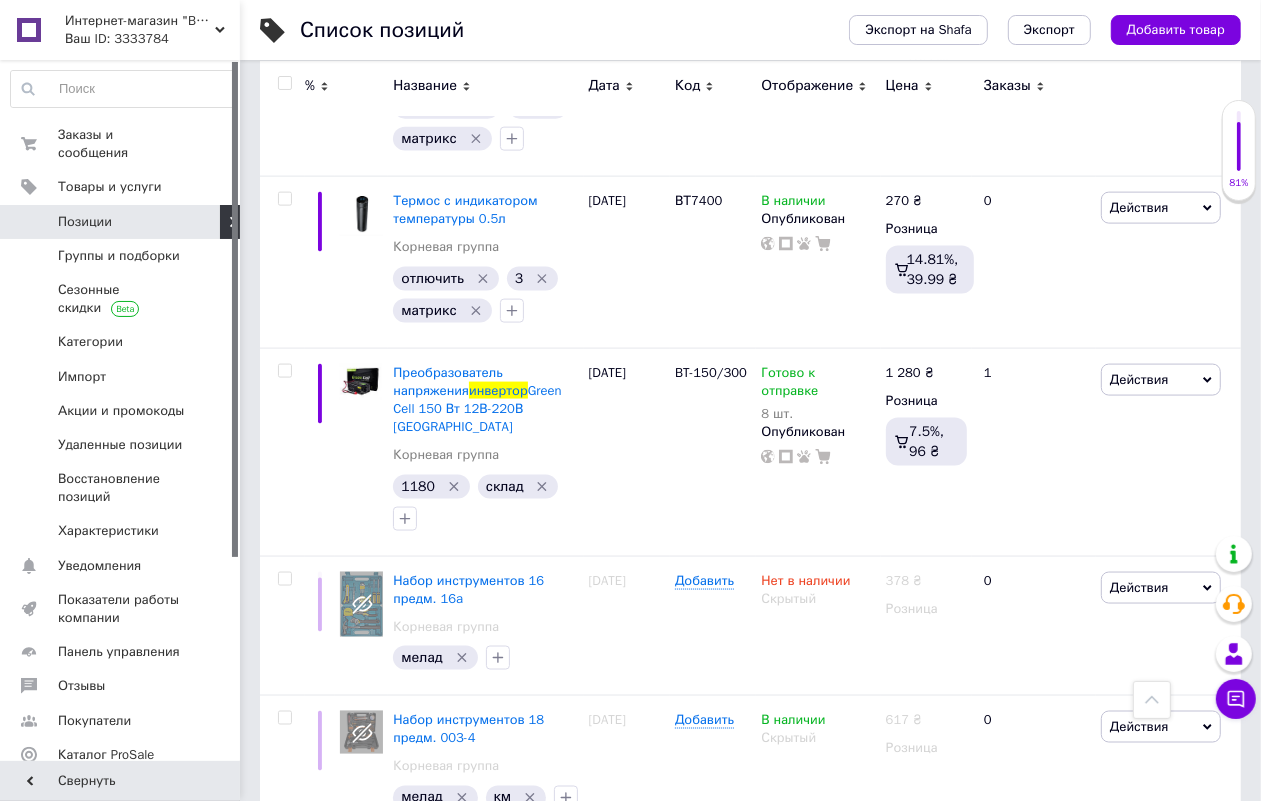 type on "инвертор" 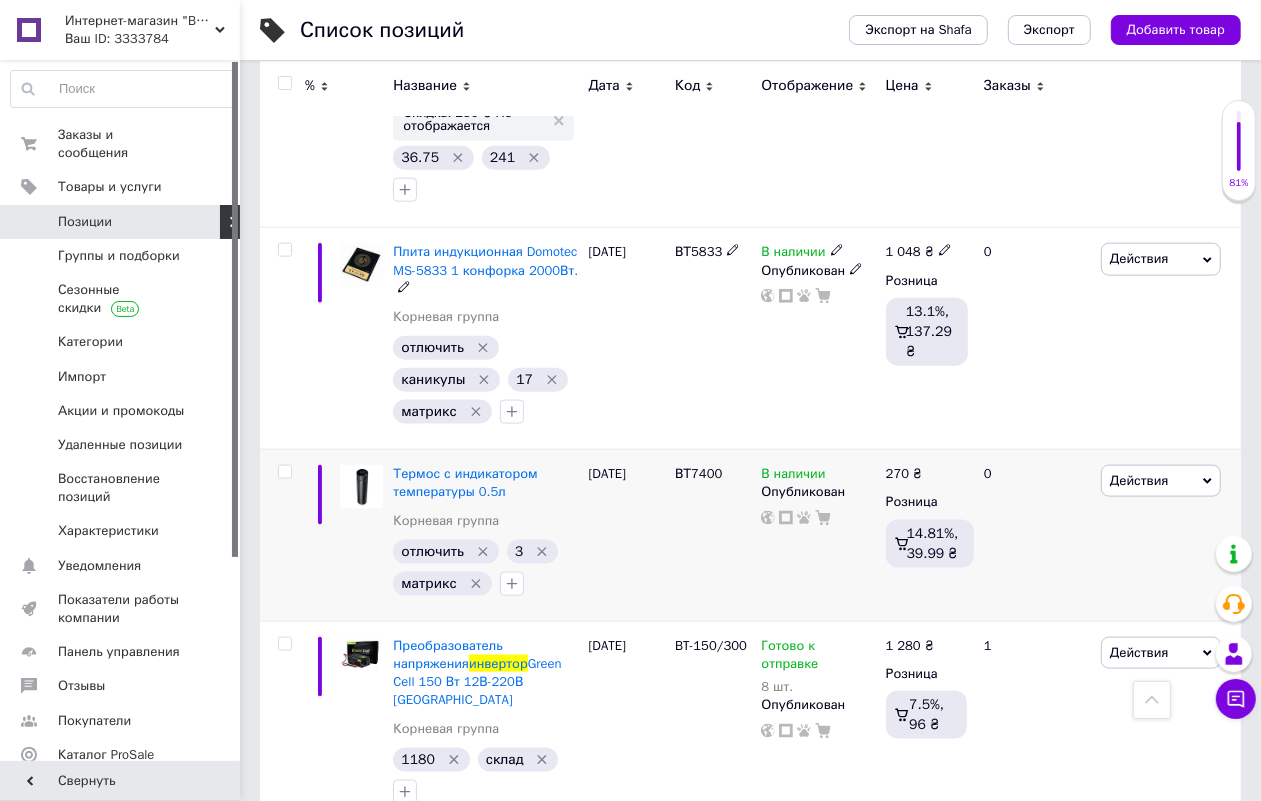 scroll, scrollTop: 1500, scrollLeft: 0, axis: vertical 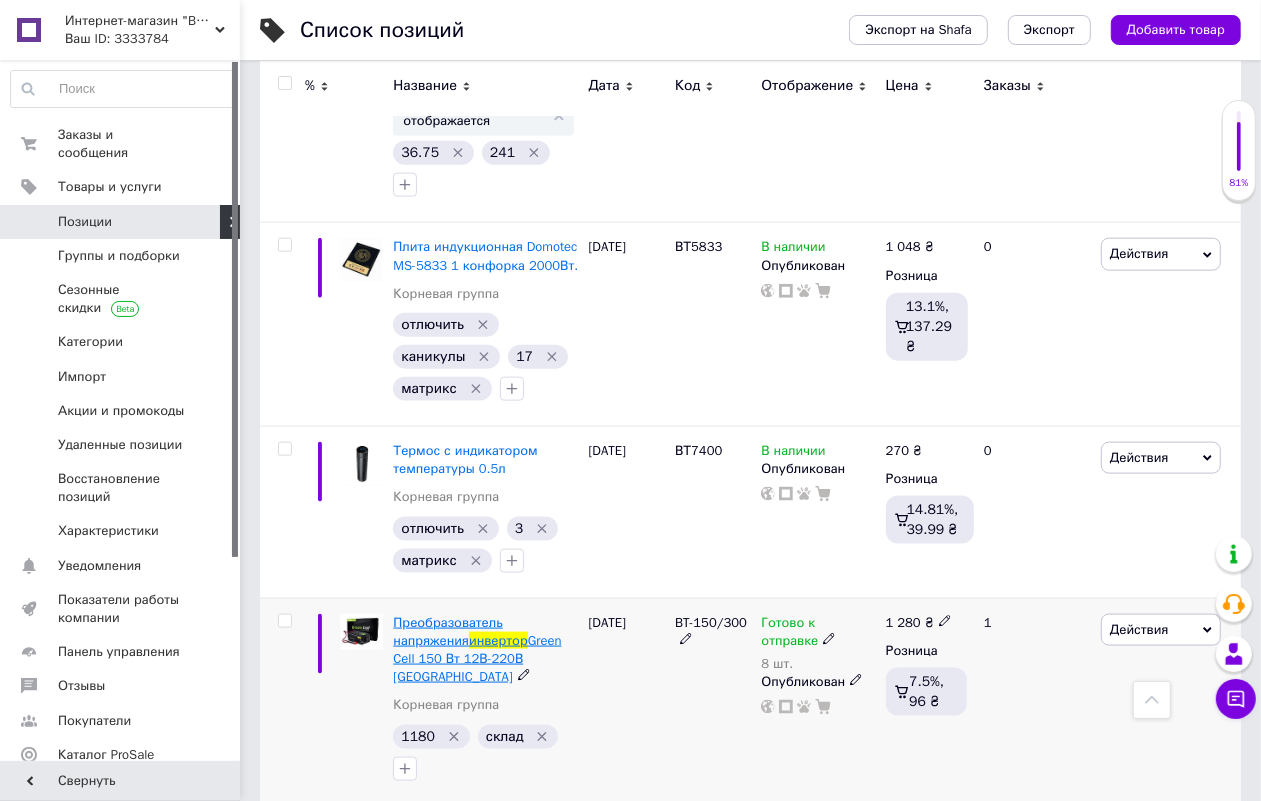 click on "Преобразователь напряжения" at bounding box center [447, 631] 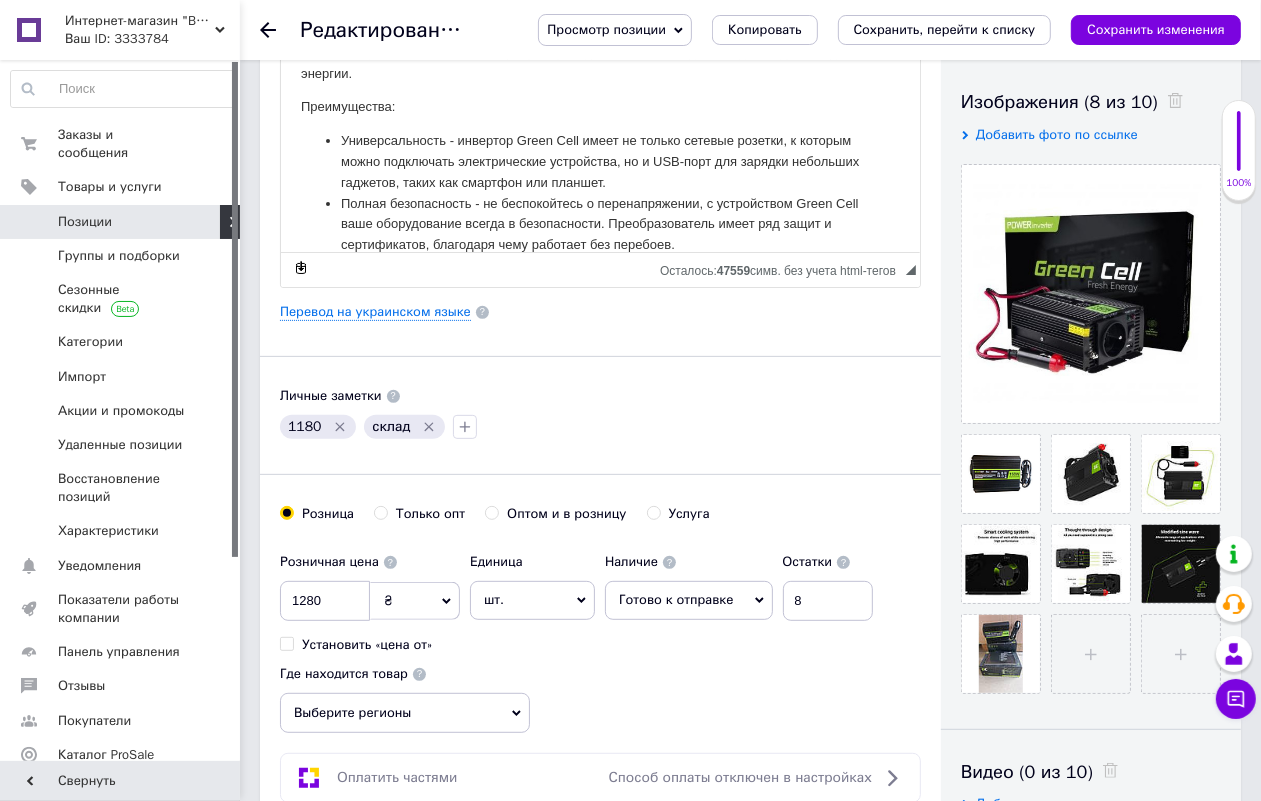 scroll, scrollTop: 0, scrollLeft: 0, axis: both 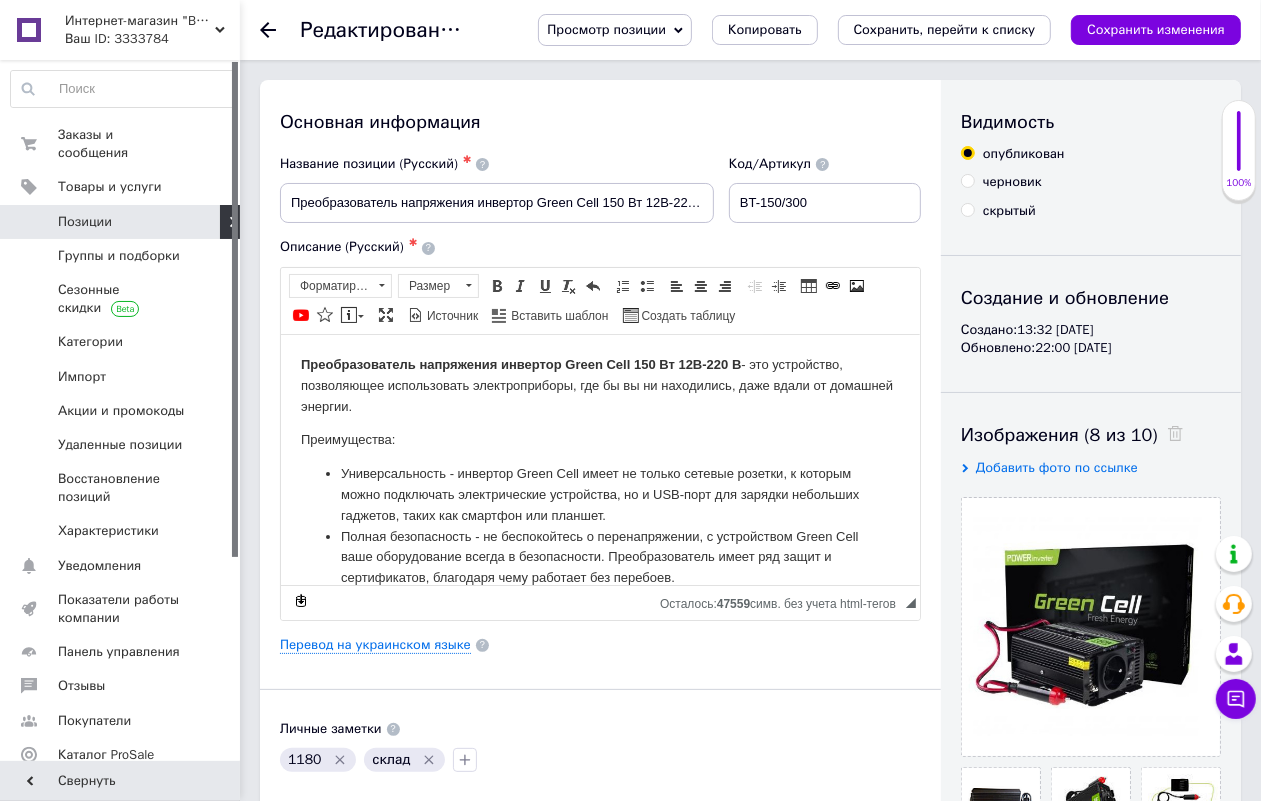 click on "скрытый" at bounding box center [967, 209] 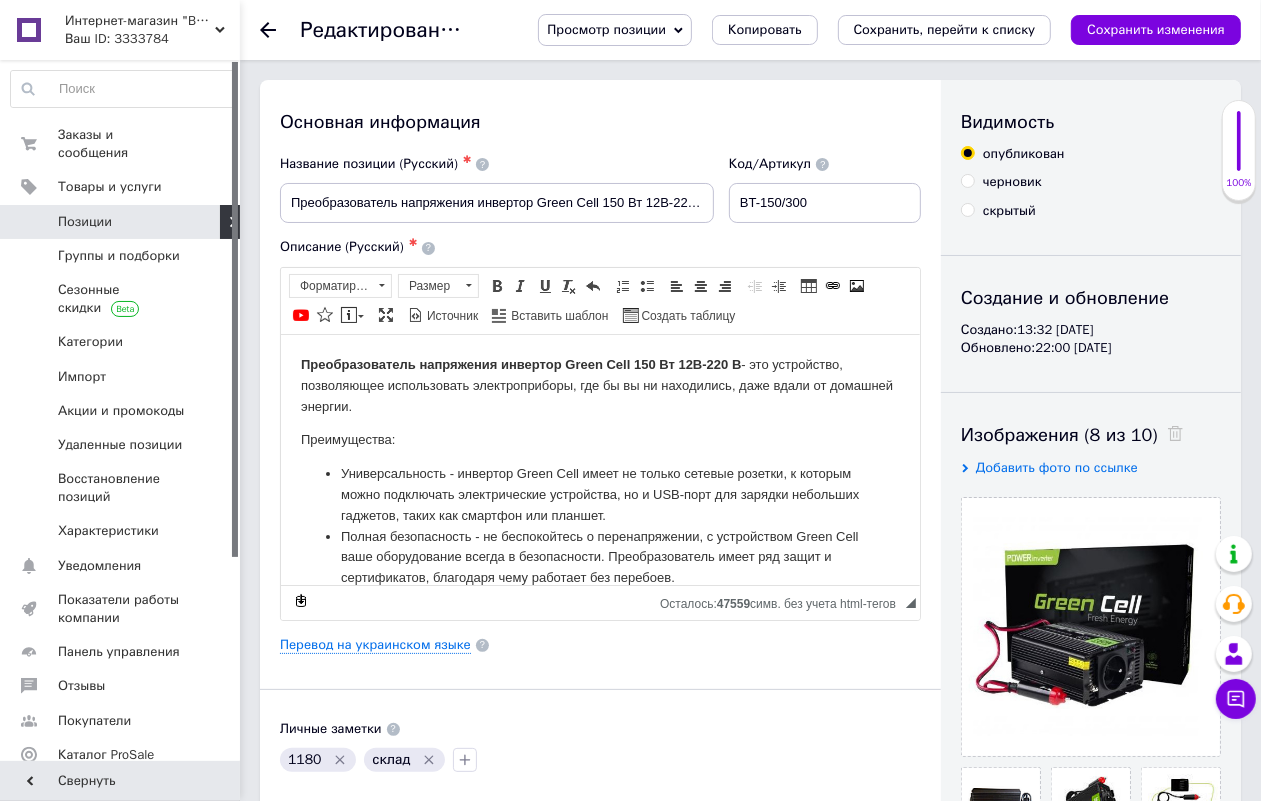 radio on "true" 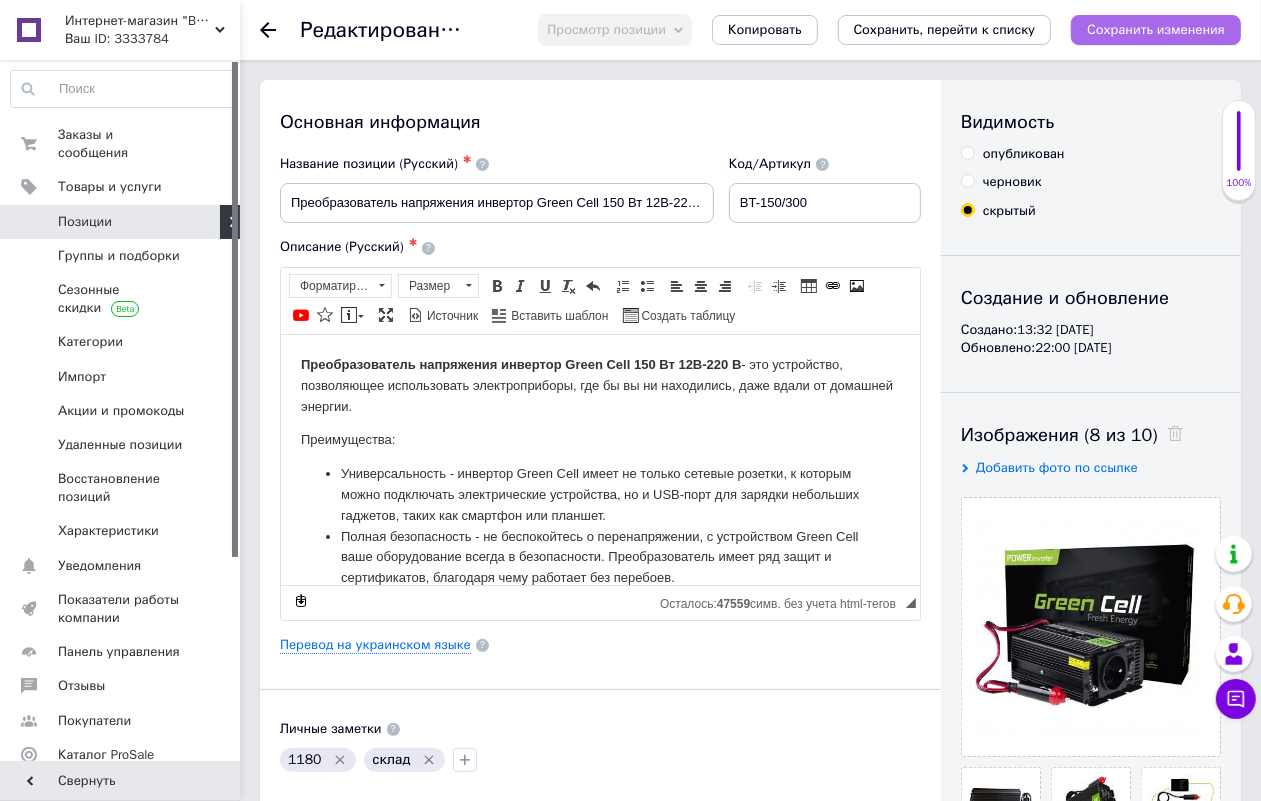 click on "Сохранить изменения" at bounding box center (1156, 30) 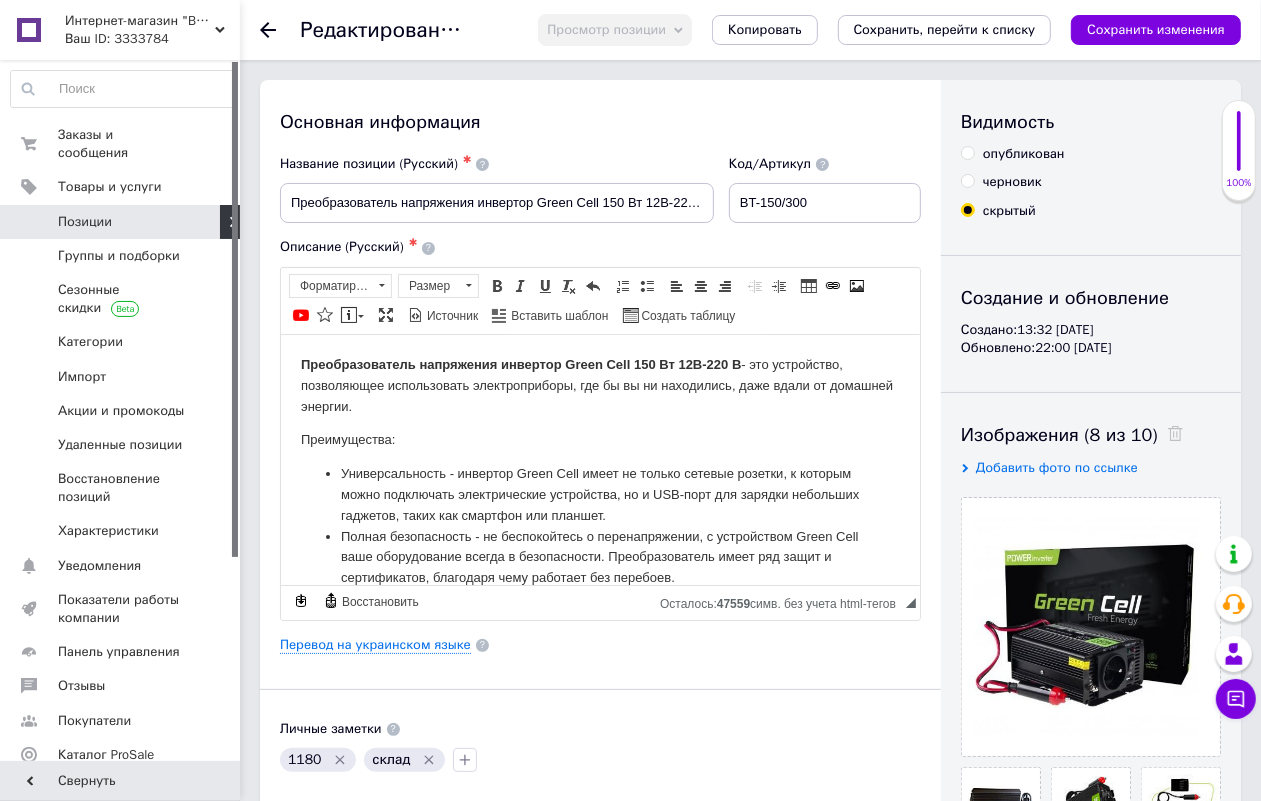 click on "Позиции" at bounding box center [122, 222] 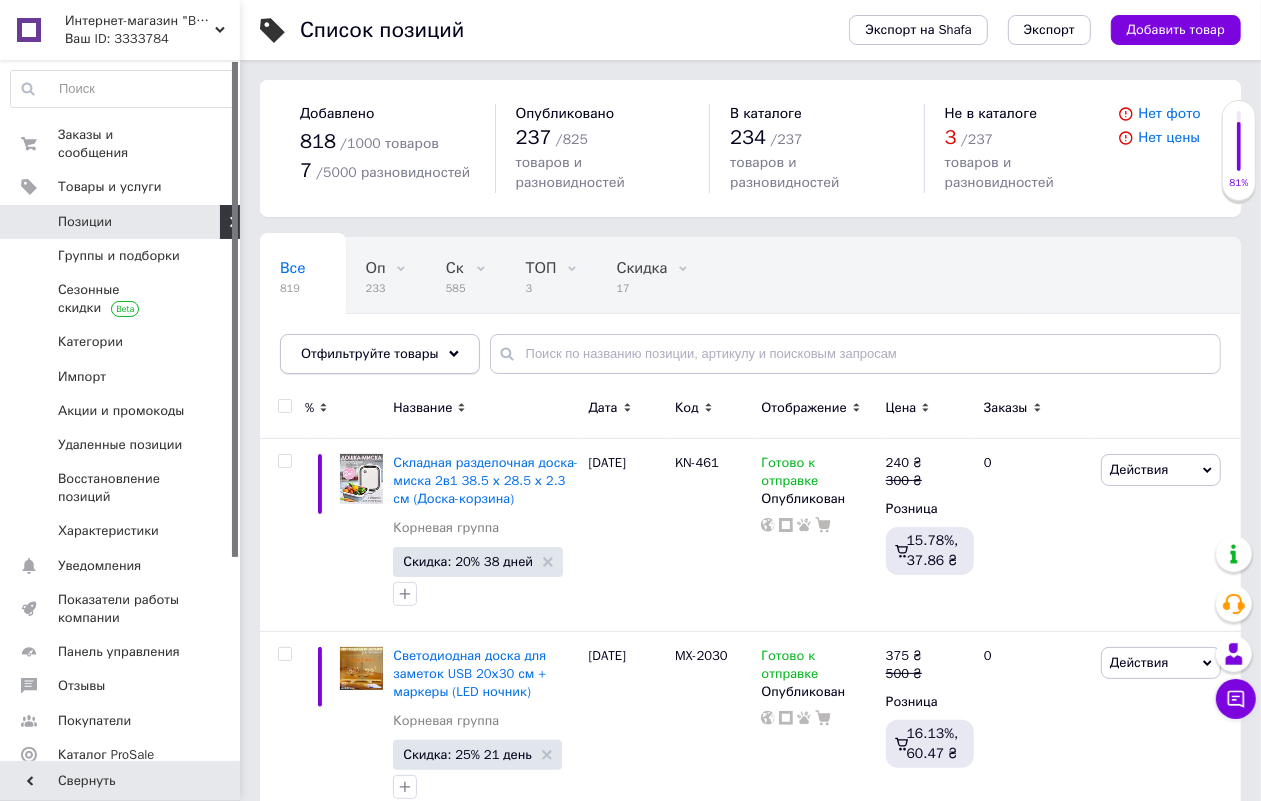 click on "Отфильтруйте товары" at bounding box center (370, 353) 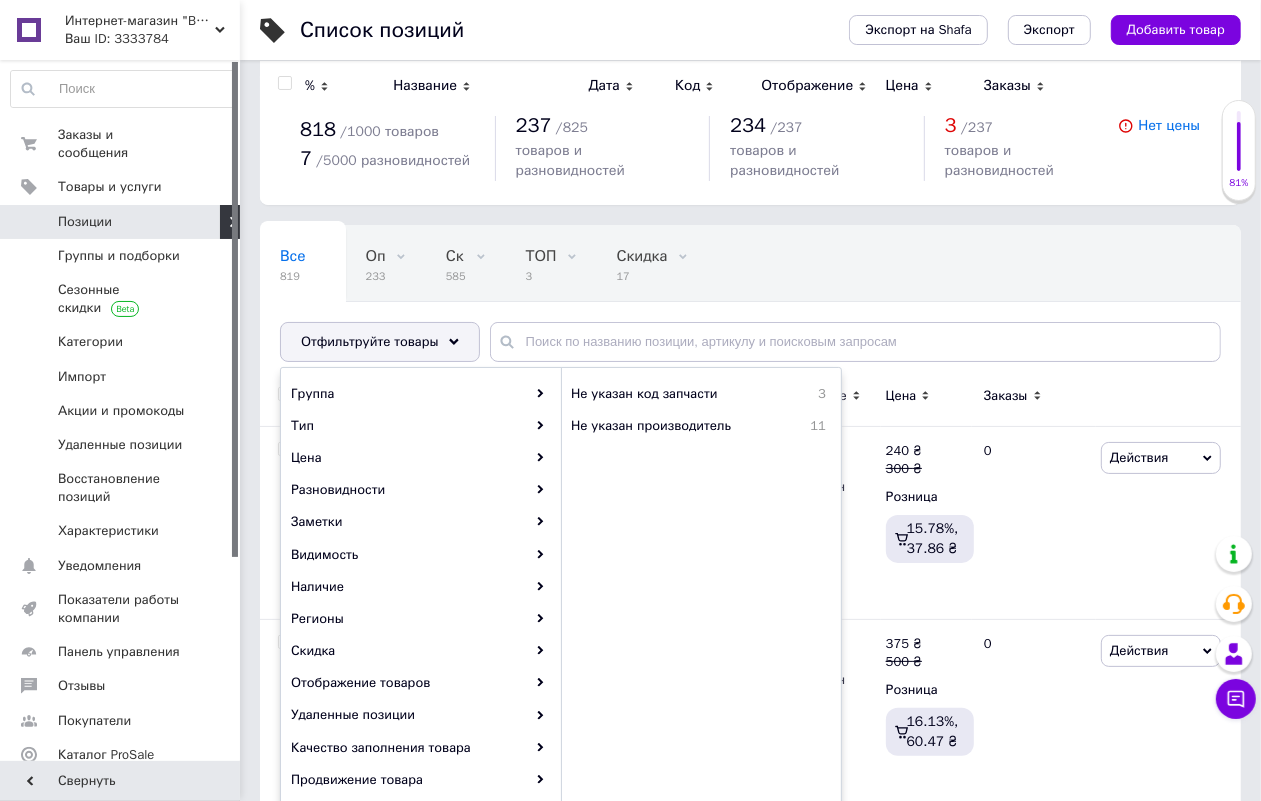 scroll, scrollTop: 0, scrollLeft: 0, axis: both 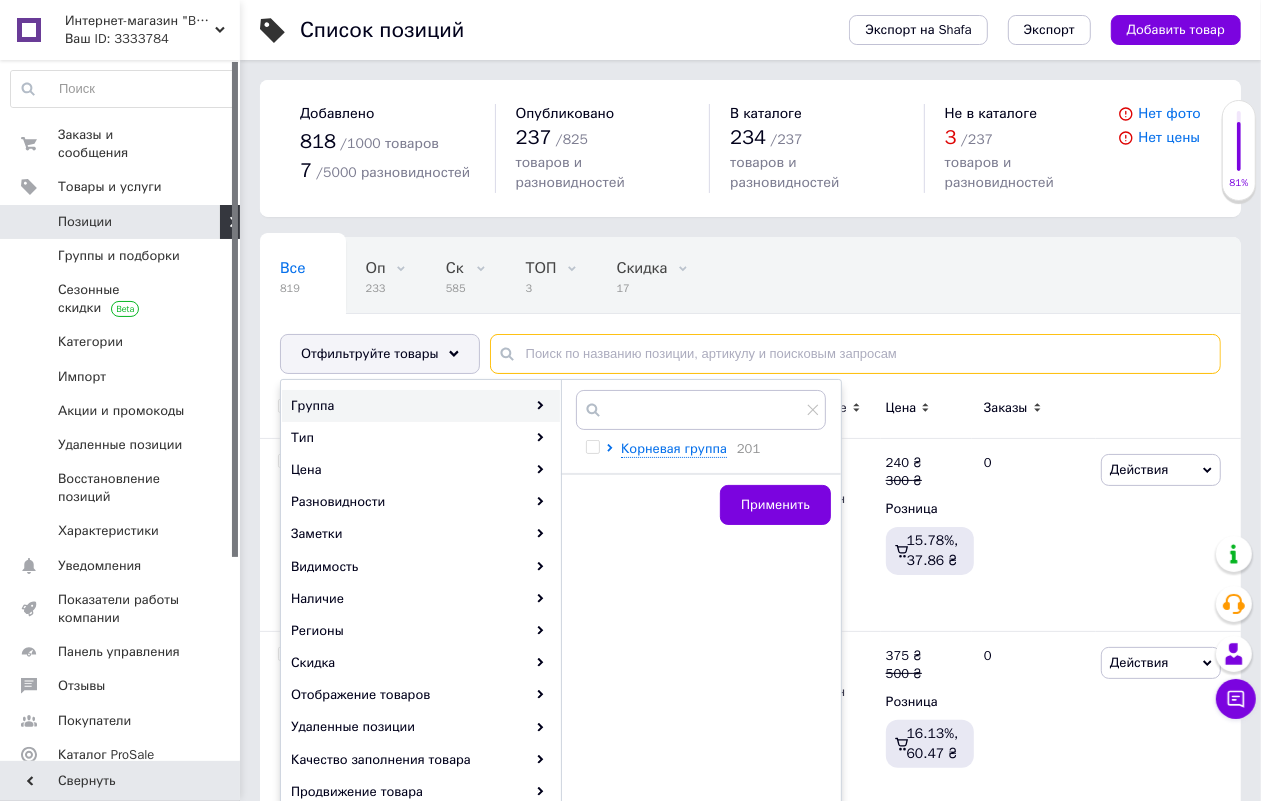 click at bounding box center (855, 354) 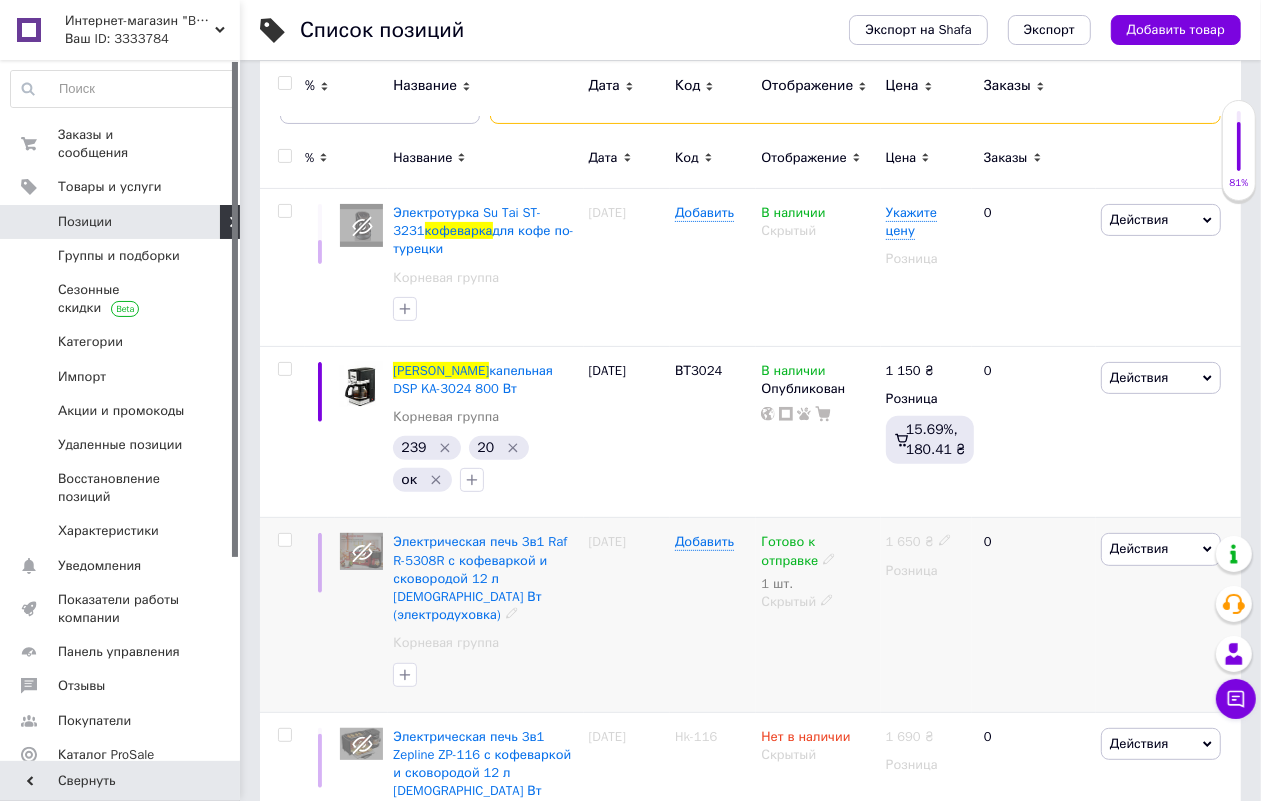 scroll, scrollTop: 207, scrollLeft: 0, axis: vertical 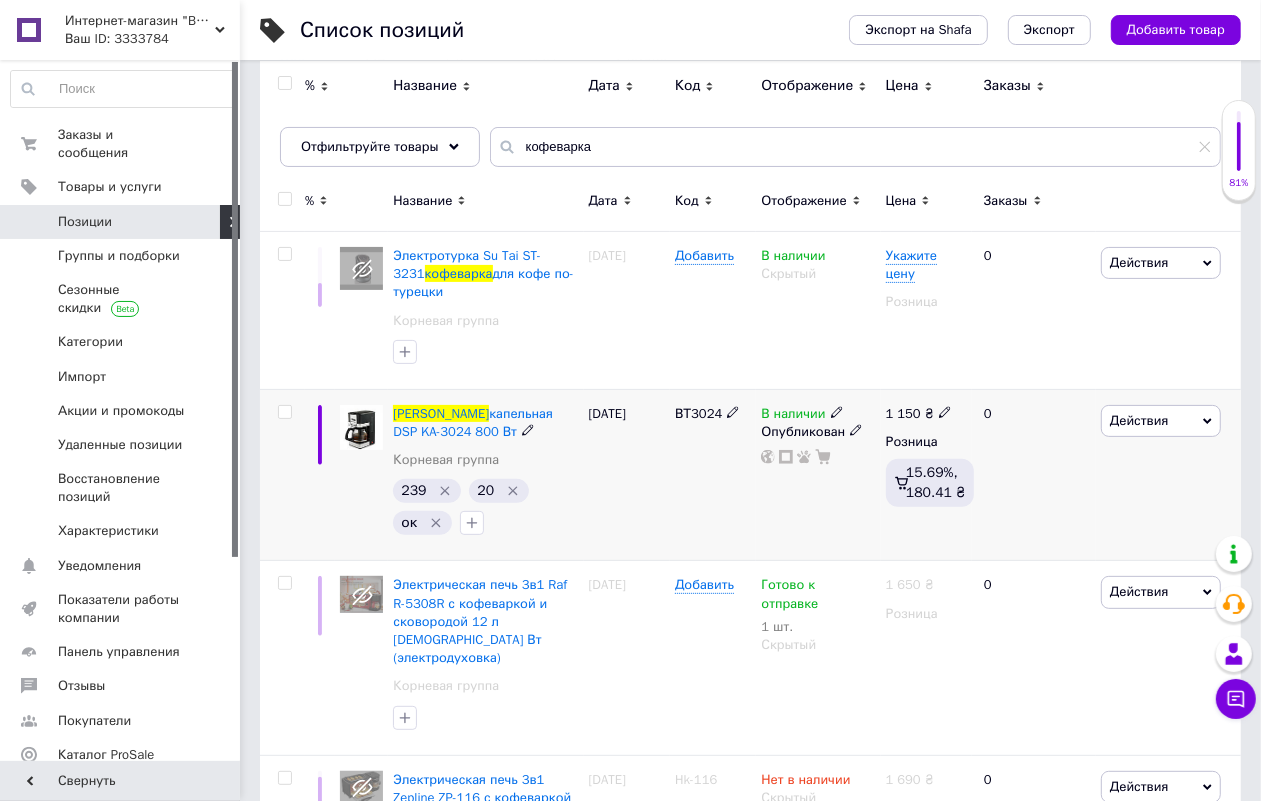 click on "Действия" at bounding box center (1139, 420) 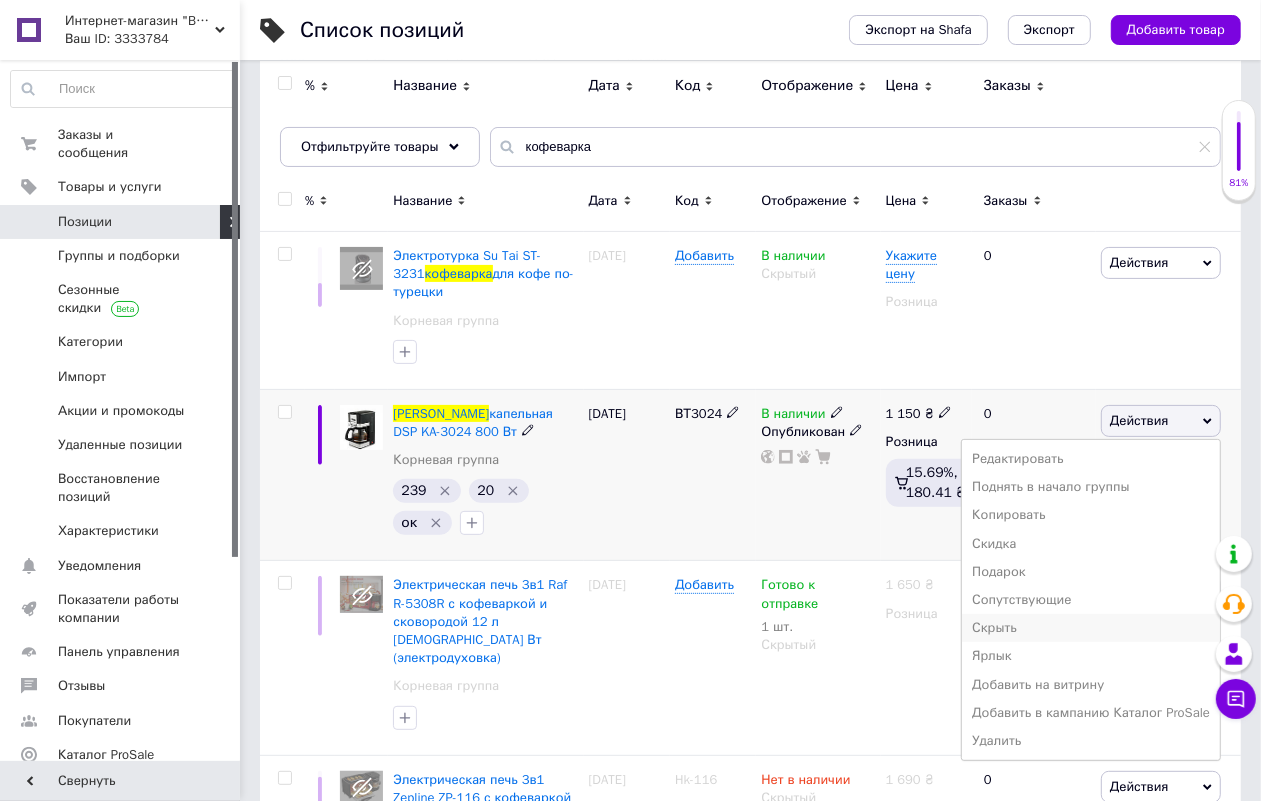 click on "Скрыть" at bounding box center [1091, 628] 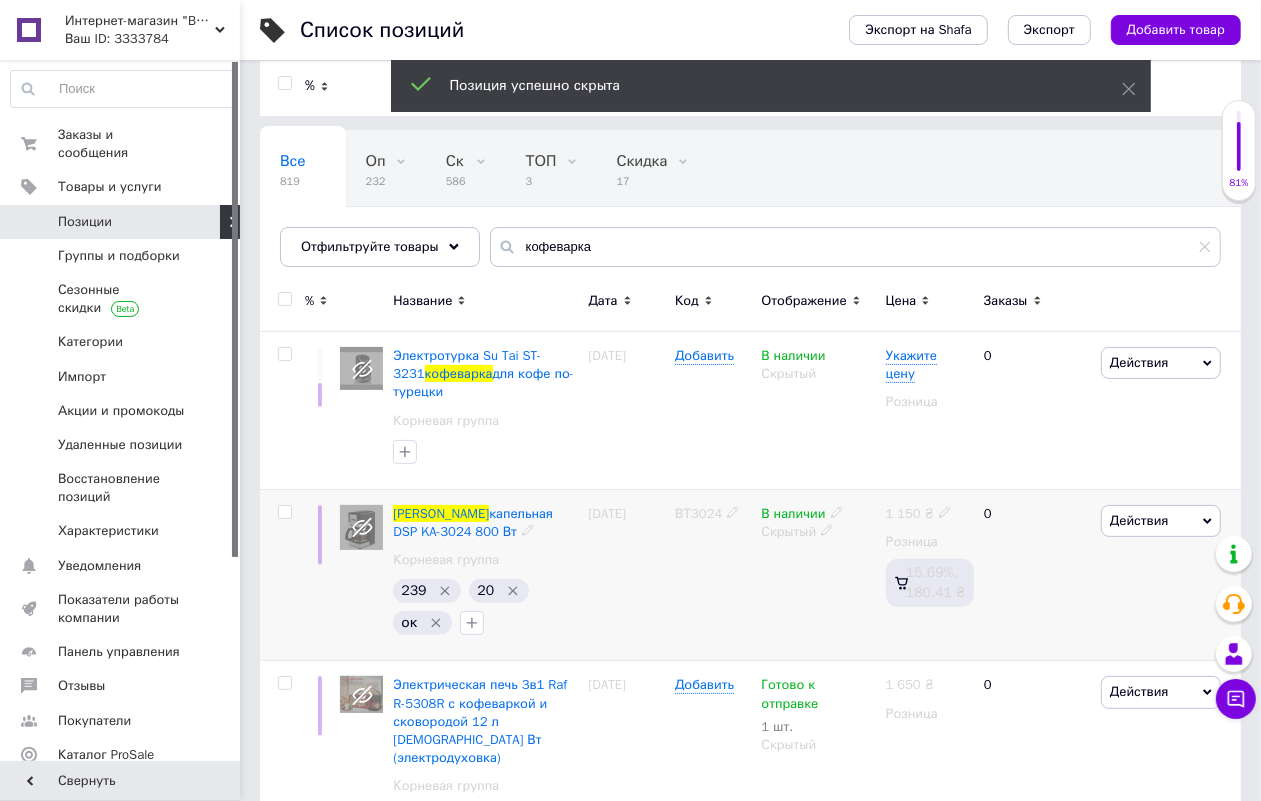 scroll, scrollTop: 0, scrollLeft: 0, axis: both 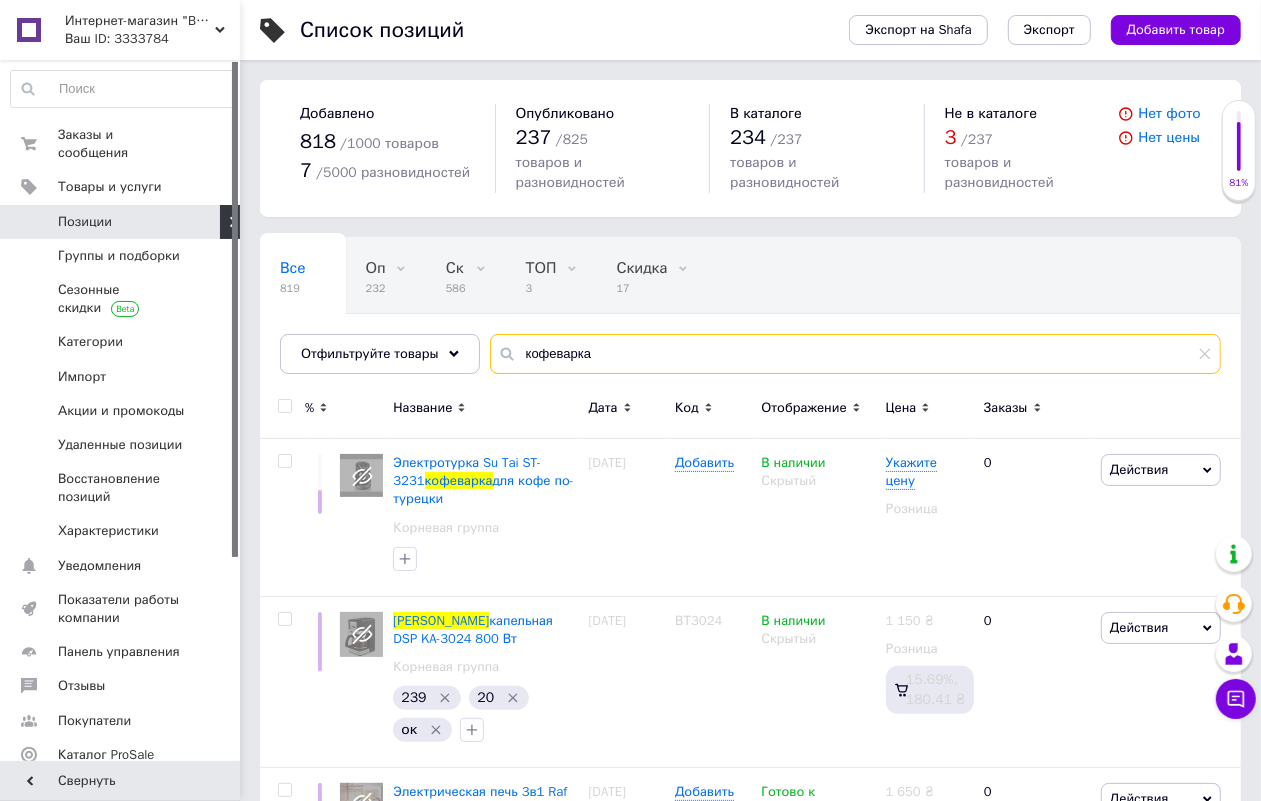 drag, startPoint x: 610, startPoint y: 342, endPoint x: 551, endPoint y: 338, distance: 59.135437 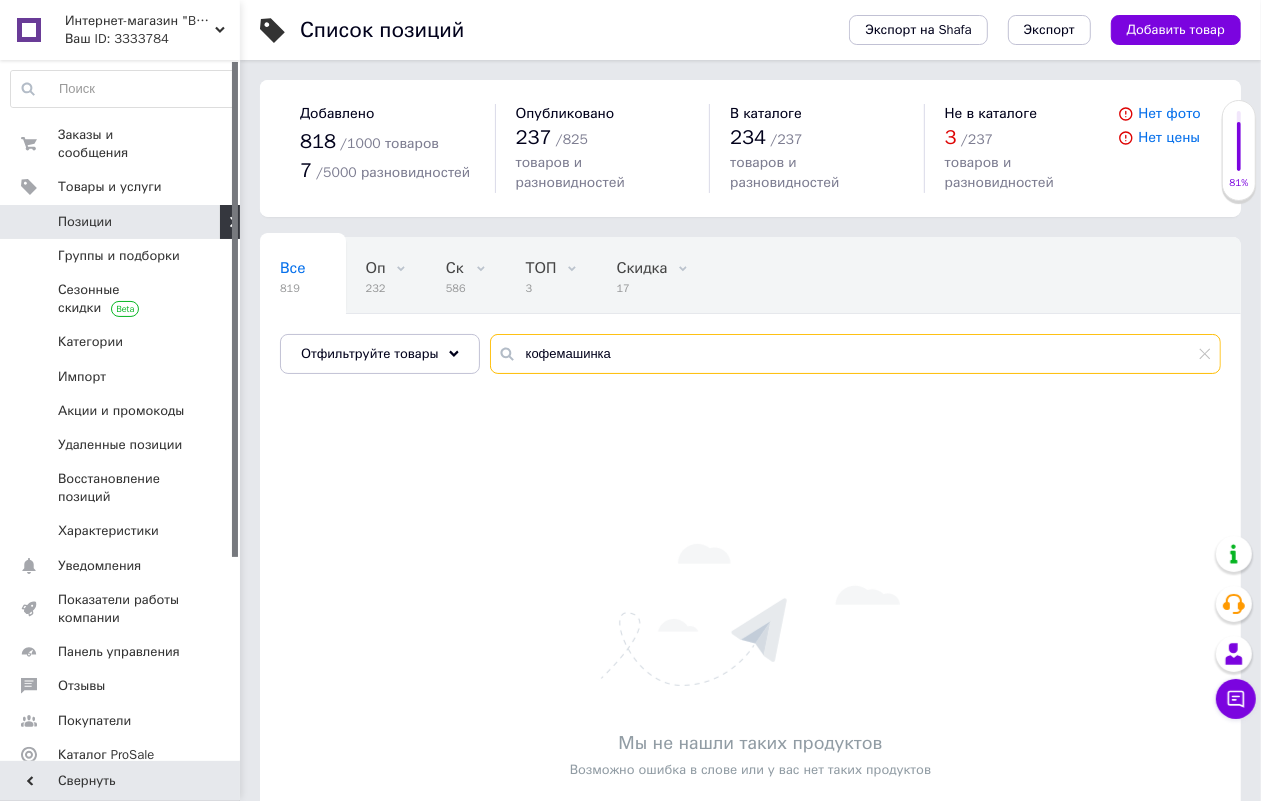 click on "кофемашинка" at bounding box center (855, 354) 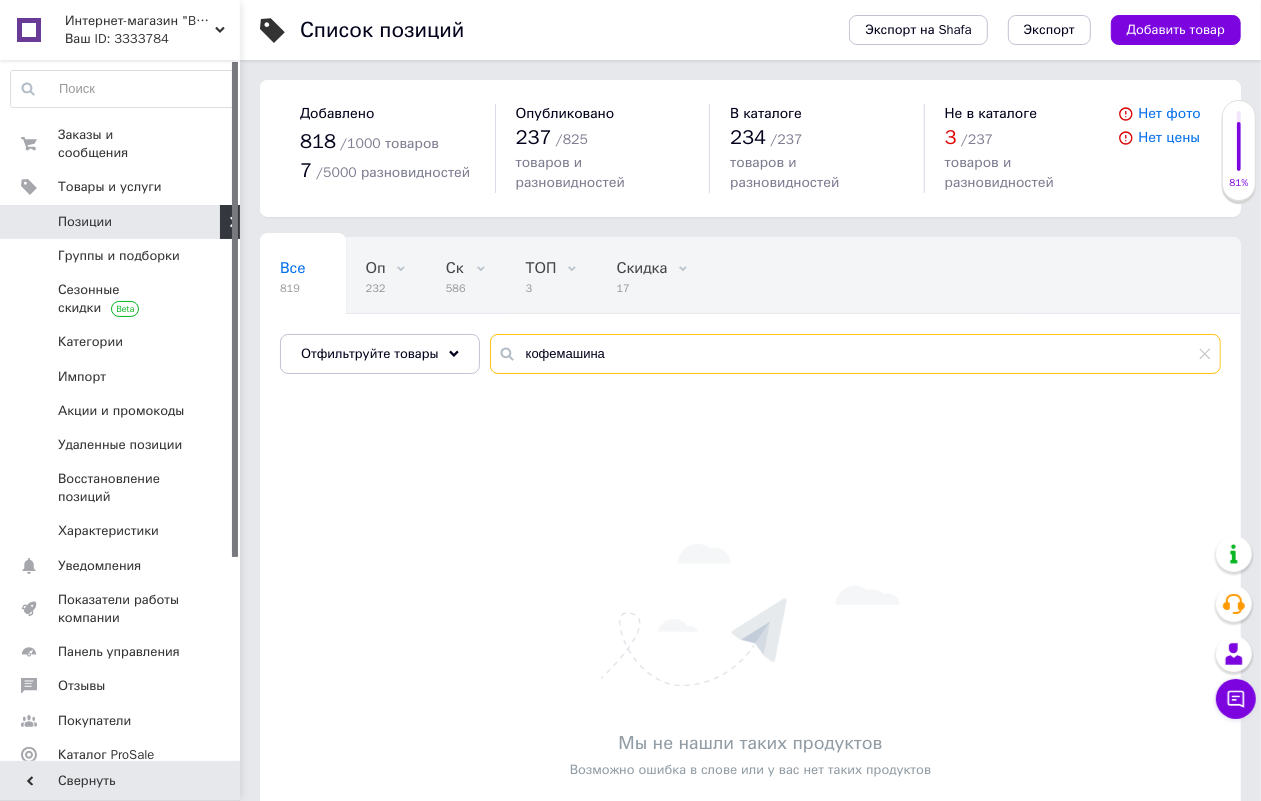 type on "кофемашина" 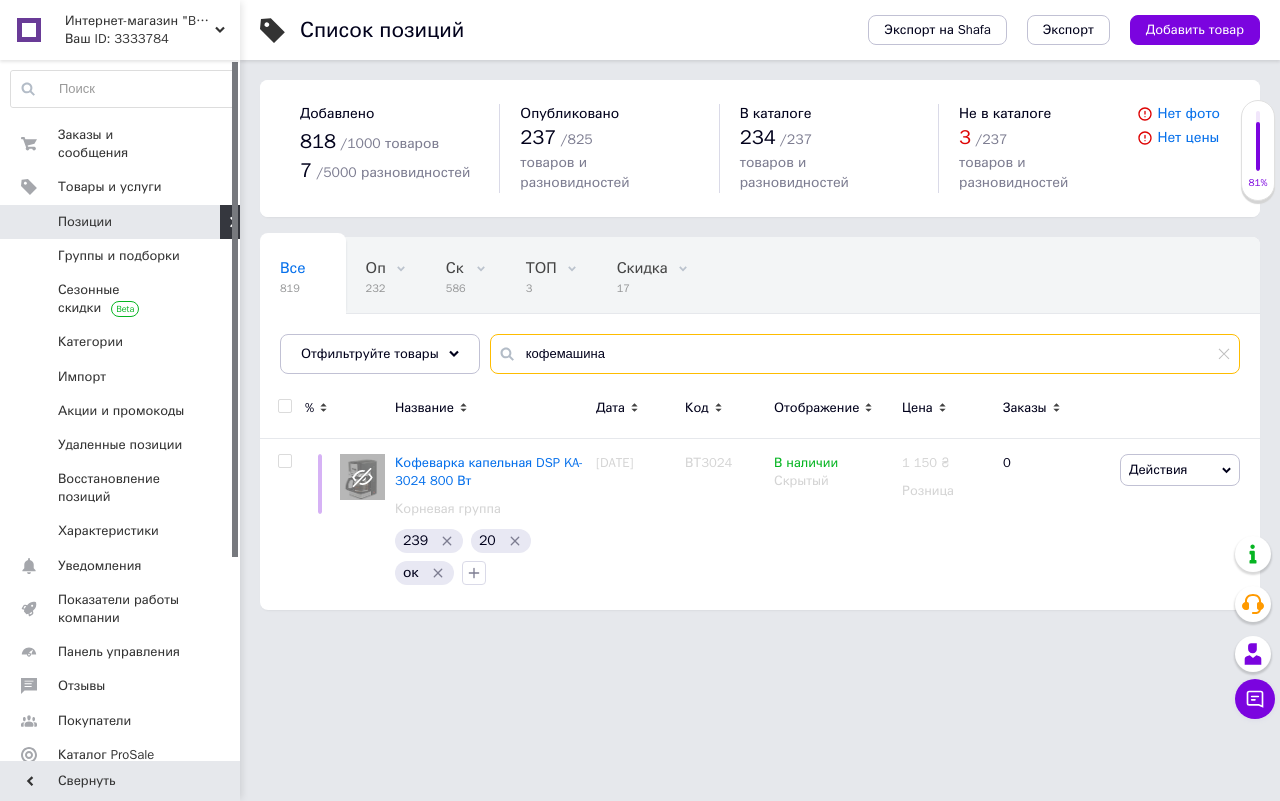 click on "кофемашина" at bounding box center [865, 354] 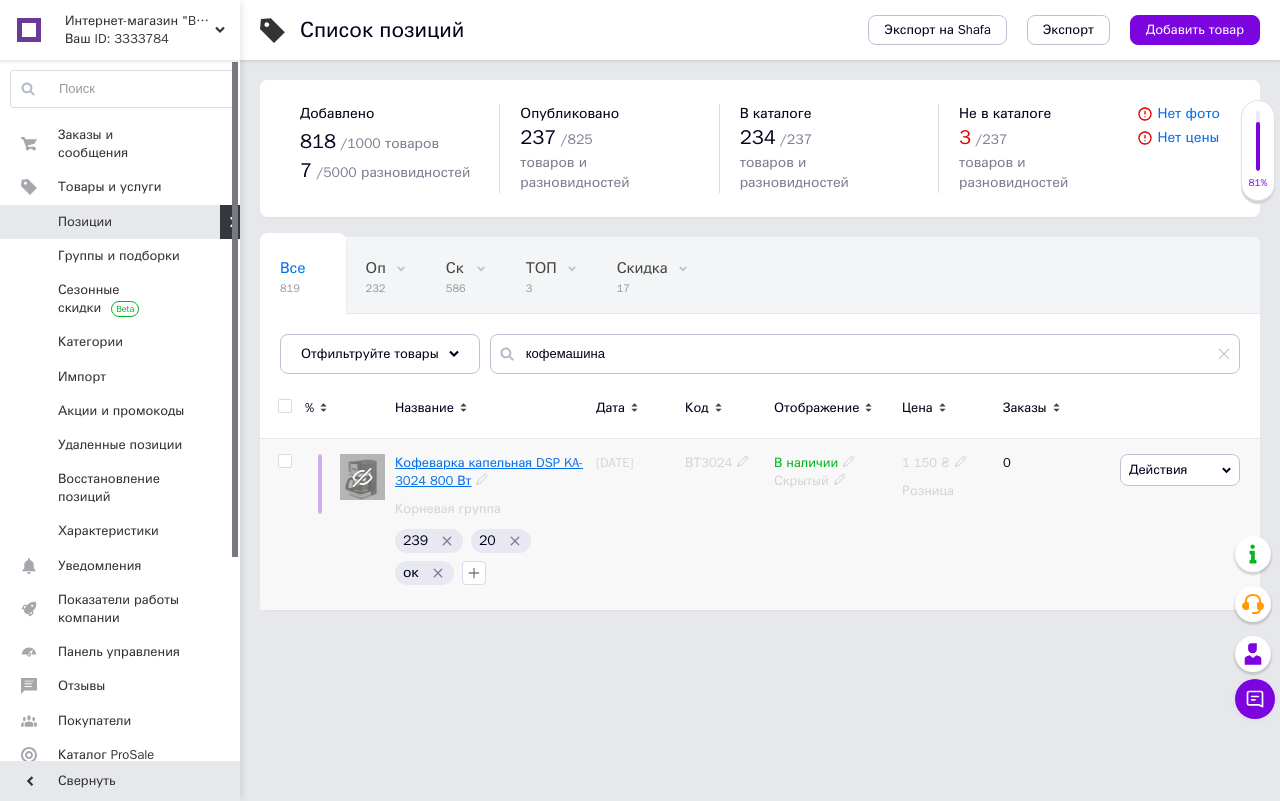 click on "Кофеварка капельная DSP KA-3024 800 Вт" at bounding box center [489, 471] 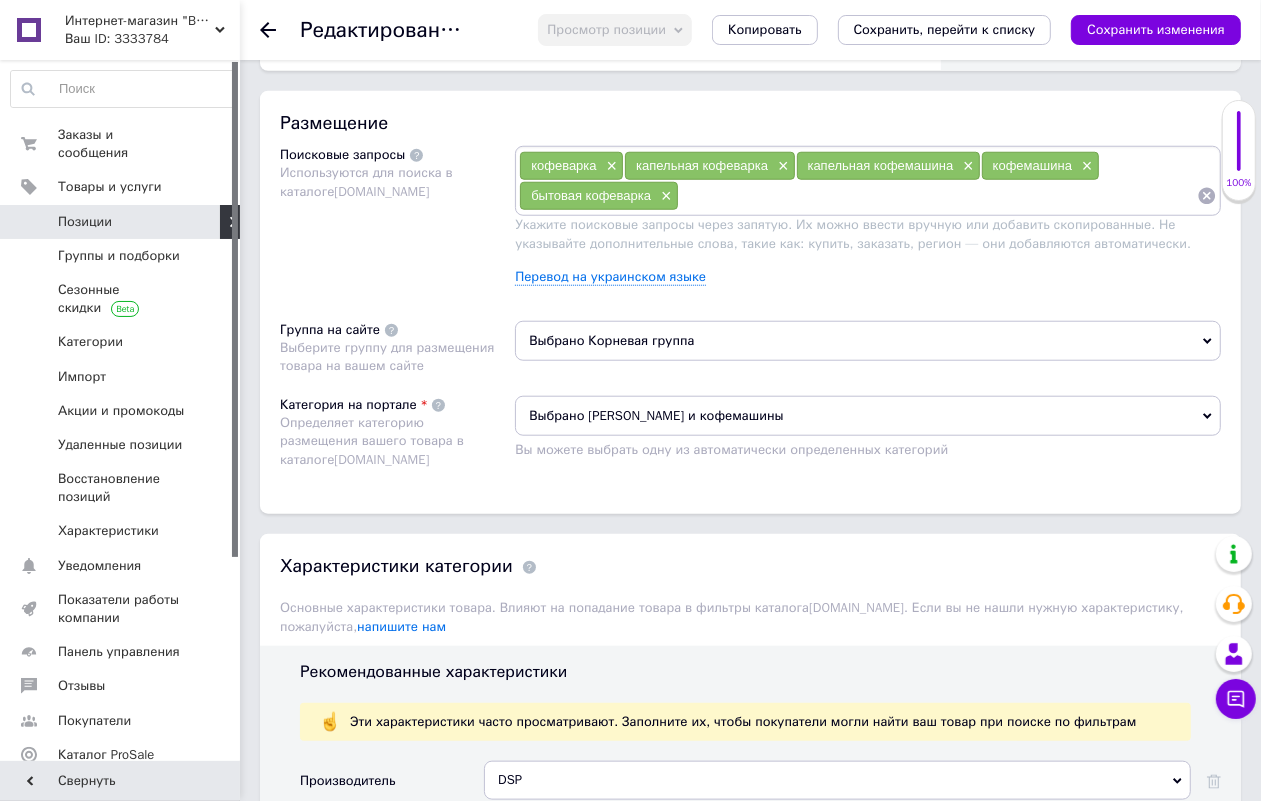 scroll, scrollTop: 1250, scrollLeft: 0, axis: vertical 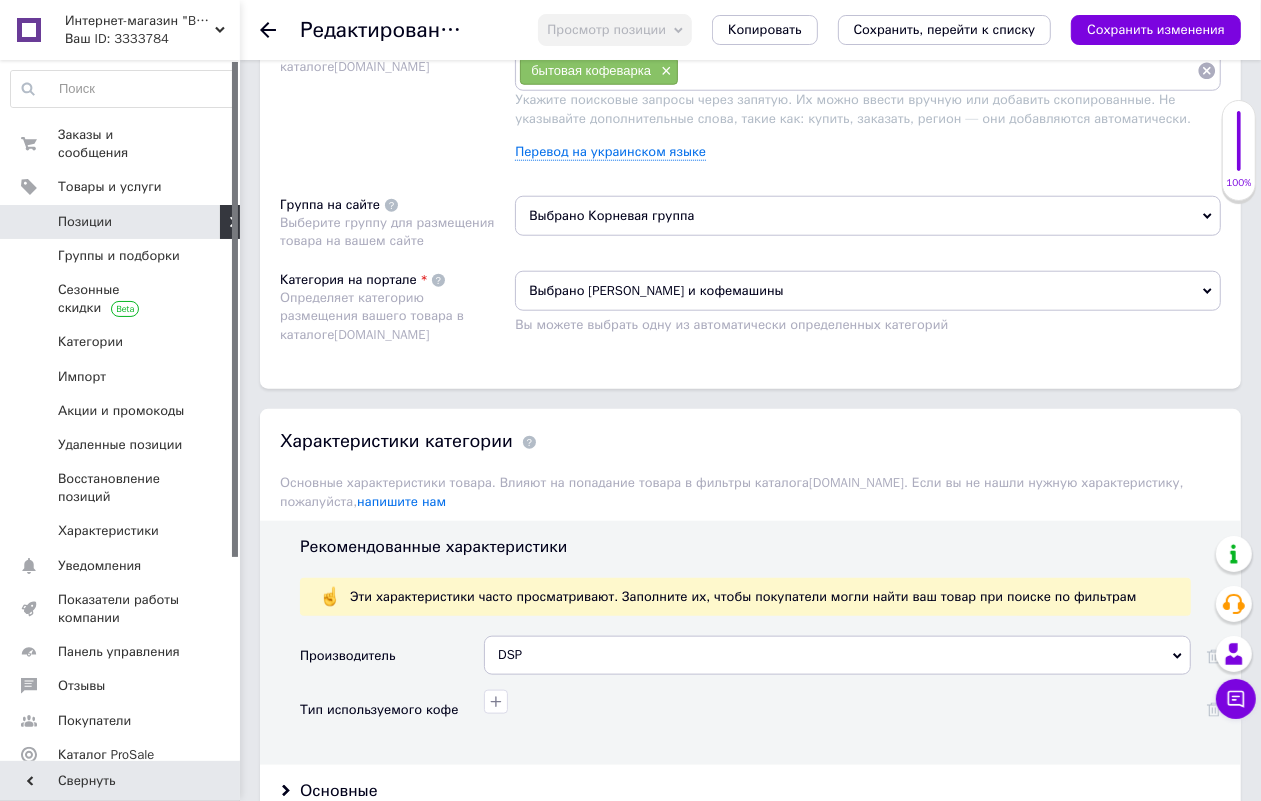 click on "Выбрано [PERSON_NAME] и кофемашины" at bounding box center (868, 291) 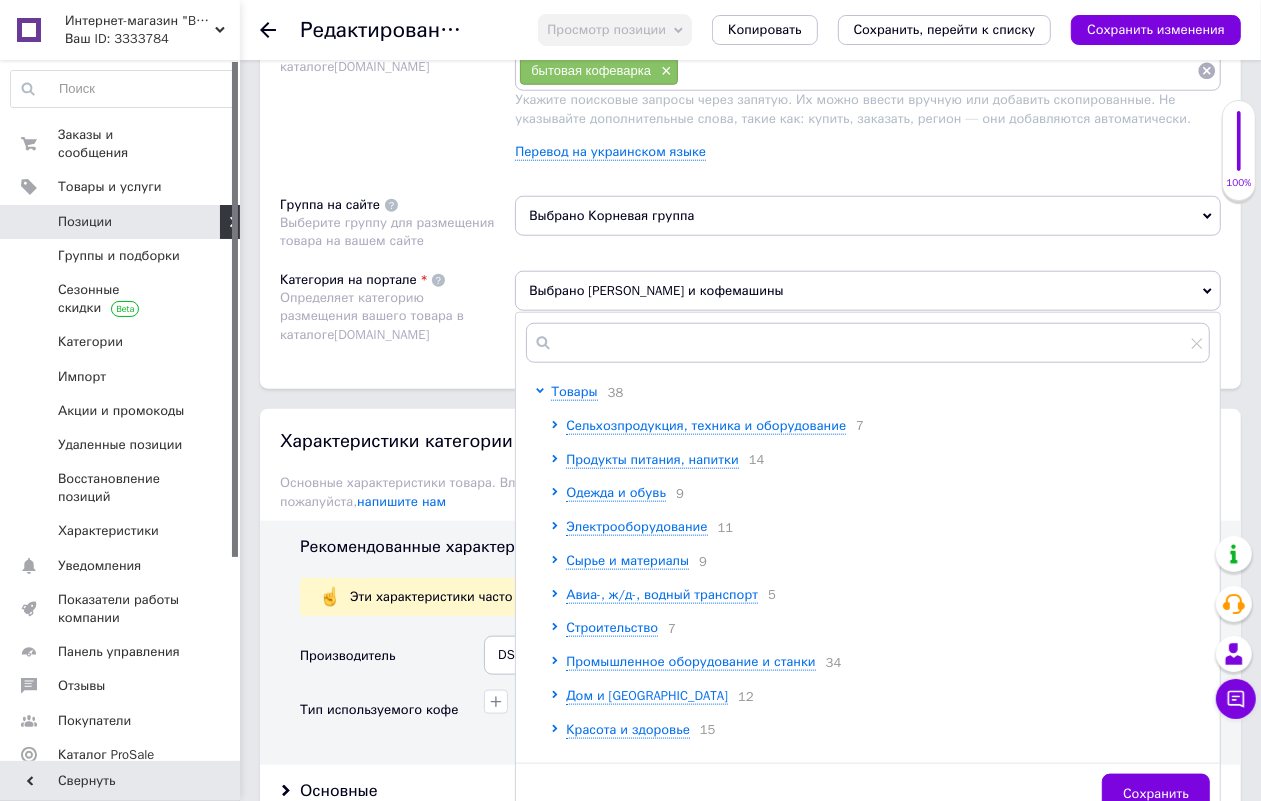 click on "Категория на портале Определяет категорию размещения вашего товара в каталоге  [DOMAIN_NAME]" at bounding box center (397, 310) 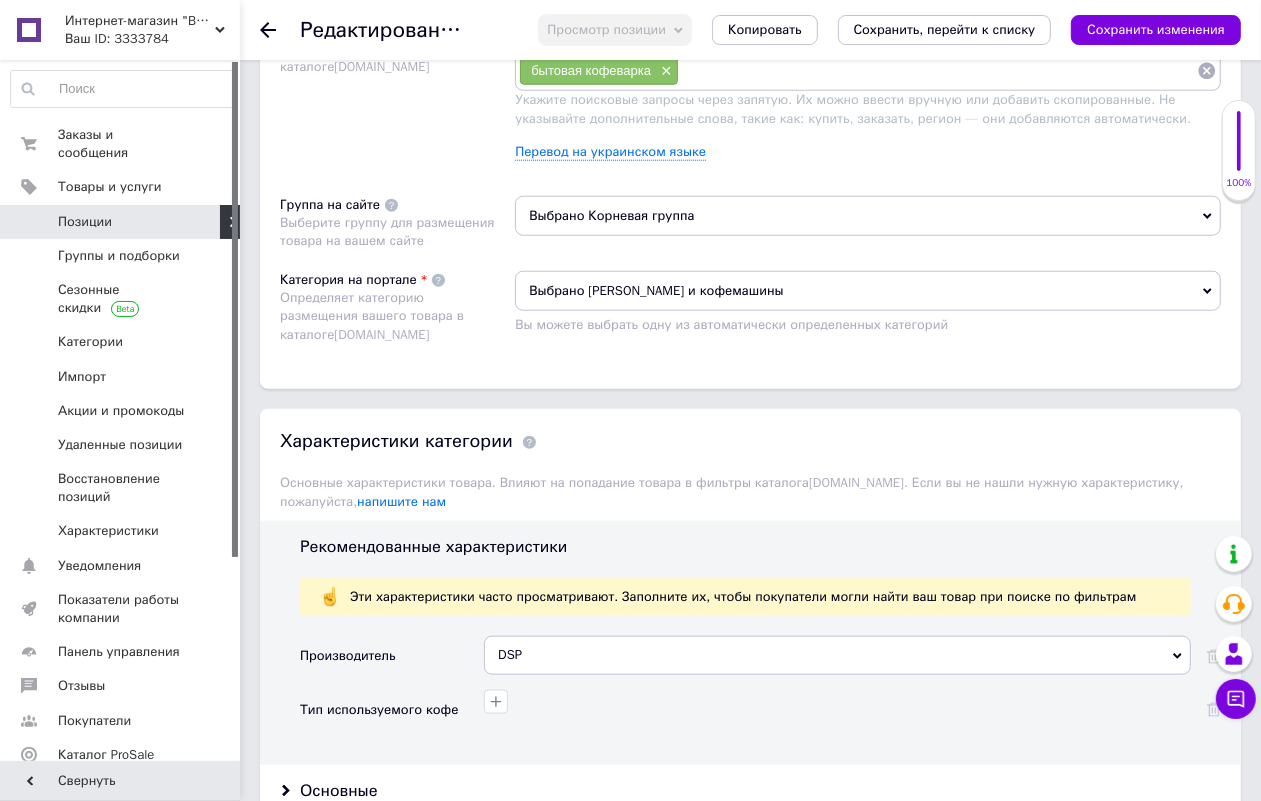 click at bounding box center (438, 280) 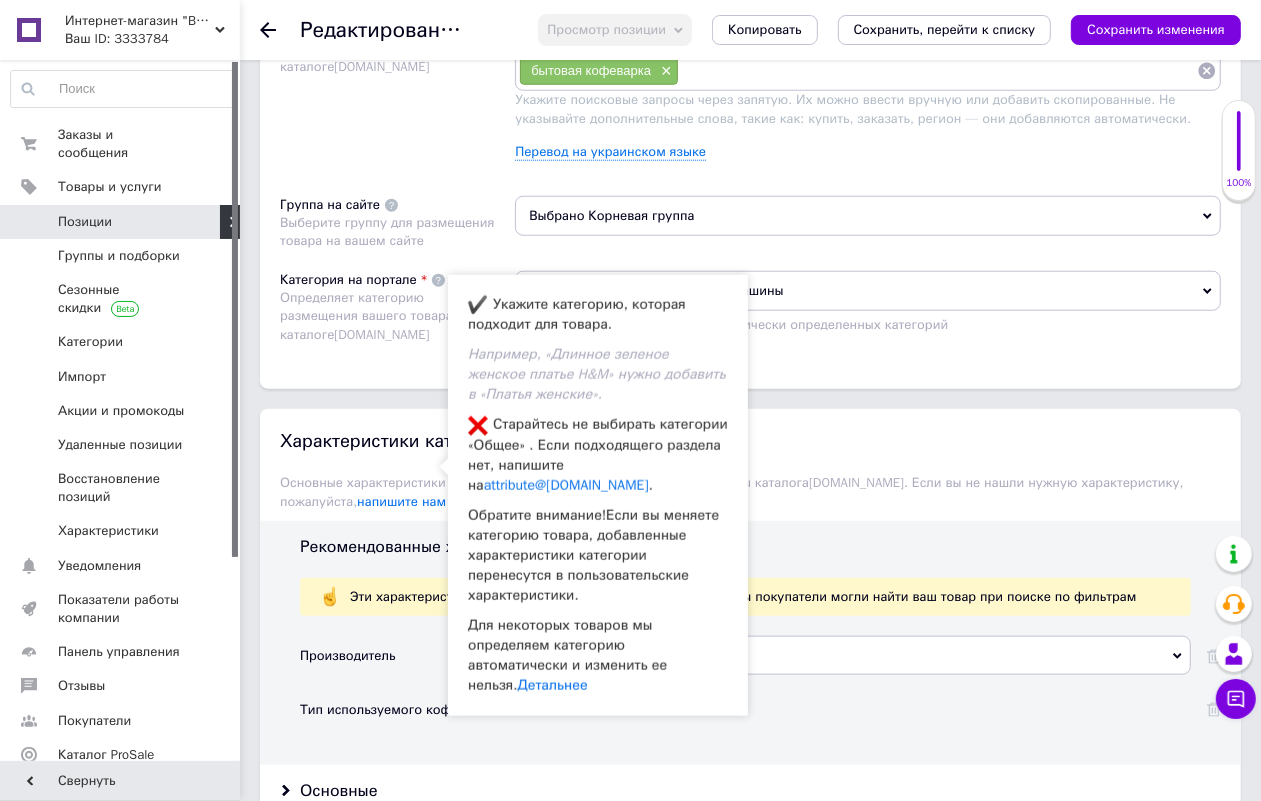 click on "Размещение Поисковые запросы Используются для поиска в каталоге  [DOMAIN_NAME] кофеварка × капельная кофеварка × капельная кофемашина × кофемашина × бытовая кофеварка × Укажите поисковые запросы через запятую.
Их можно ввести вручную или добавить скопированные.
Не указывайте дополнительные слова,
такие как: купить, заказать, регион — они добавляются автоматически. Перевод на украинском языке Группа на сайте Выберите группу для размещения товара на вашем сайте Выбрано Корневая группа Категория на портале [DOMAIN_NAME] Выбрано Кофеварки и кофемашины" at bounding box center [750, 177] 